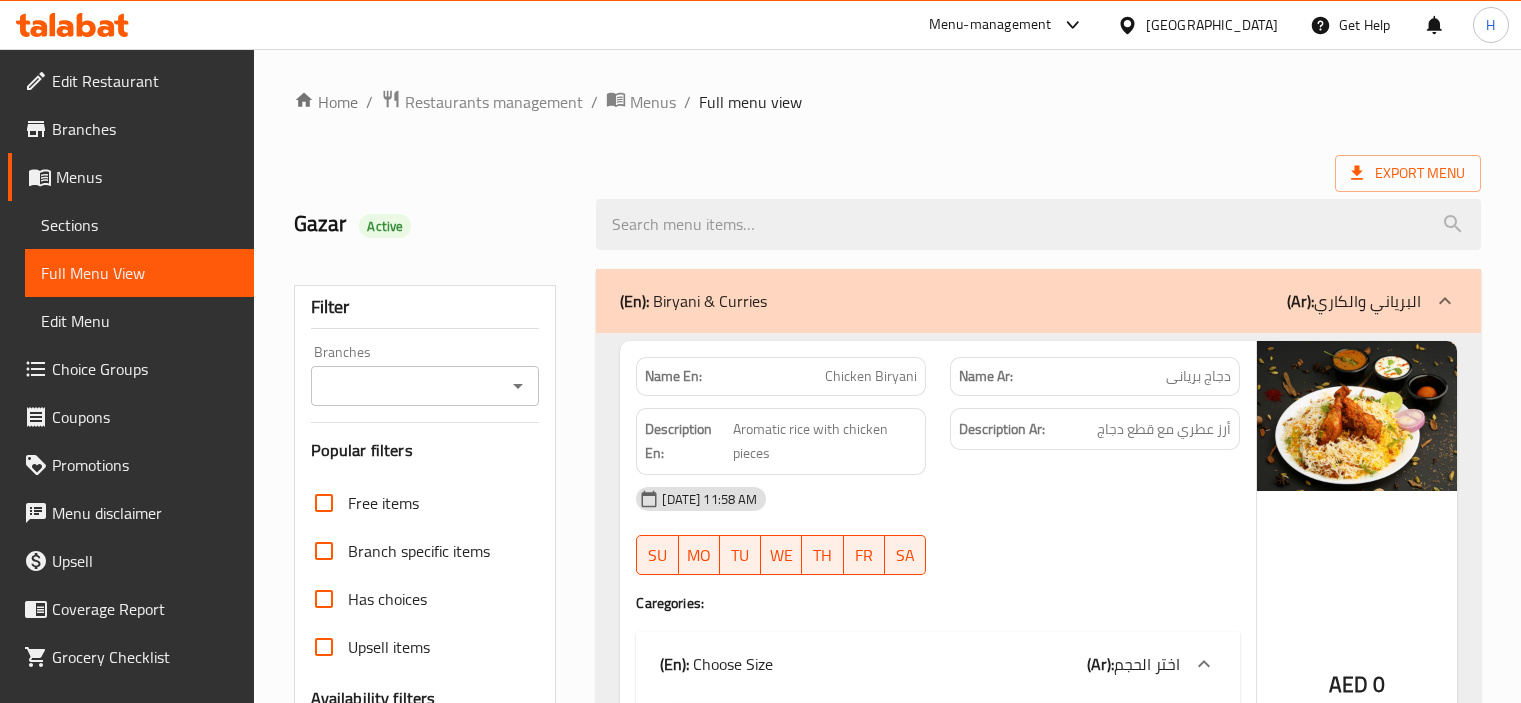 scroll, scrollTop: 11368, scrollLeft: 0, axis: vertical 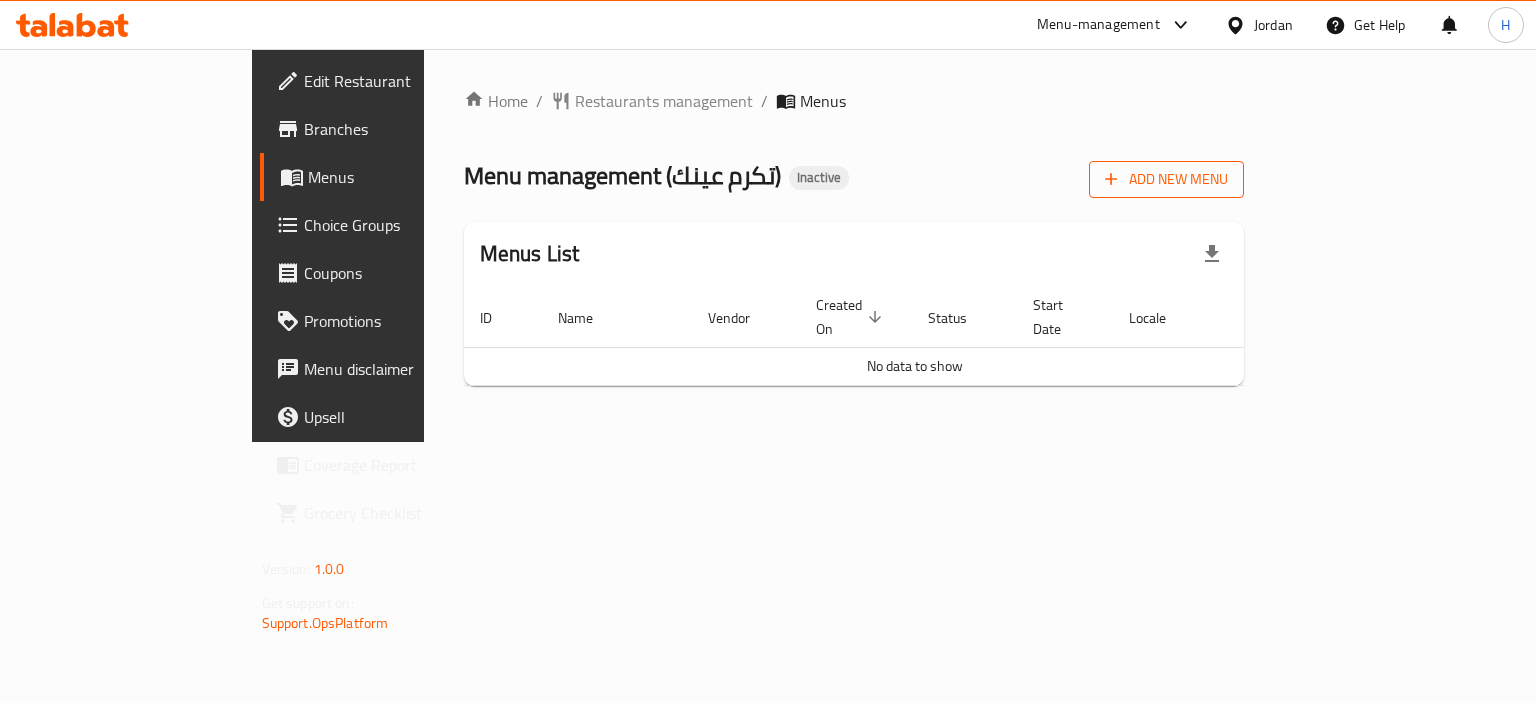 click on "Add New Menu" at bounding box center (1166, 179) 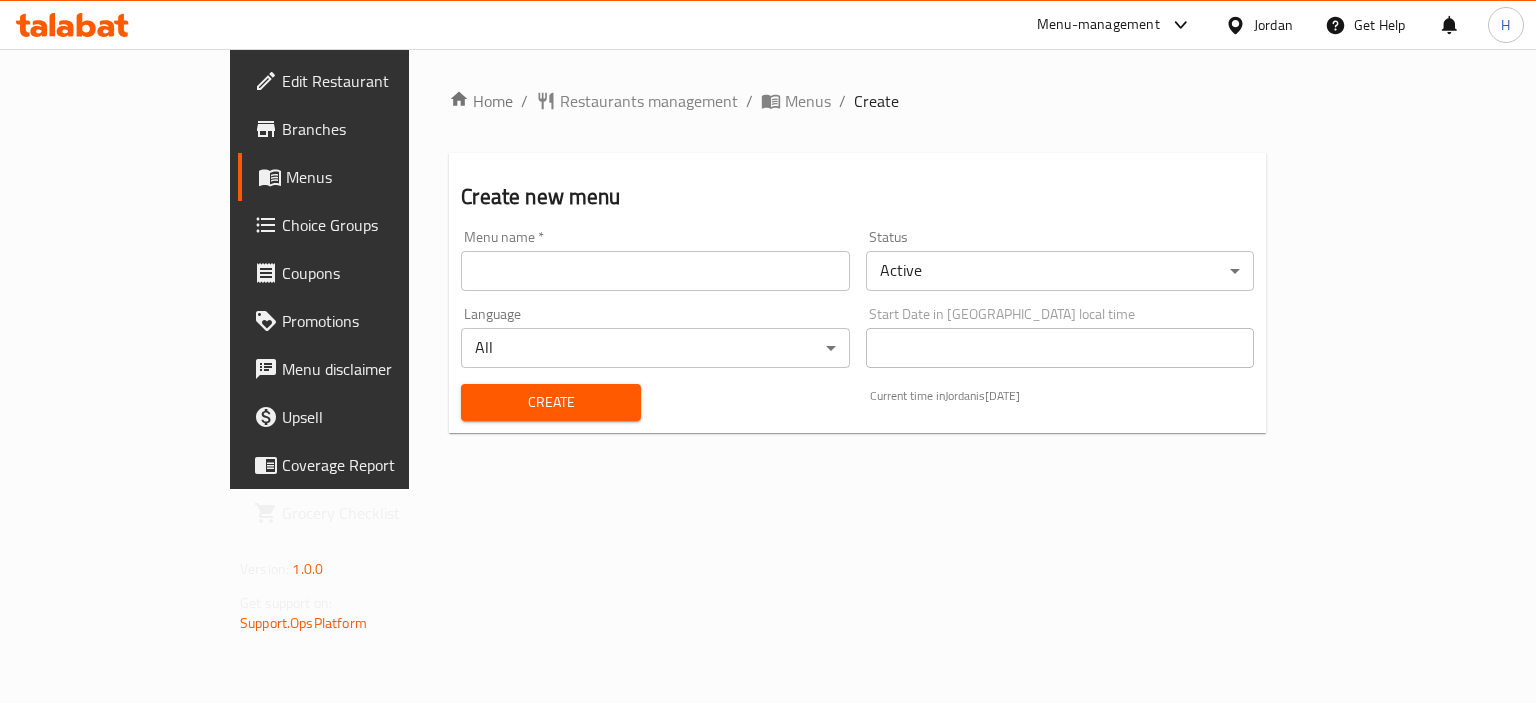 click at bounding box center [655, 271] 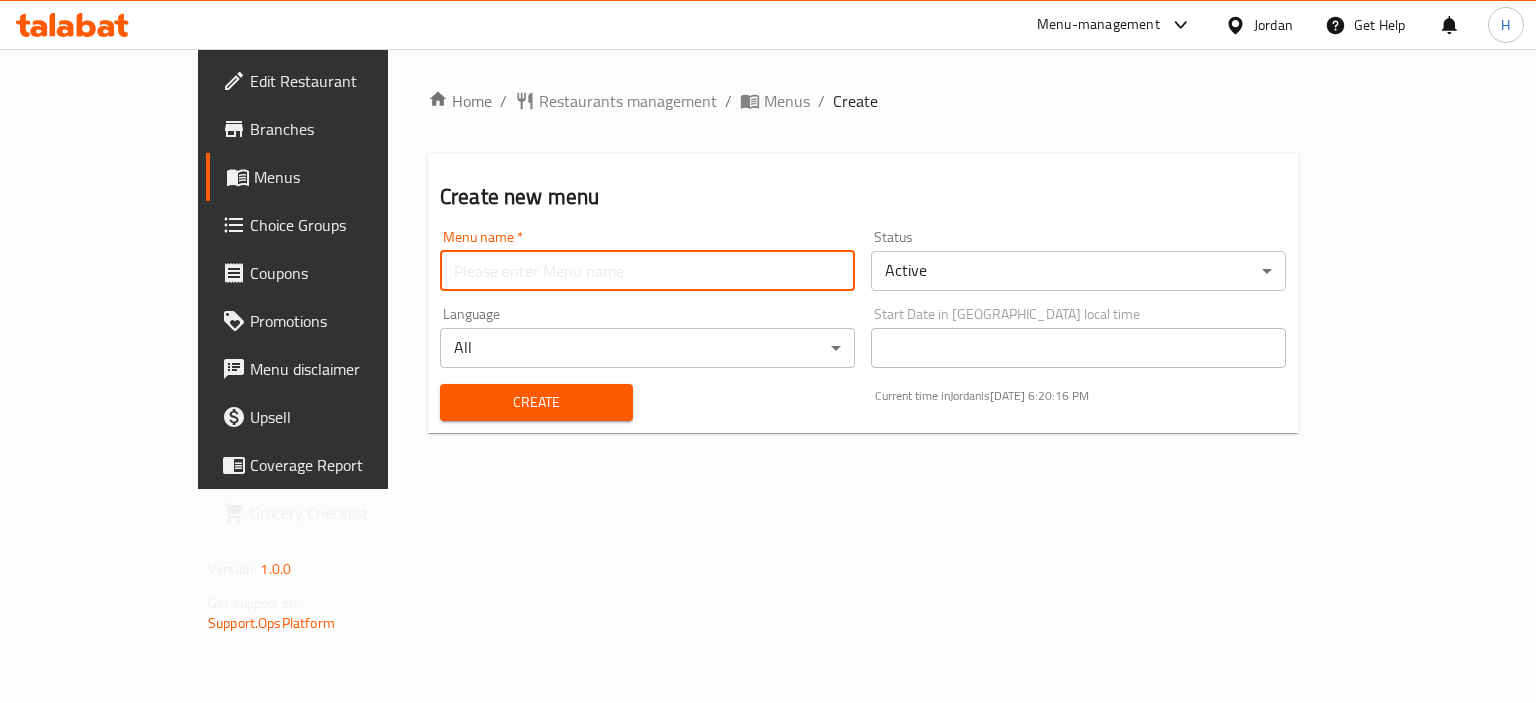 type on "Gazar" 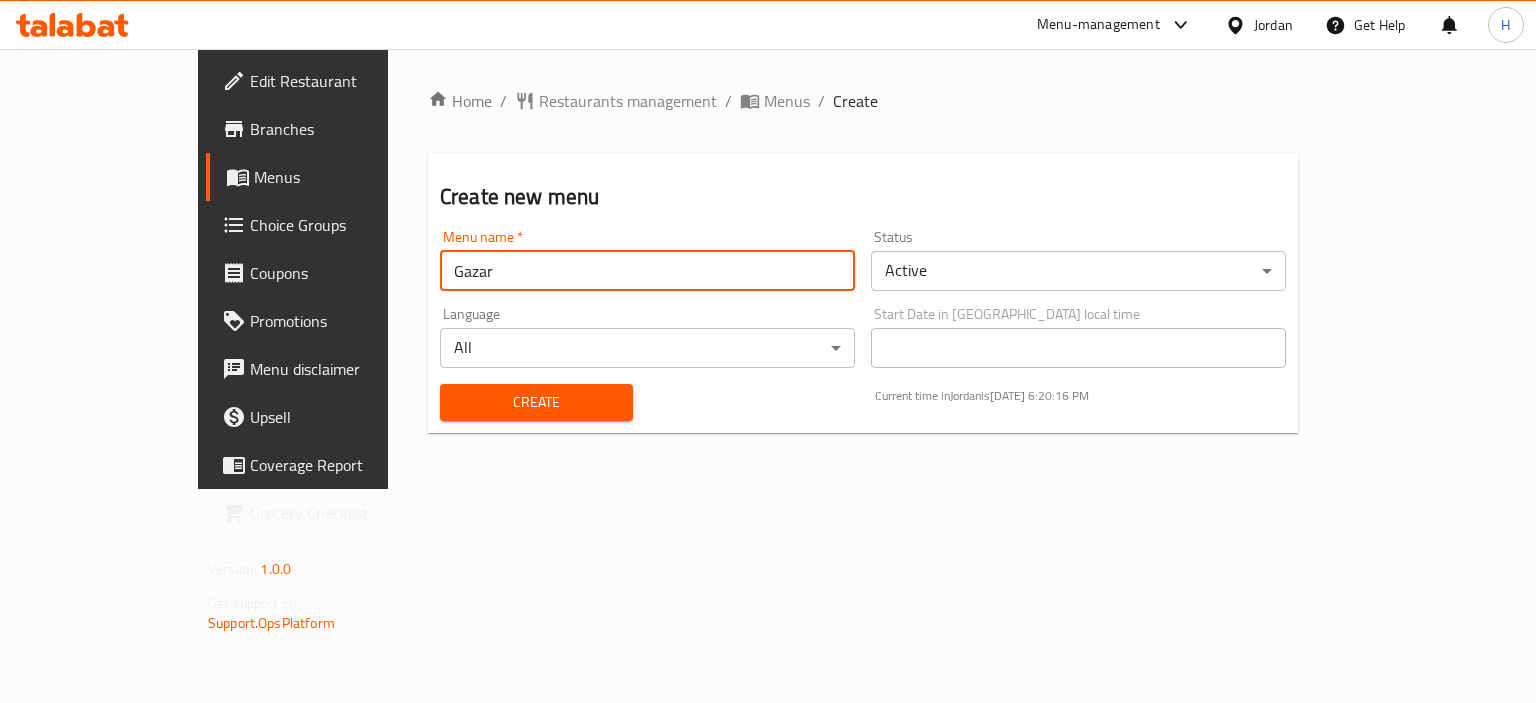 click on "Create" at bounding box center (536, 402) 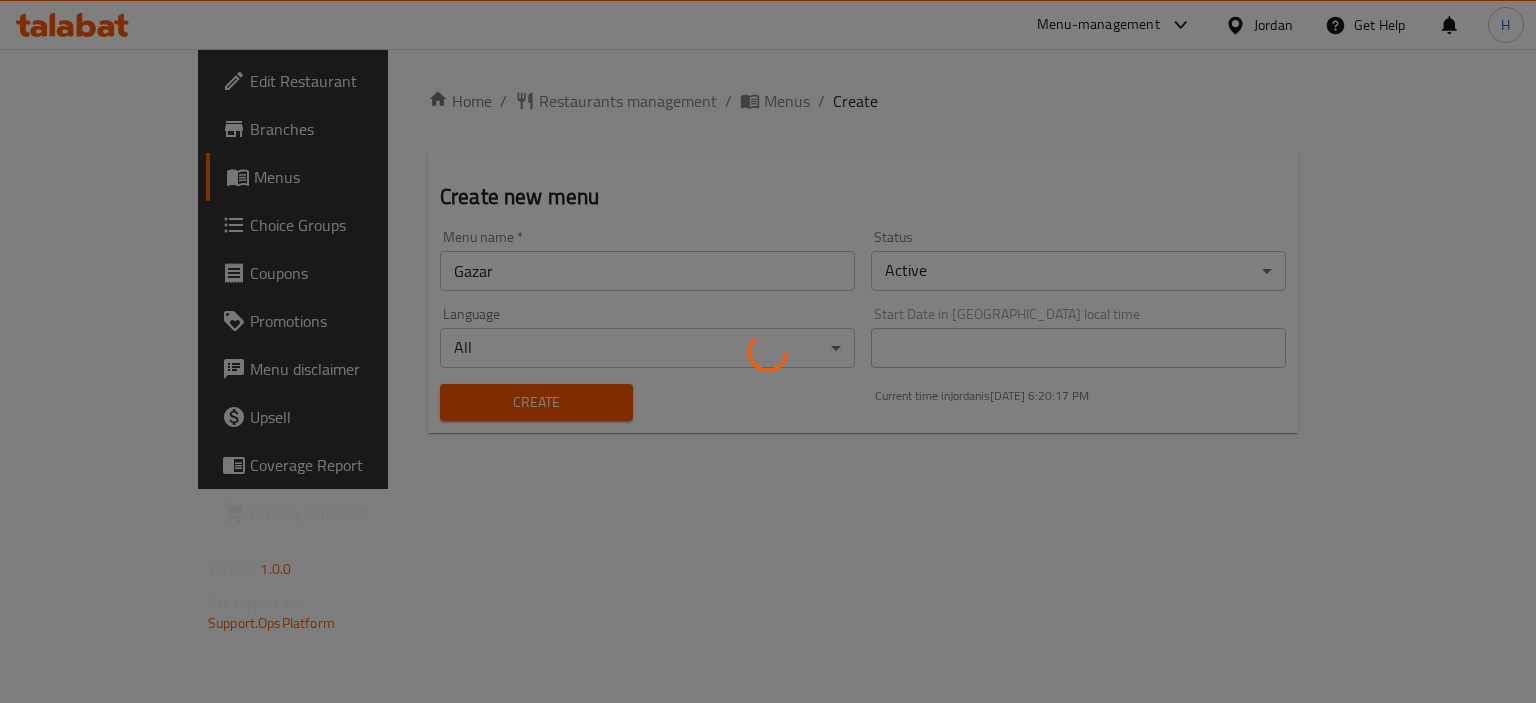 type 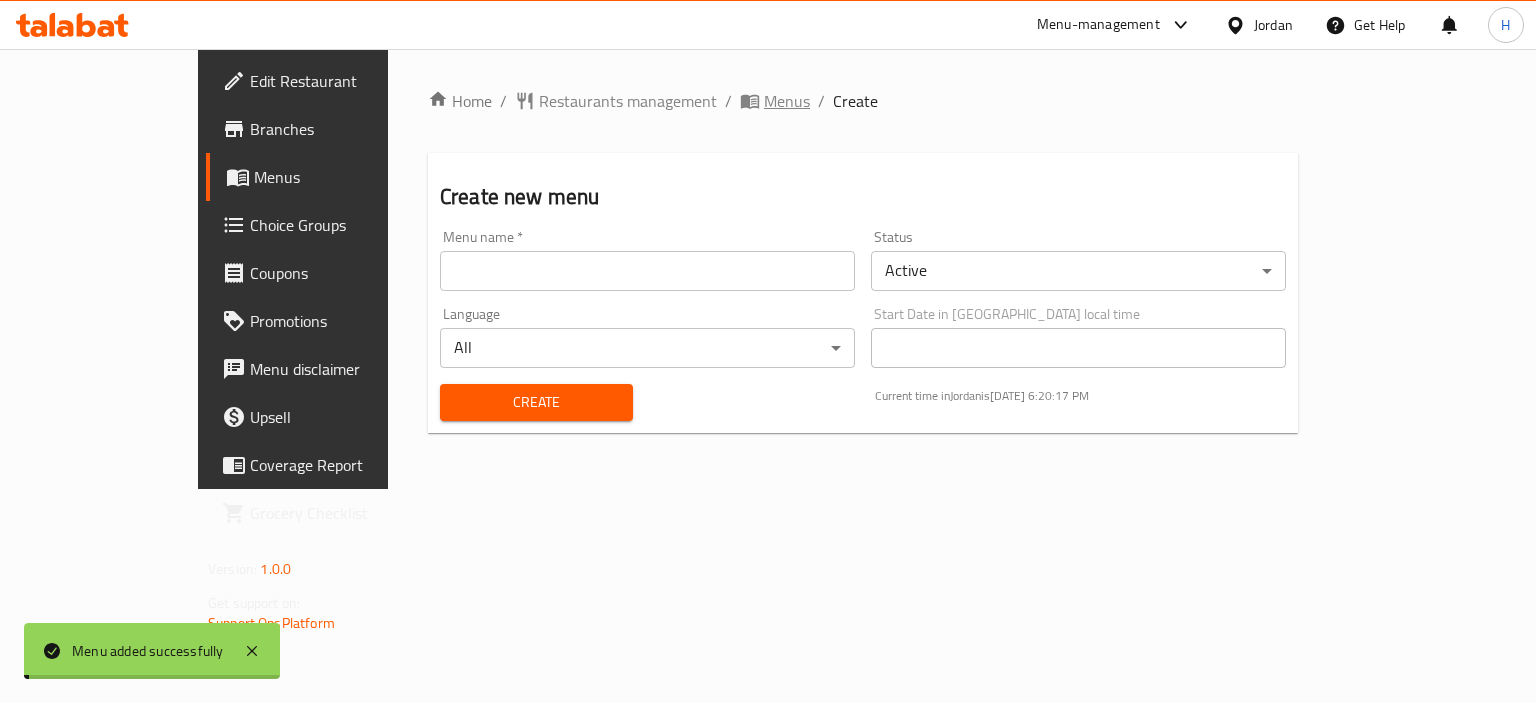 click on "Menus" at bounding box center (787, 101) 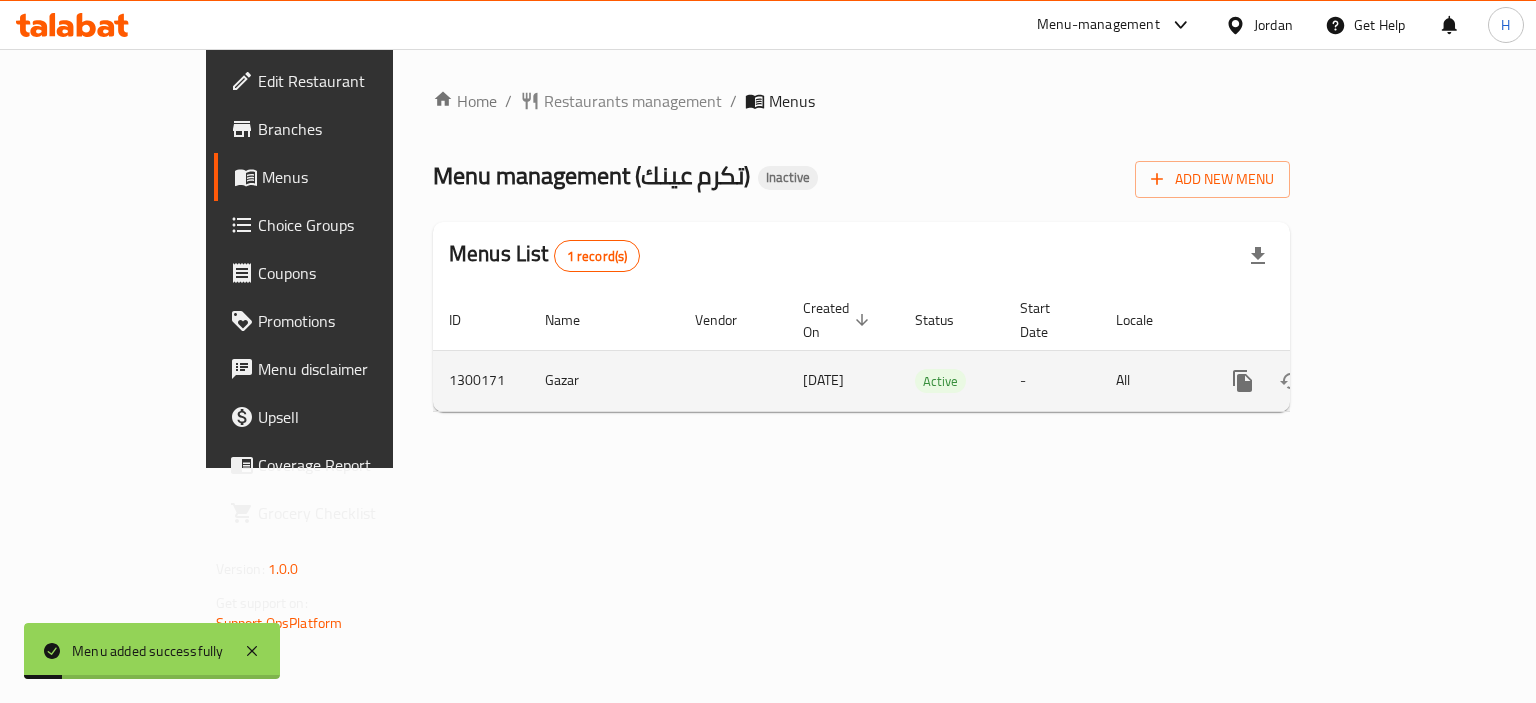 click 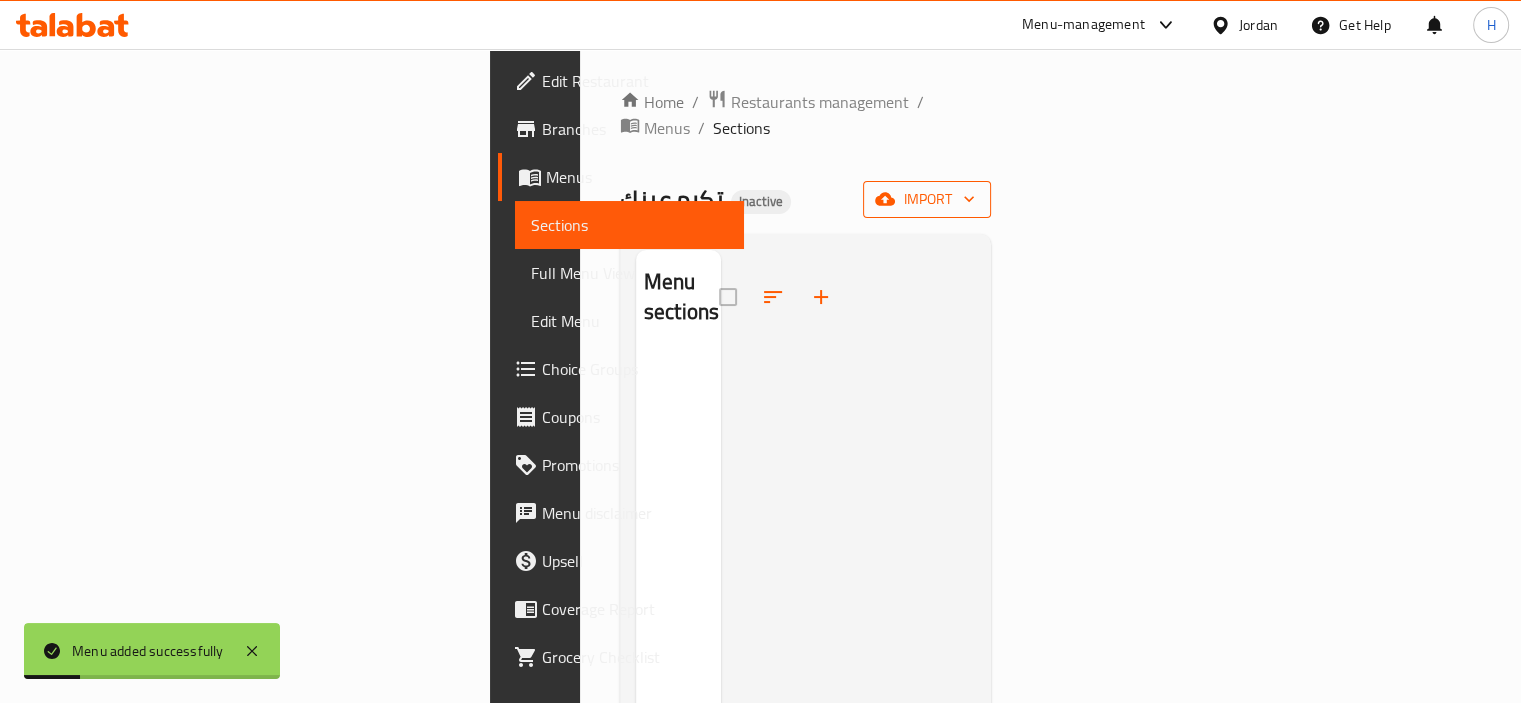 click on "import" at bounding box center (927, 199) 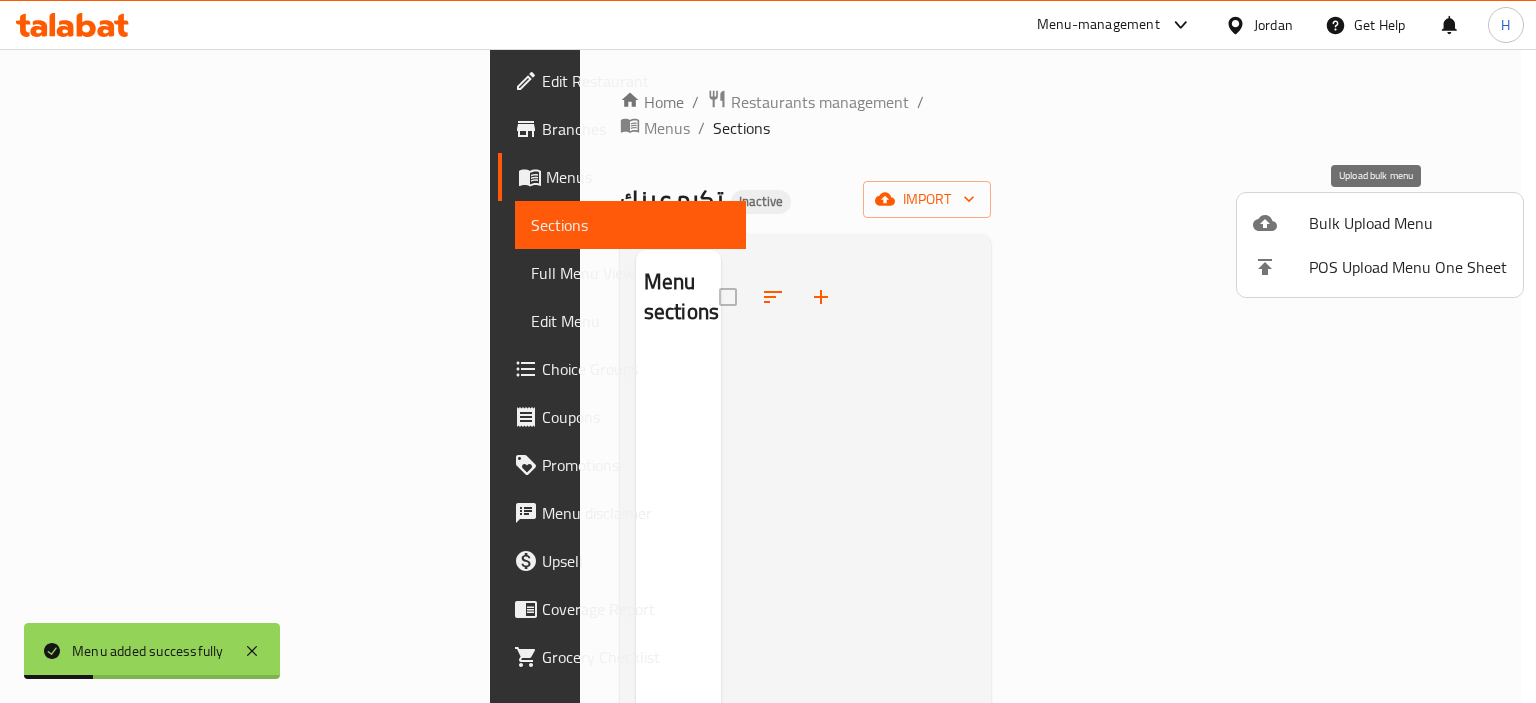 click on "Bulk Upload Menu" at bounding box center [1408, 223] 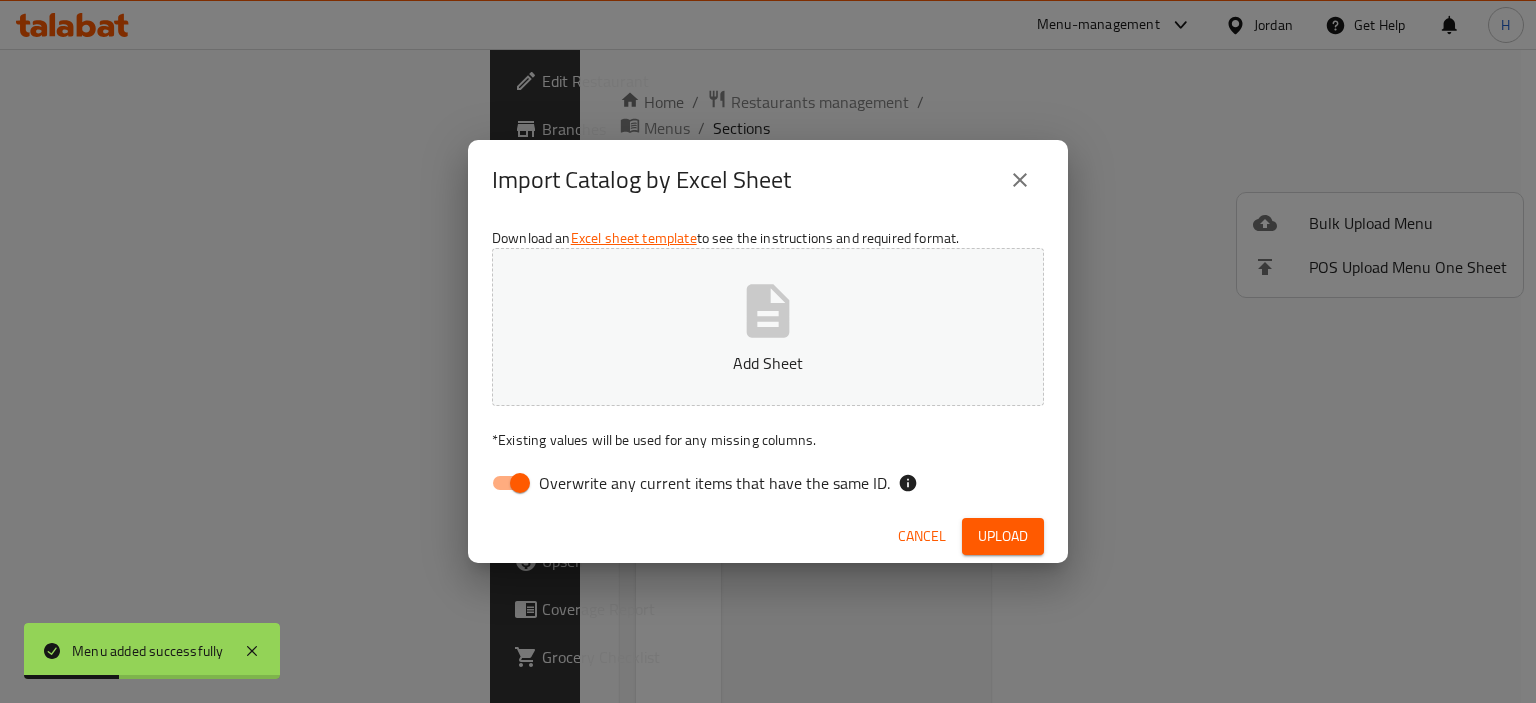 click on "Overwrite any current items that have the same ID." at bounding box center [520, 483] 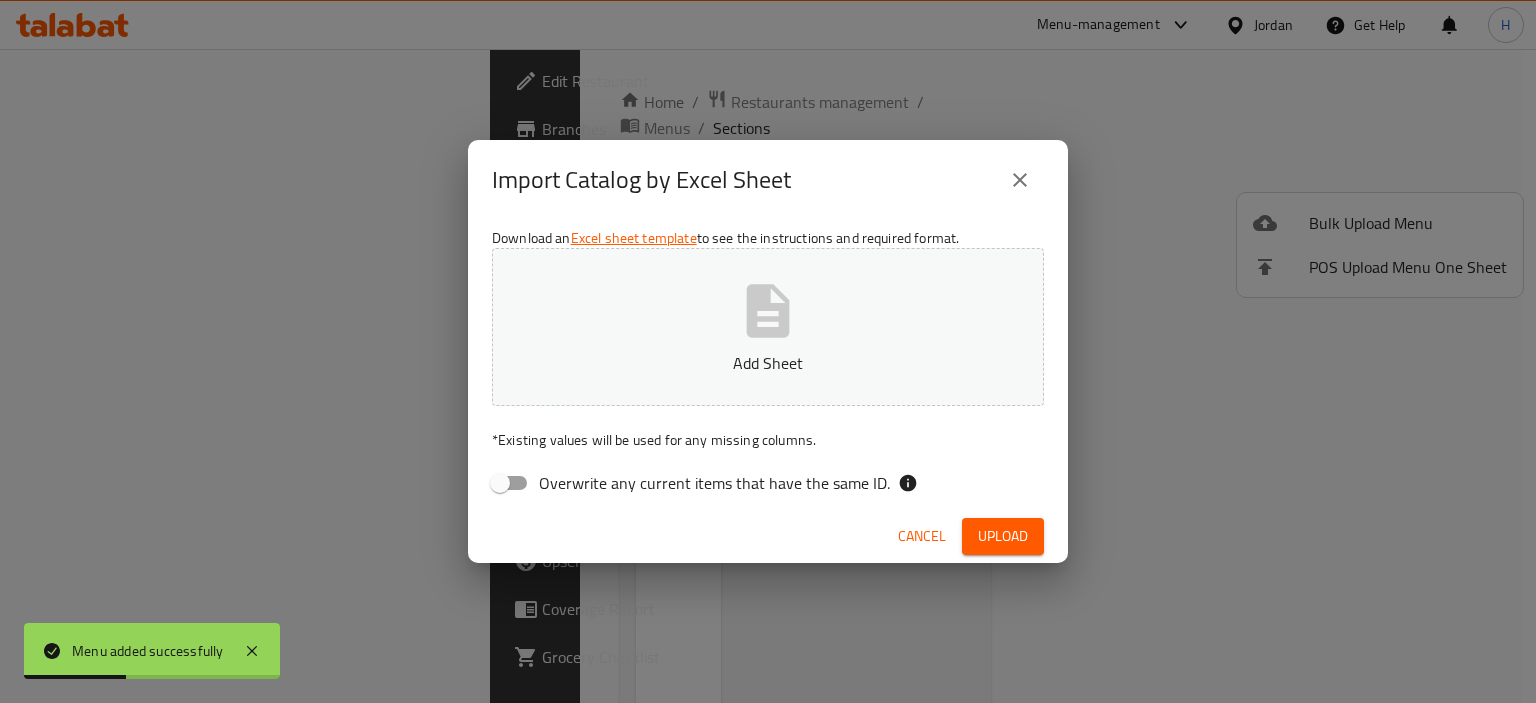 click on "Add Sheet" at bounding box center [768, 363] 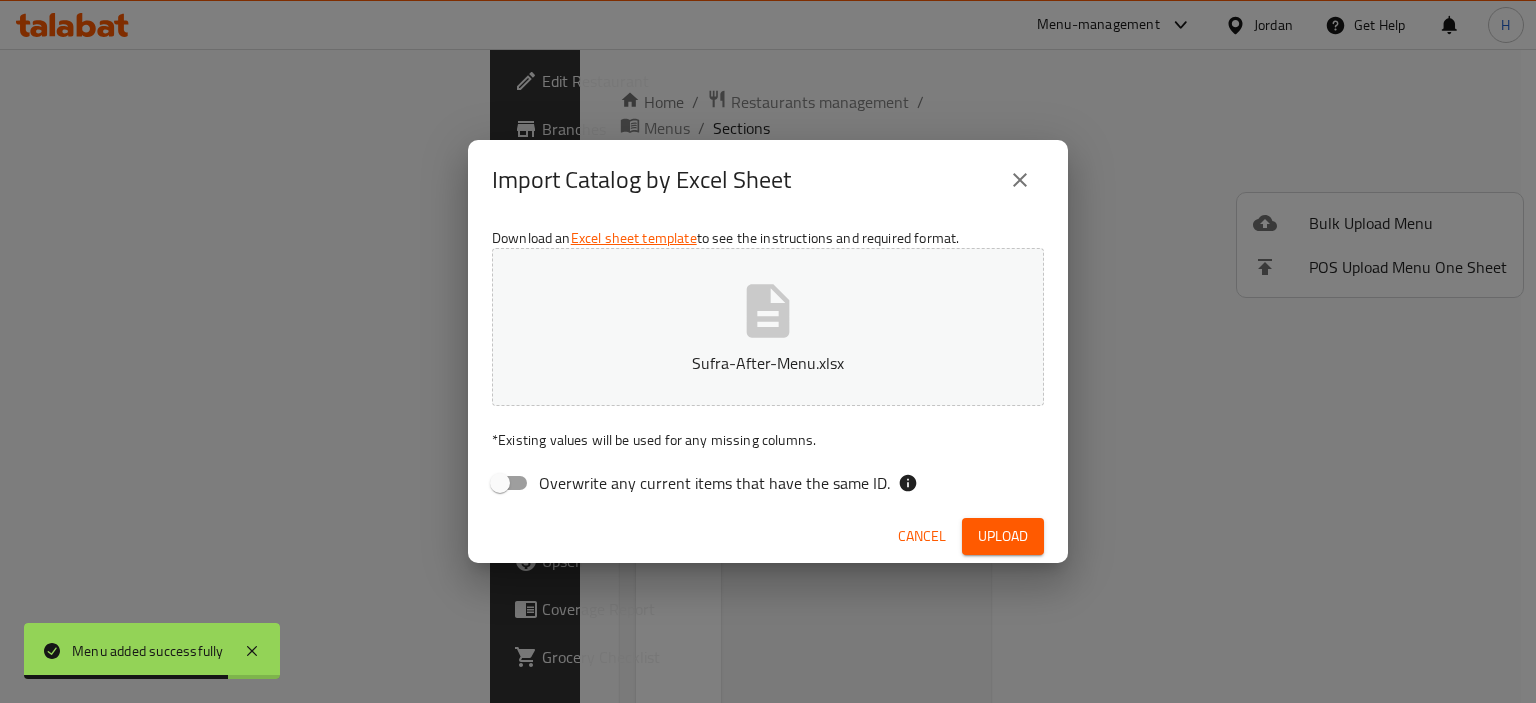 click on "Upload" at bounding box center [1003, 536] 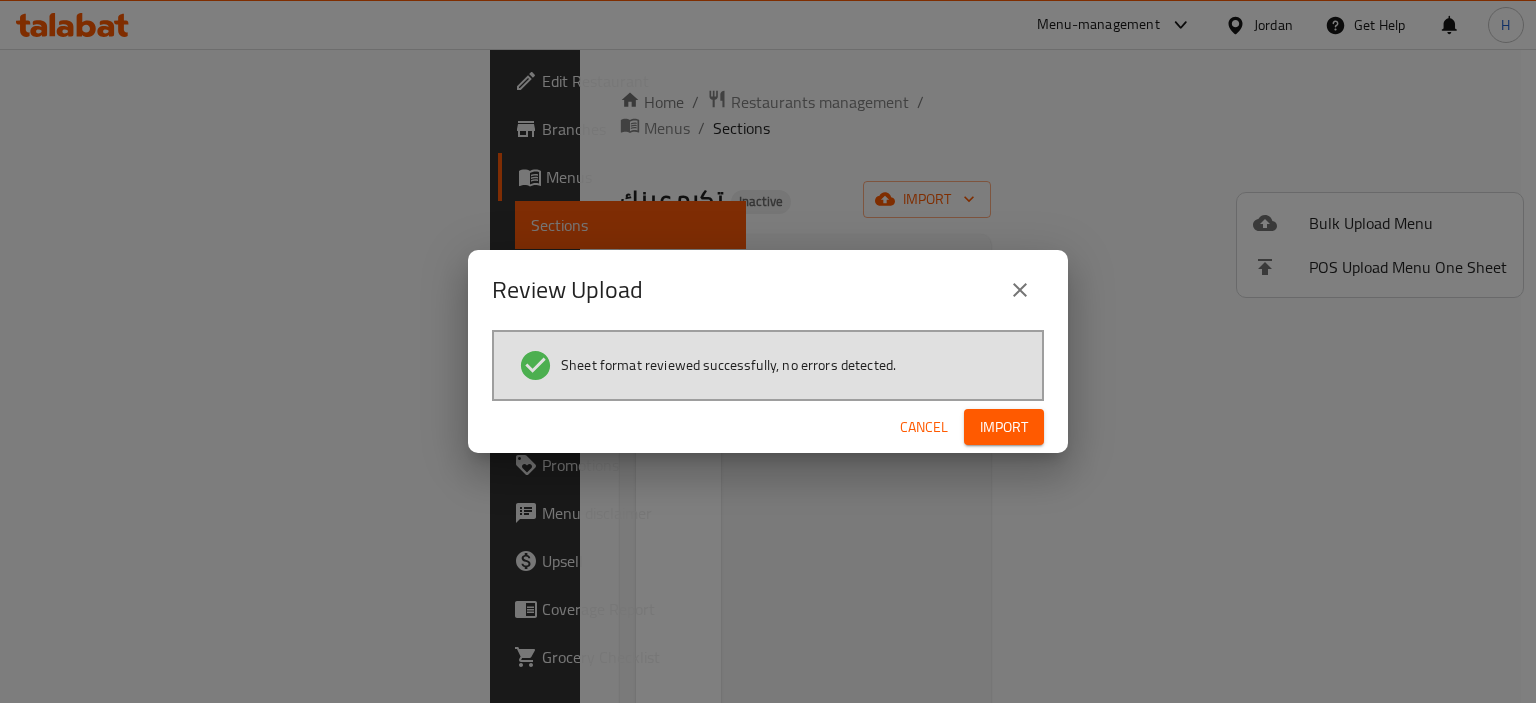 click on "Cancel Import" at bounding box center [768, 427] 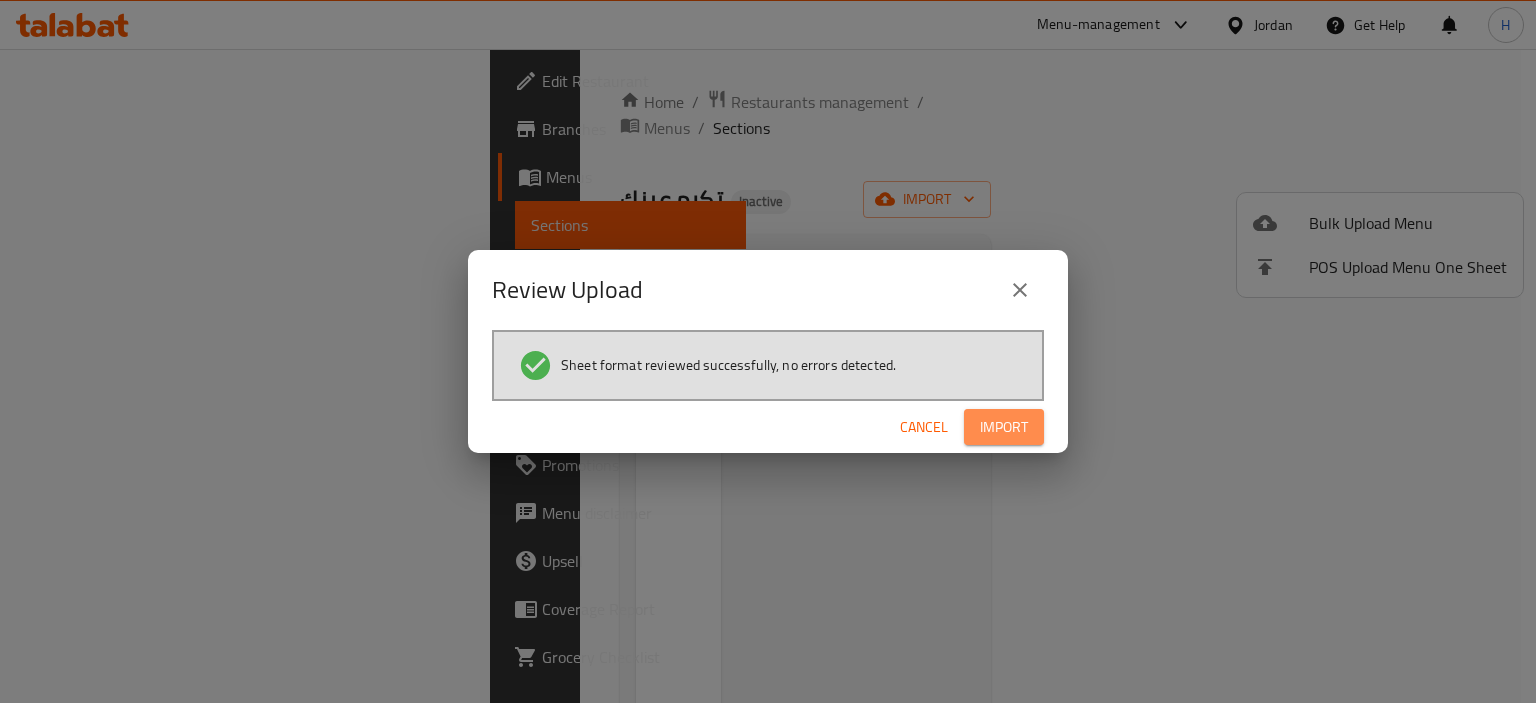 click on "Import" at bounding box center (1004, 427) 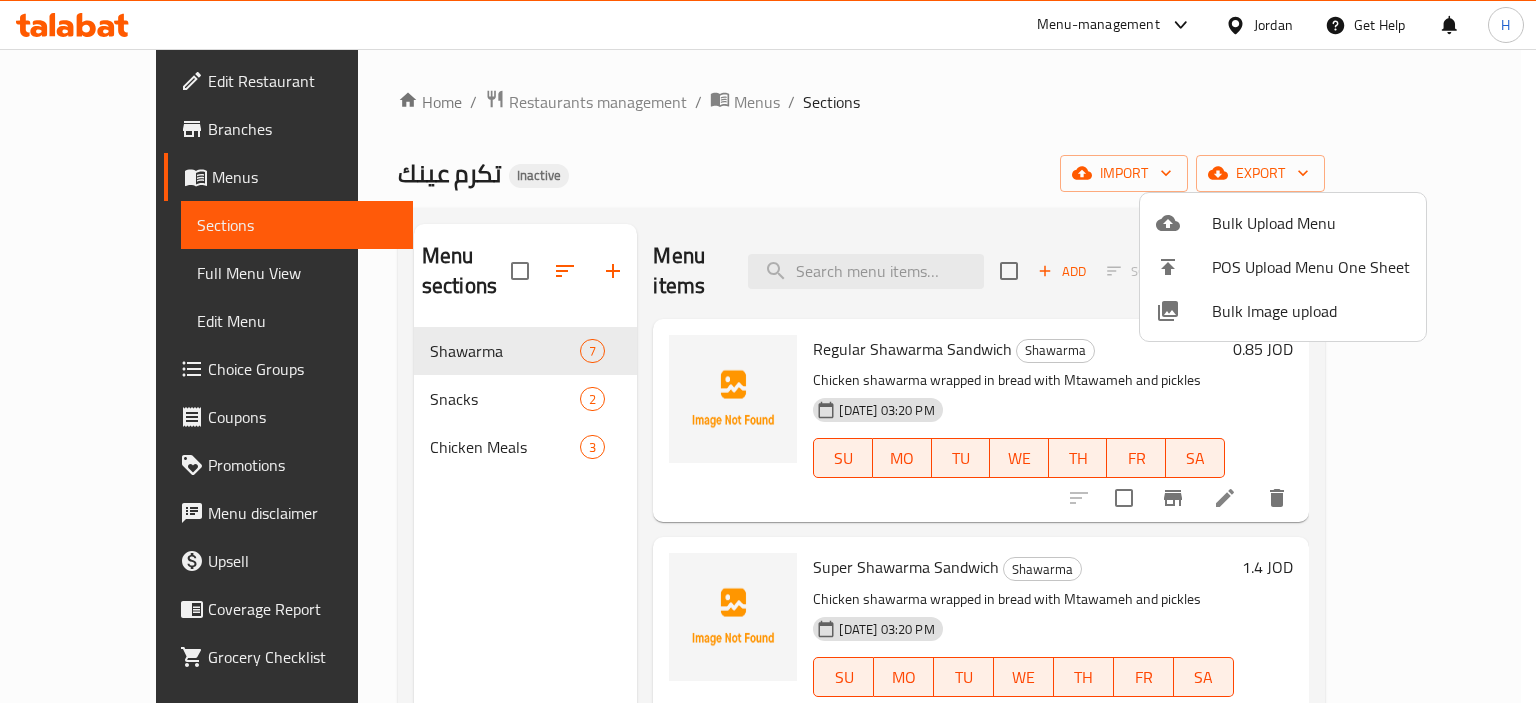 click at bounding box center [768, 351] 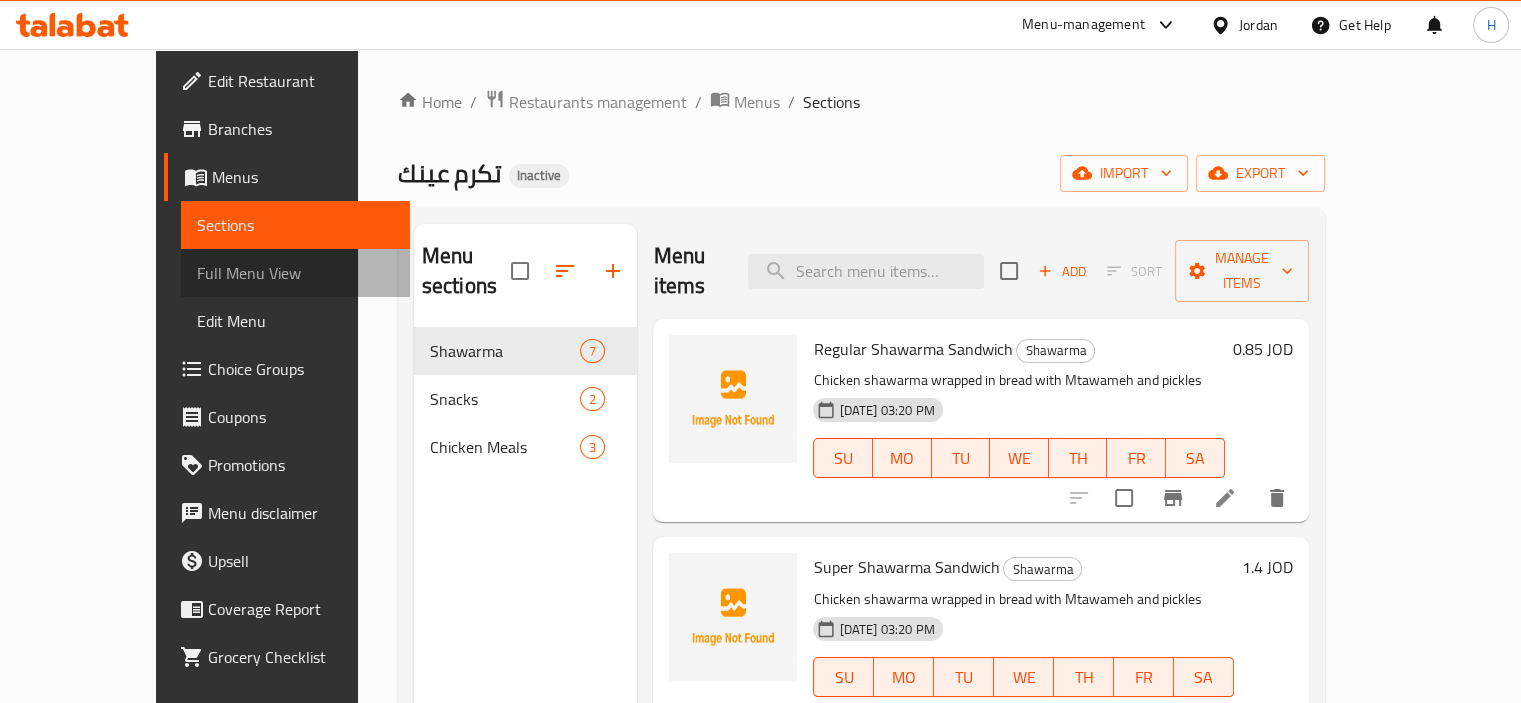 click on "Full Menu View" at bounding box center (295, 273) 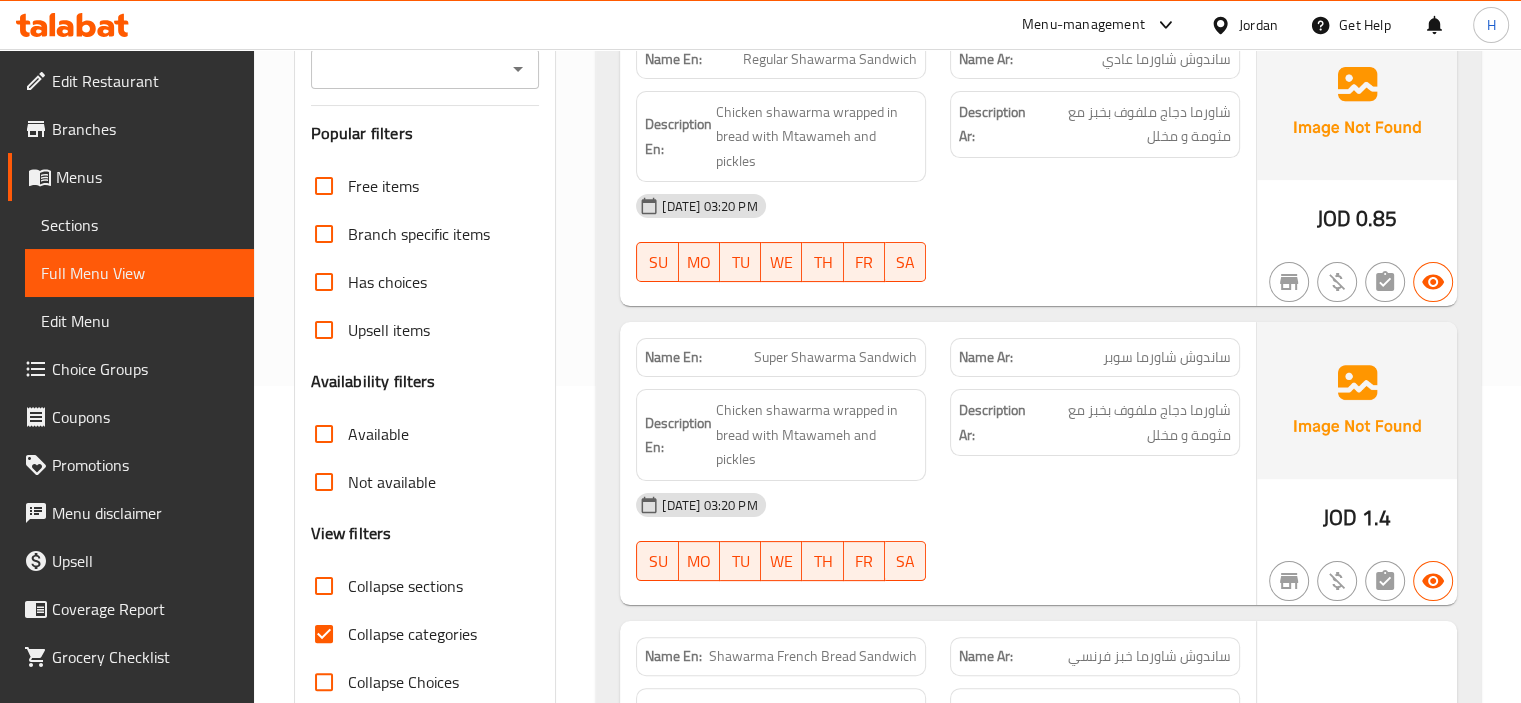 scroll, scrollTop: 500, scrollLeft: 0, axis: vertical 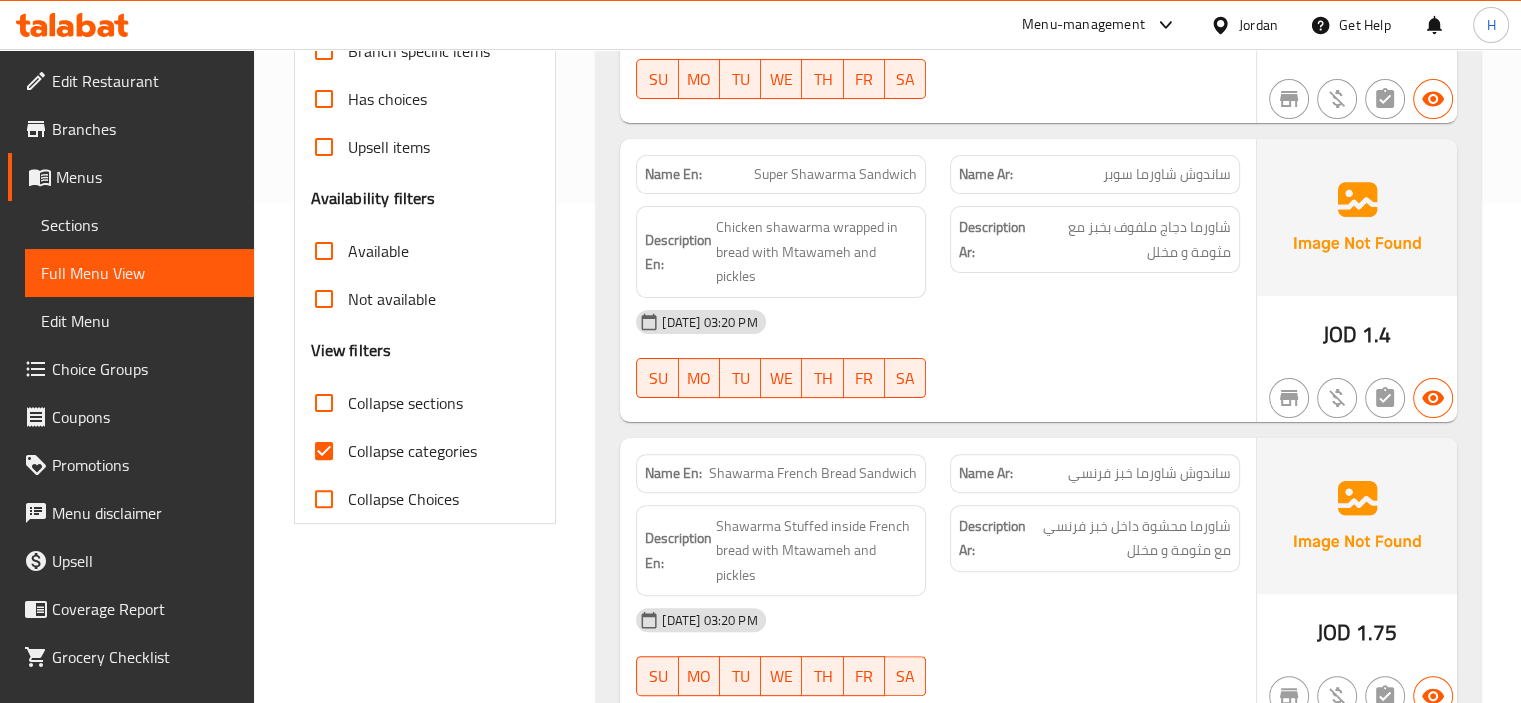 click on "Collapse sections" at bounding box center (405, 403) 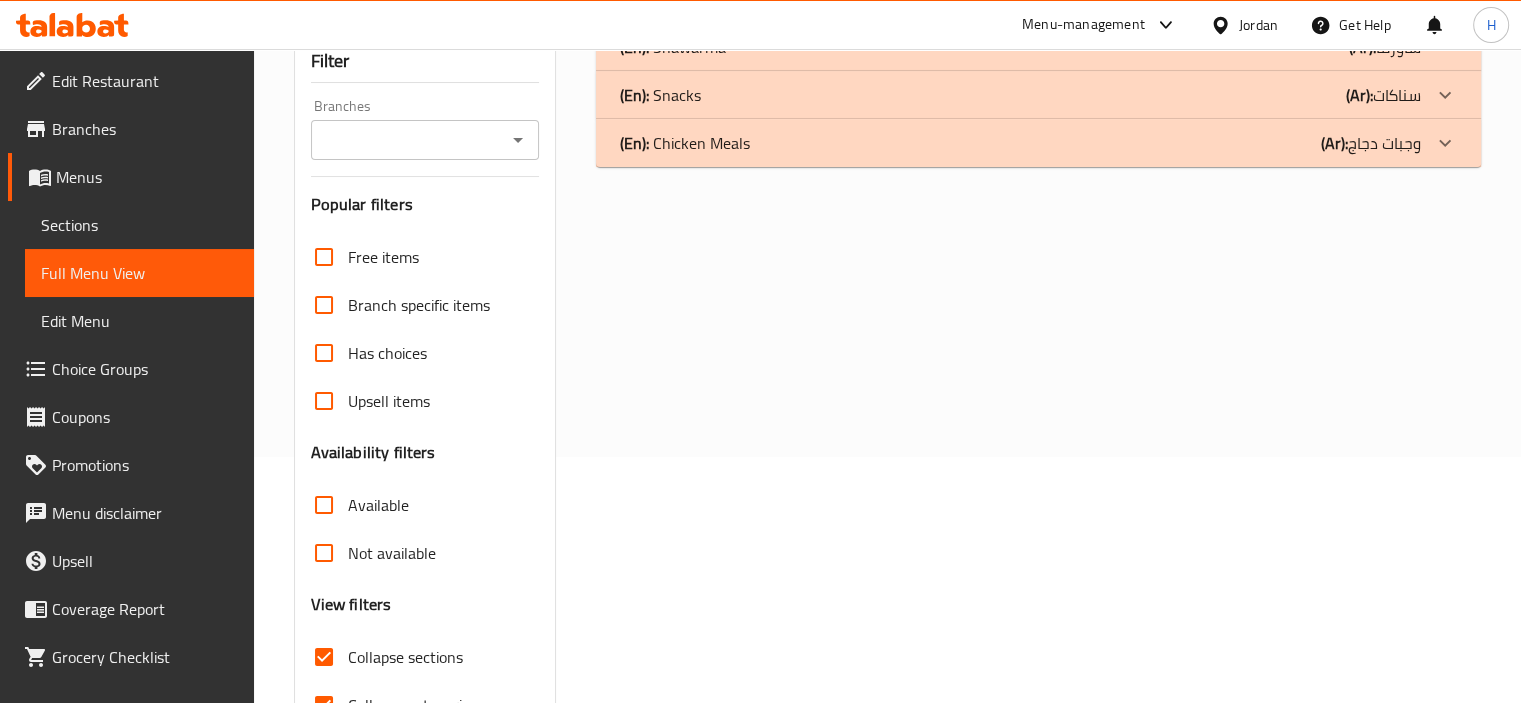 scroll, scrollTop: 160, scrollLeft: 0, axis: vertical 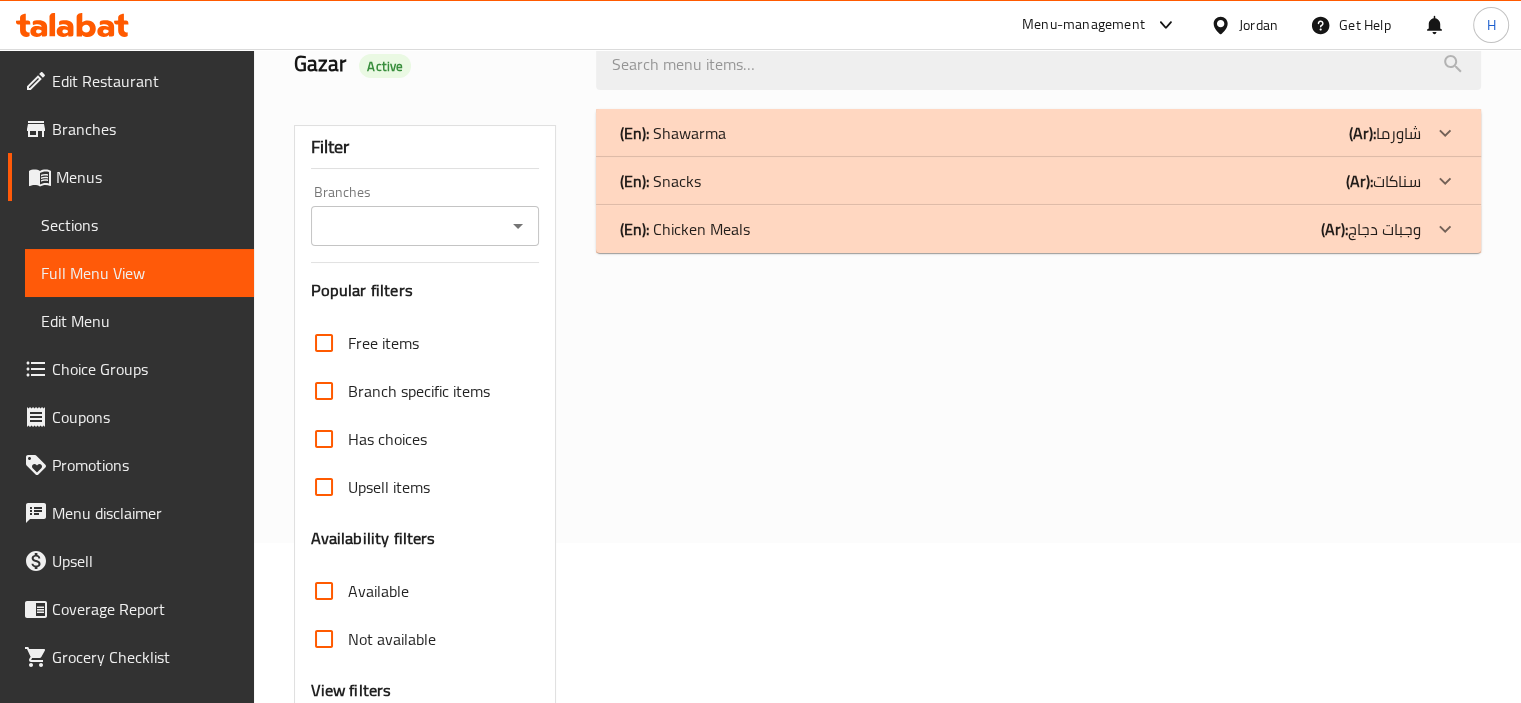 click on "(En):   Chicken Meals (Ar): وجبات دجاج" at bounding box center (1020, 133) 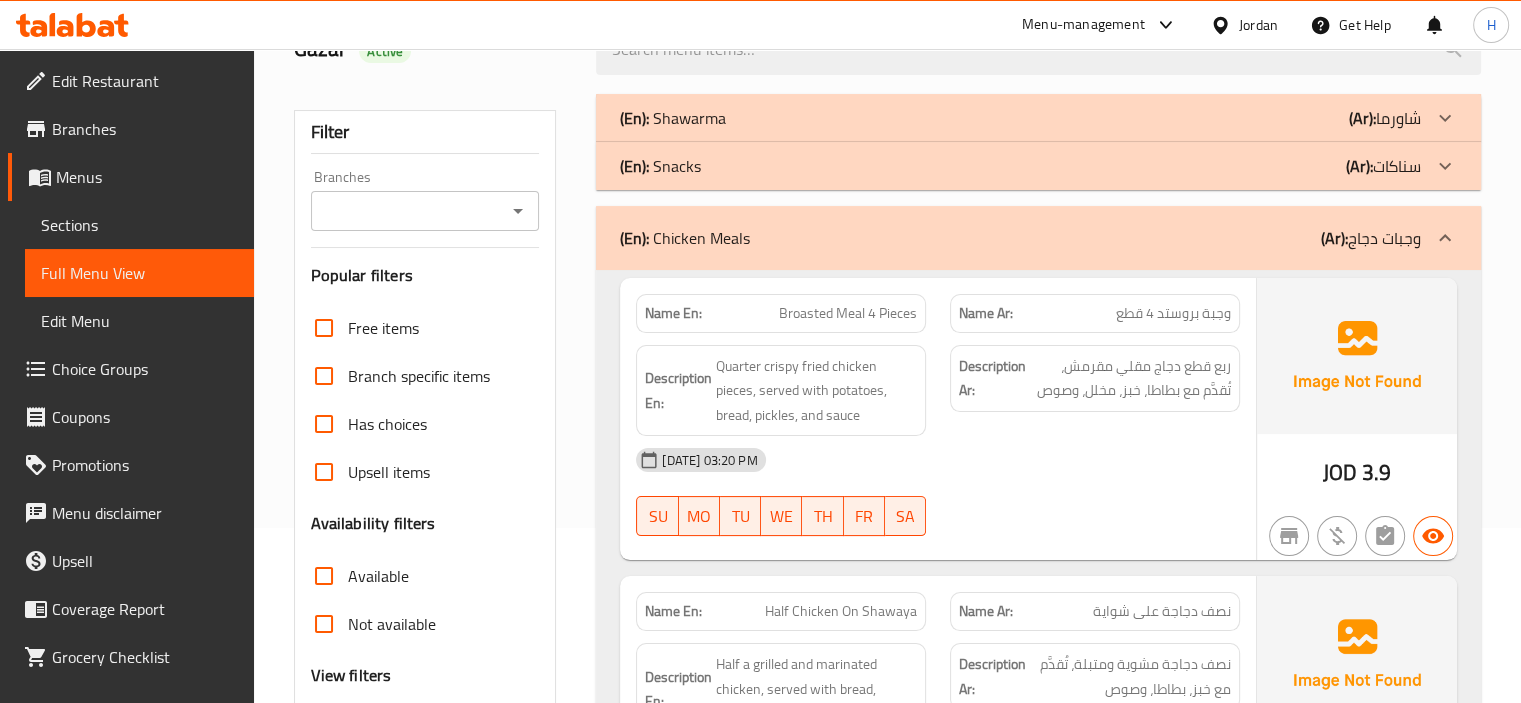 scroll, scrollTop: 6, scrollLeft: 0, axis: vertical 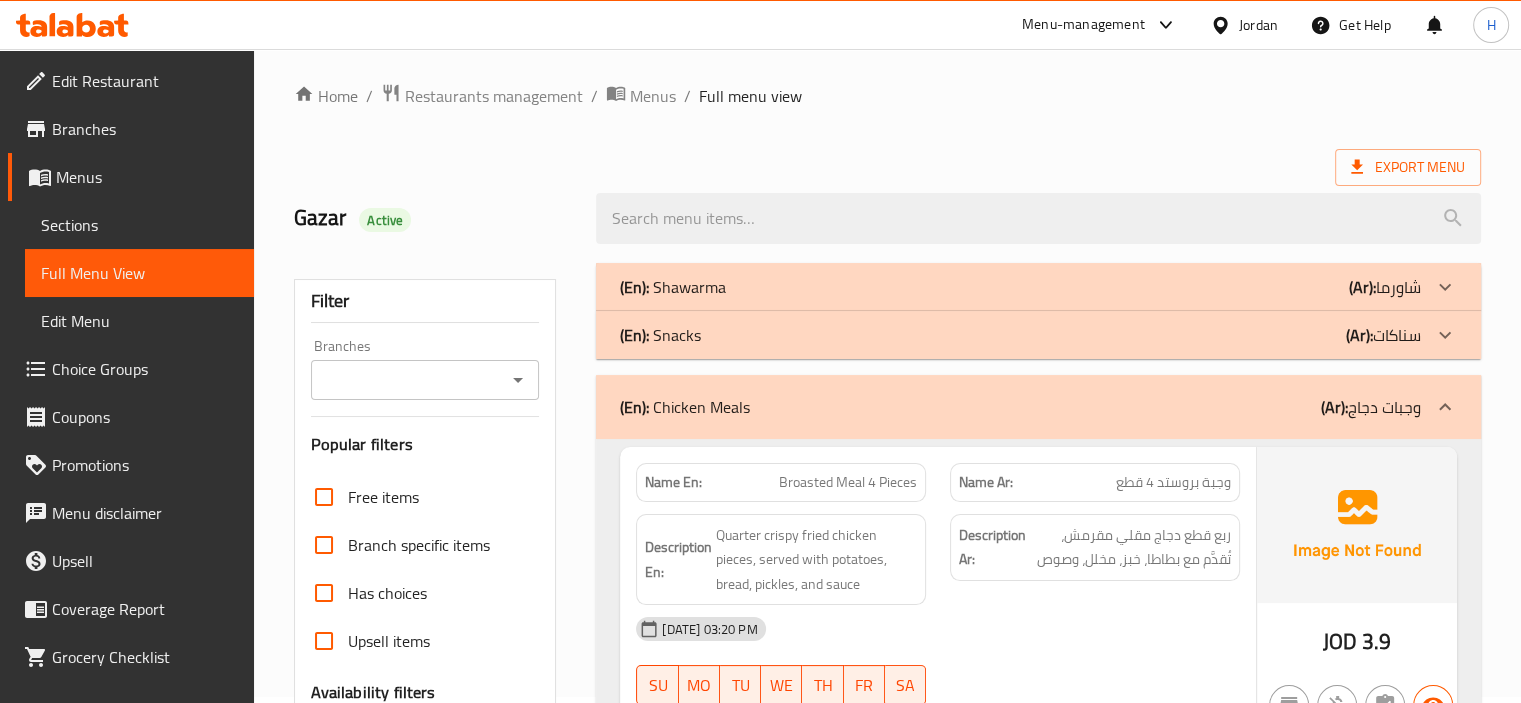 click on "(En):   Chicken Meals (Ar): وجبات دجاج" at bounding box center (1038, 407) 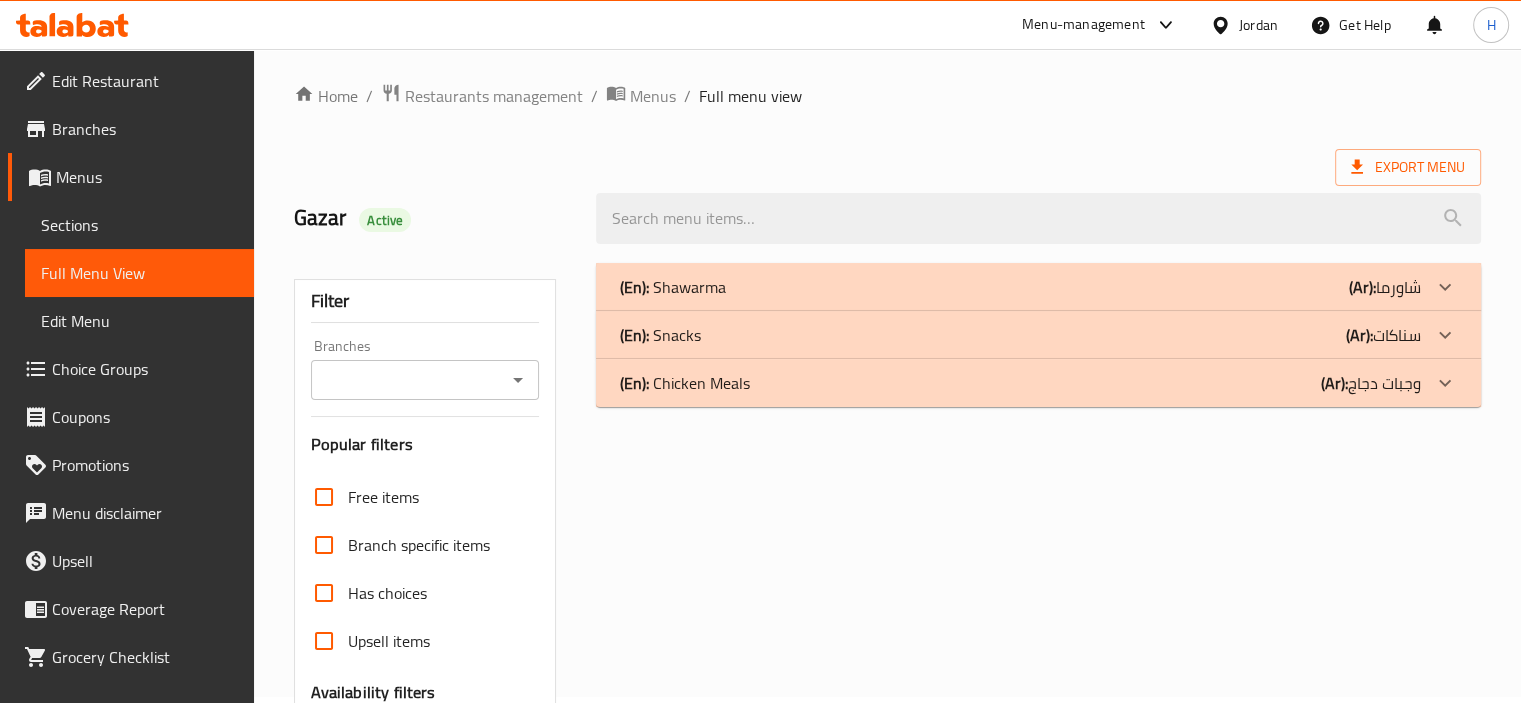 click on "(En):   Snacks (Ar): سناكات" at bounding box center [1038, 287] 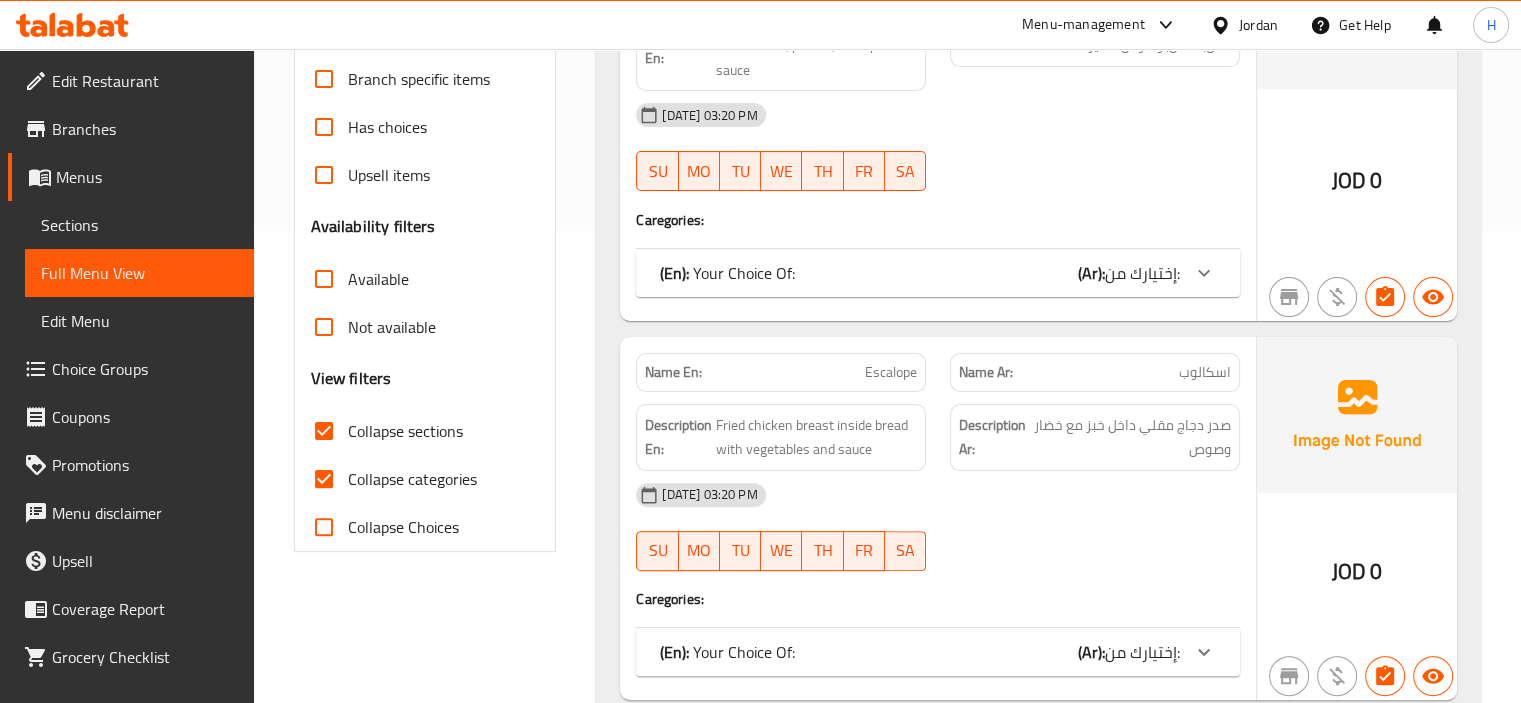 scroll, scrollTop: 506, scrollLeft: 0, axis: vertical 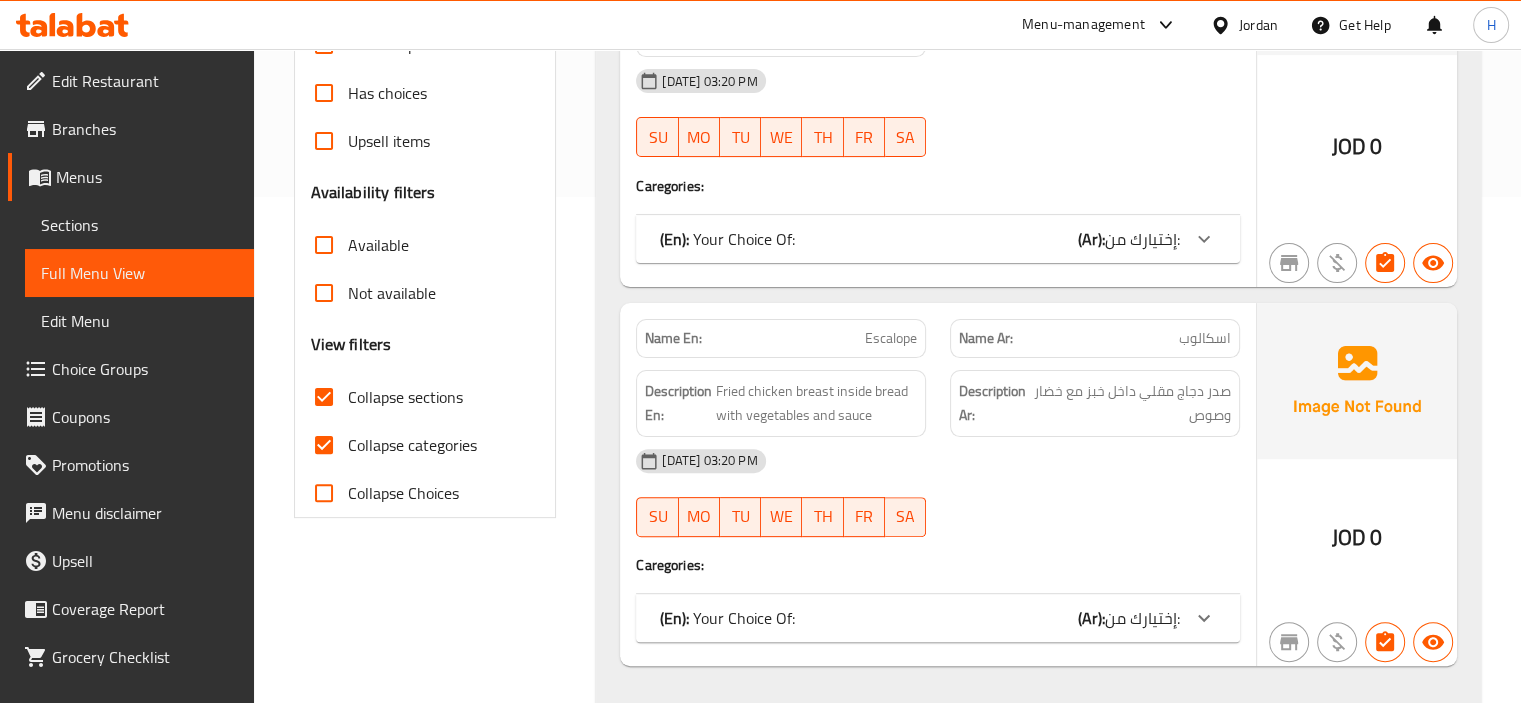 click on "Collapse categories" at bounding box center (412, 445) 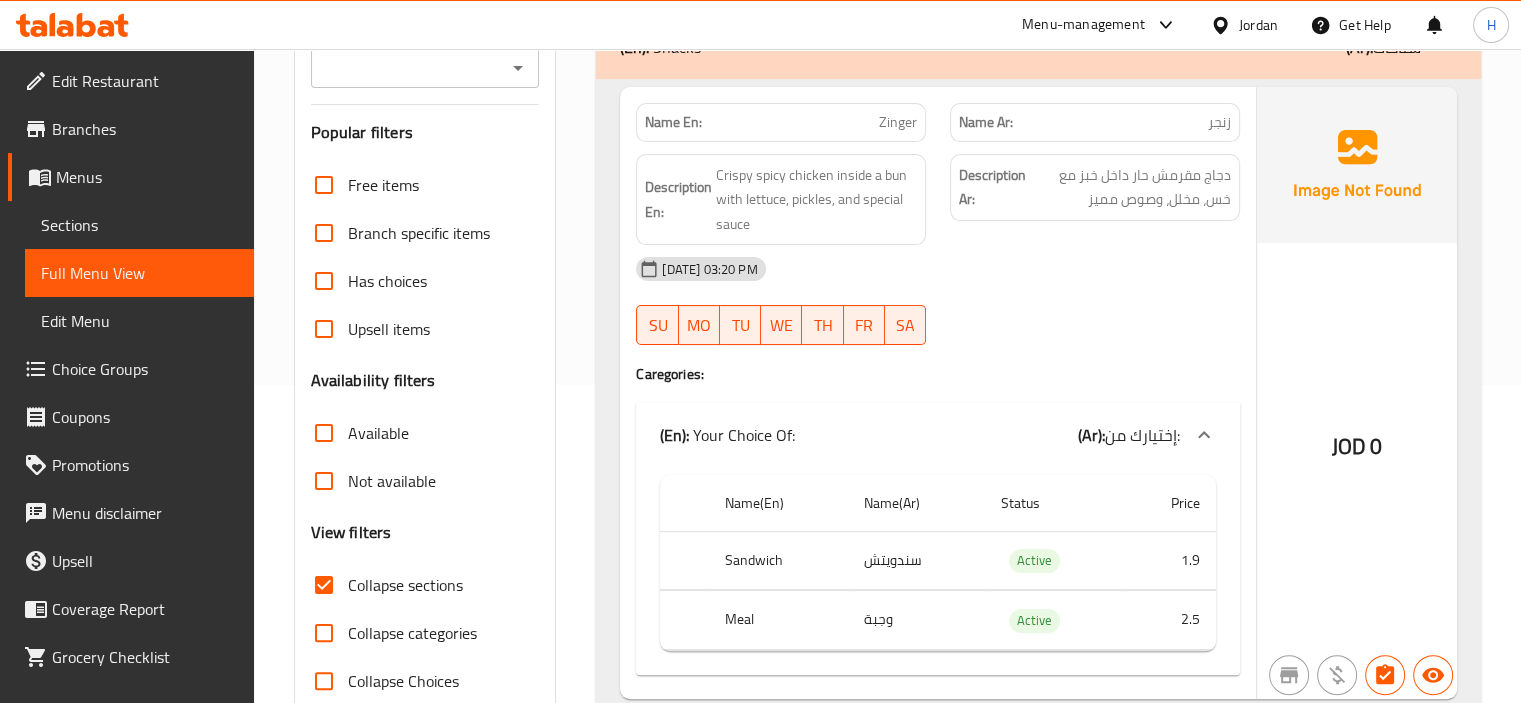 scroll, scrollTop: 306, scrollLeft: 0, axis: vertical 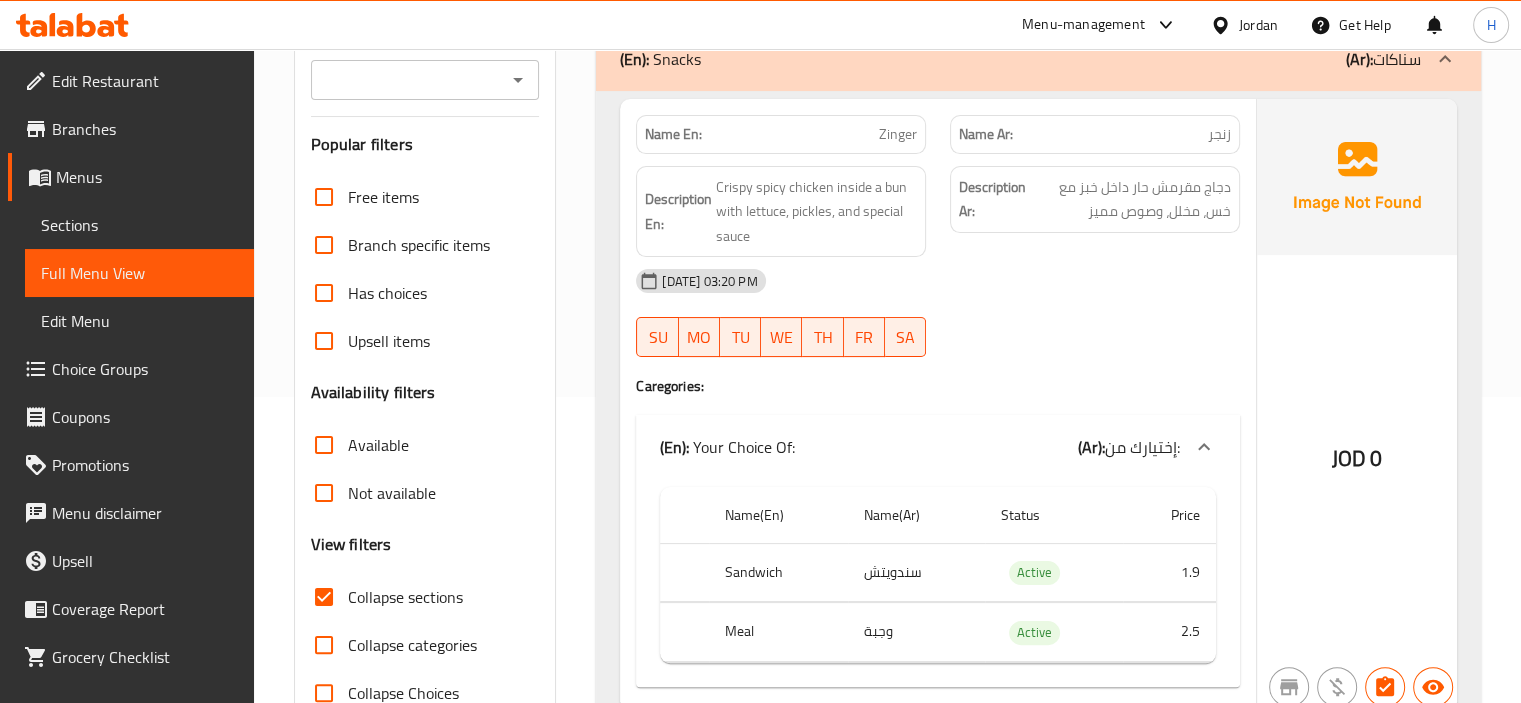 click on "Zinger" at bounding box center [898, 134] 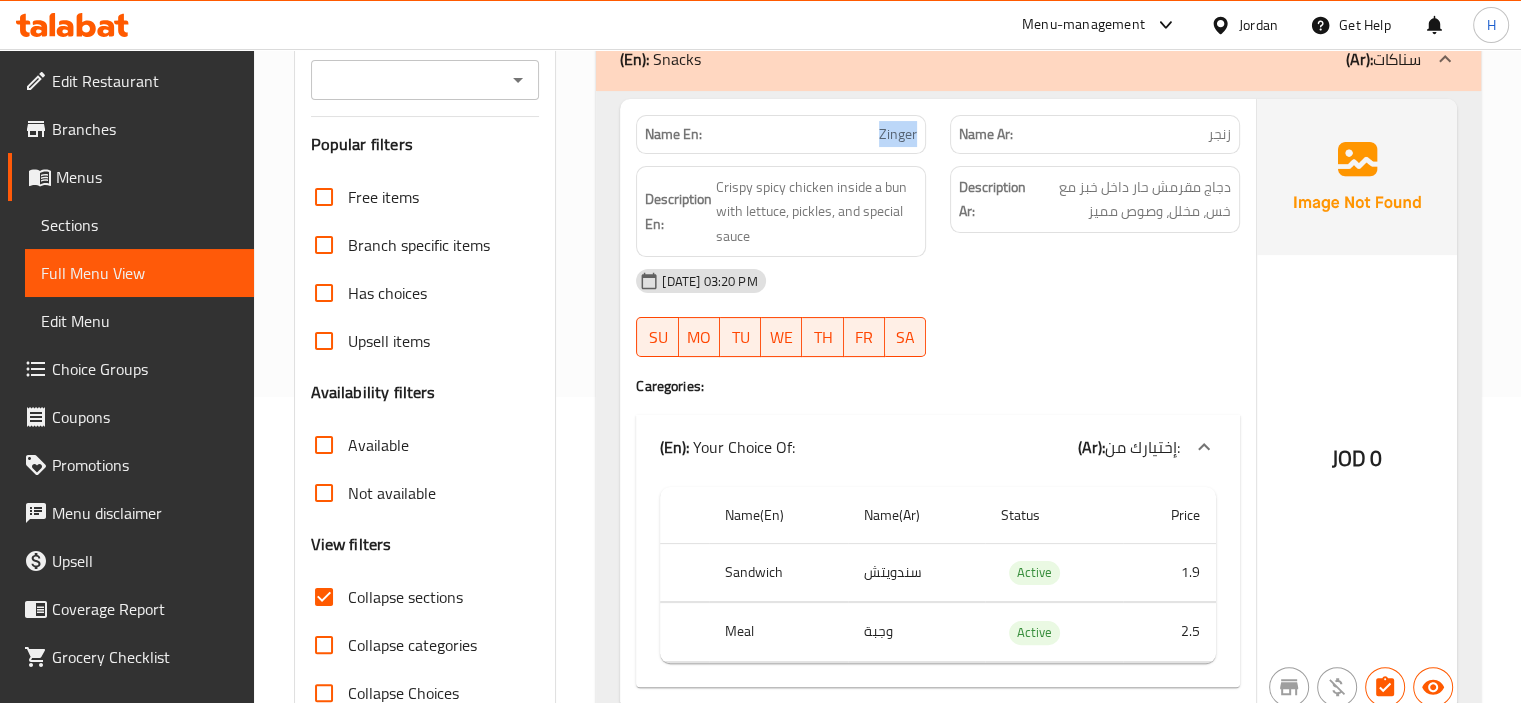 click on "Zinger" at bounding box center (898, 134) 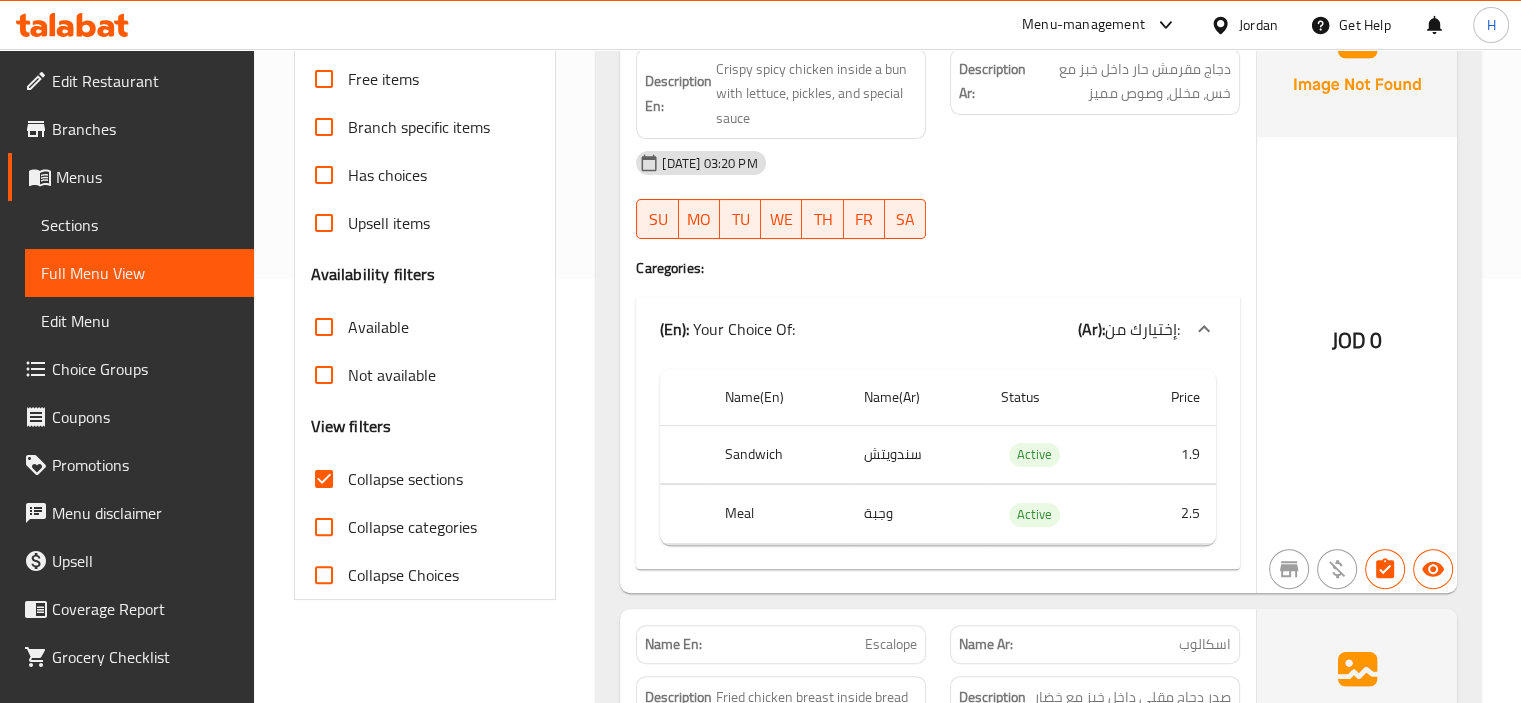 scroll, scrollTop: 159, scrollLeft: 0, axis: vertical 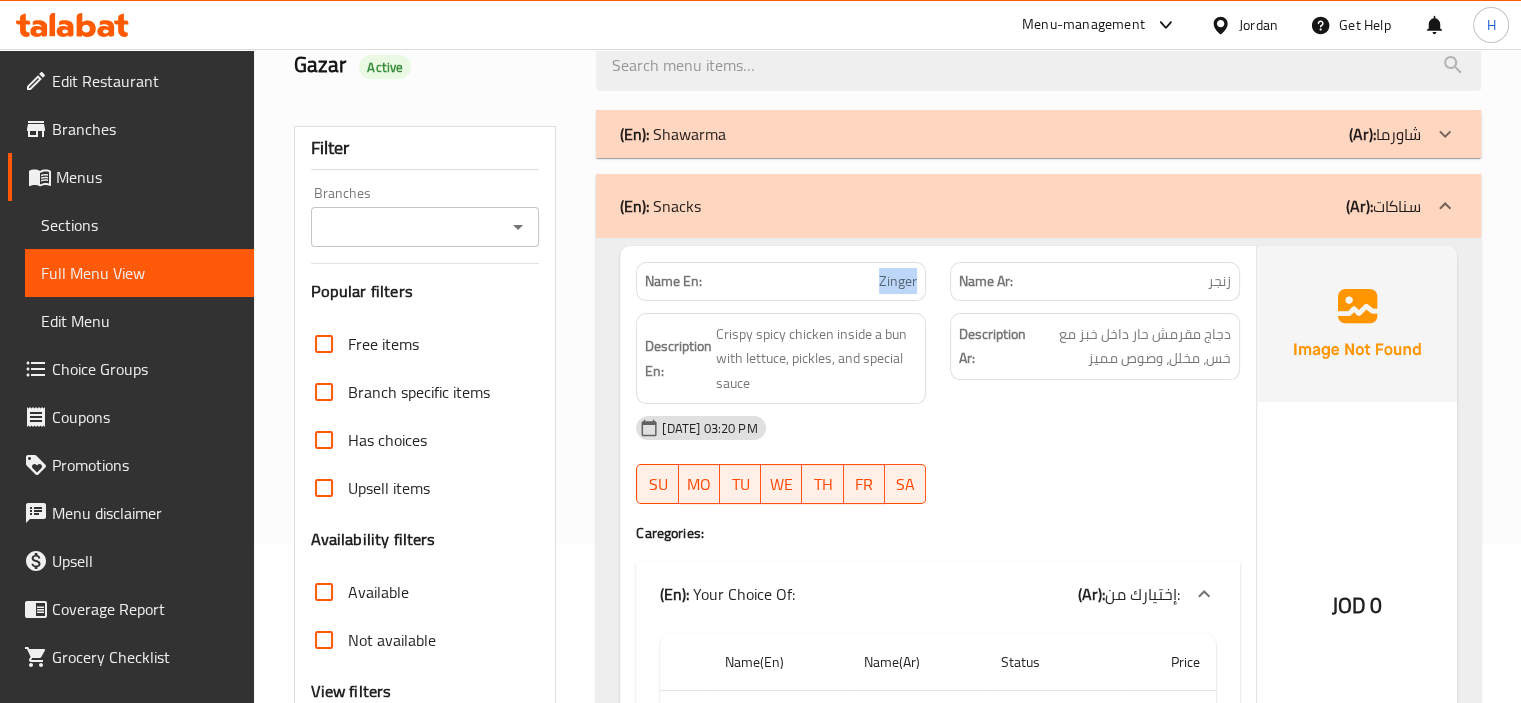 click on "(En):   Snacks (Ar): سناكات" at bounding box center (1020, 206) 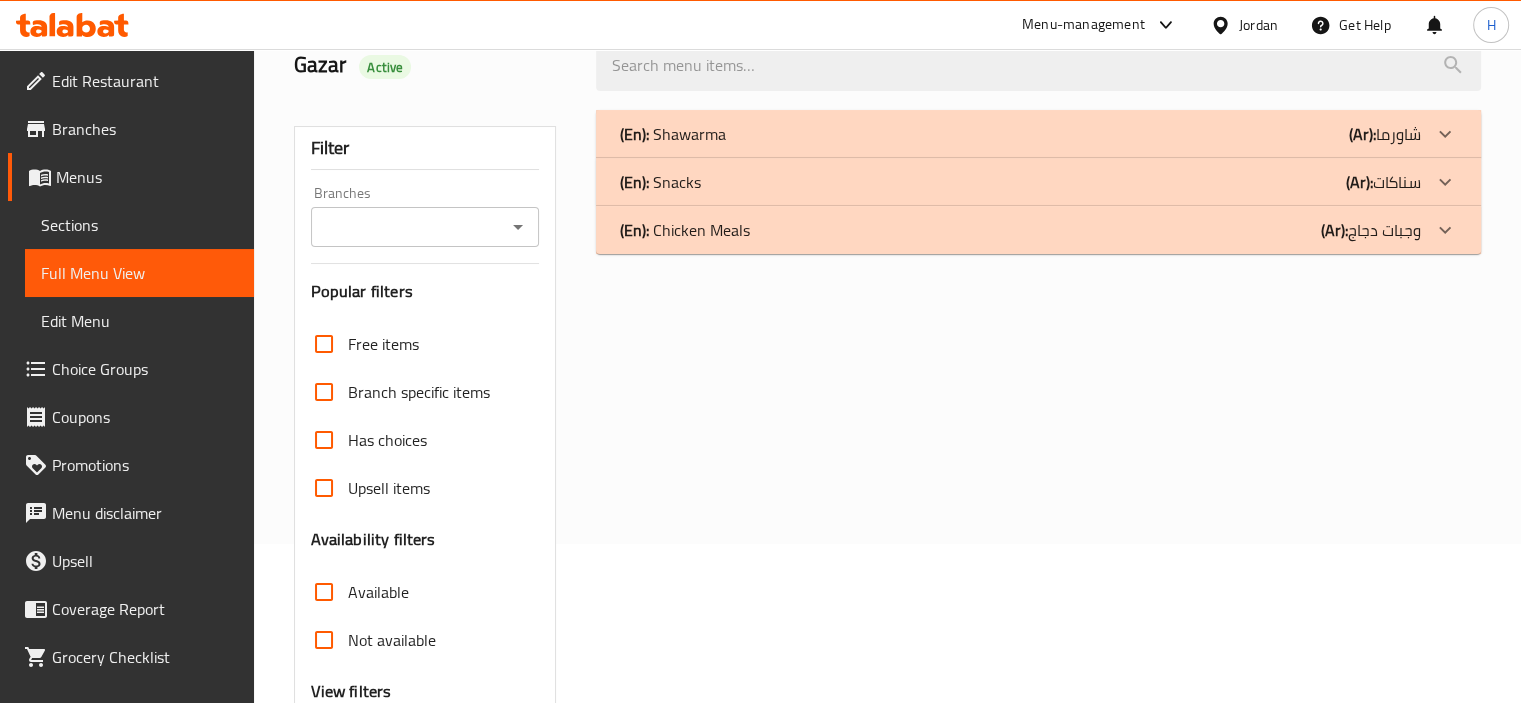 click on "(En):   Shawarma (Ar): شاورما" at bounding box center [1038, 134] 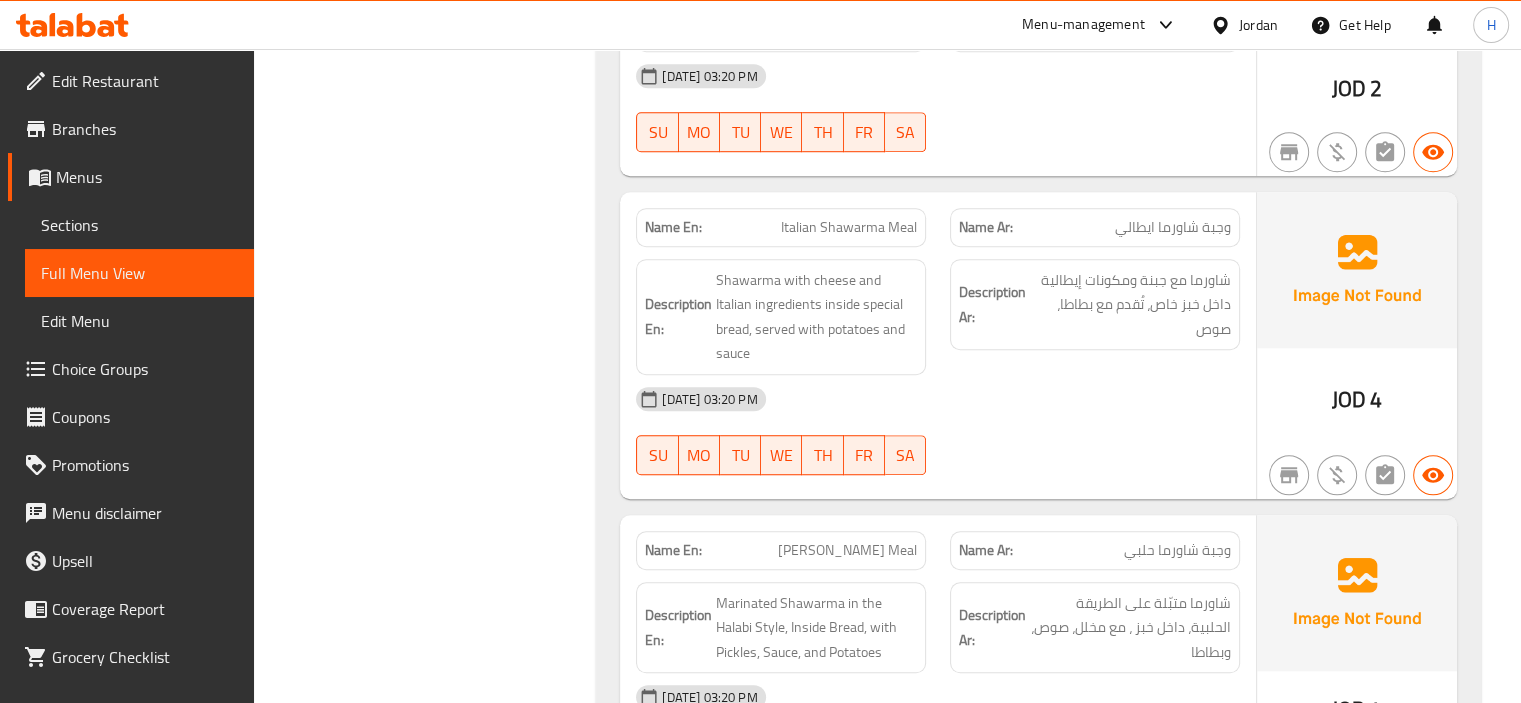 scroll, scrollTop: 1459, scrollLeft: 0, axis: vertical 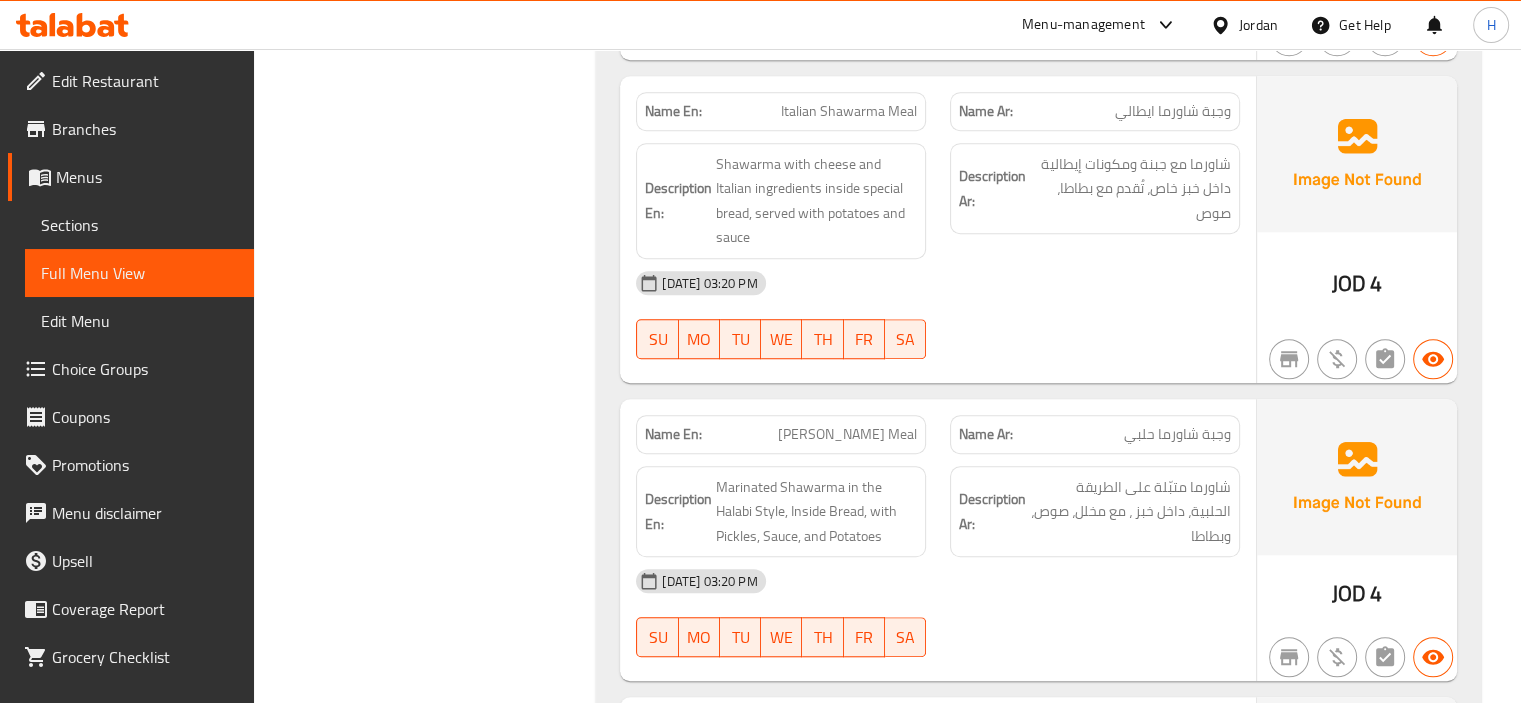 click on "Description Ar: شاورما متبّلة على الطريقة الحلبية، داخل خبز ، مع مخلل، صوص، وبطاطا" at bounding box center (1095, 512) 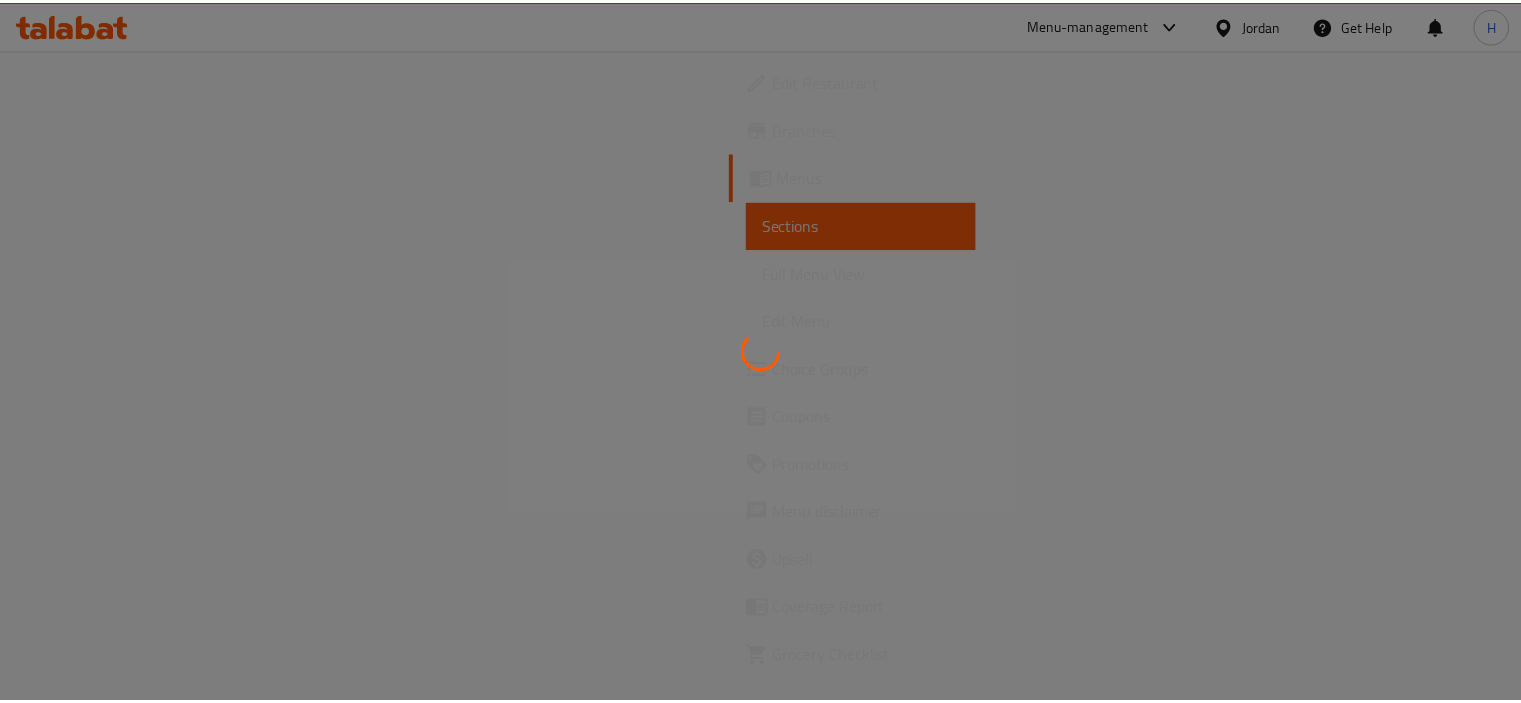scroll, scrollTop: 0, scrollLeft: 0, axis: both 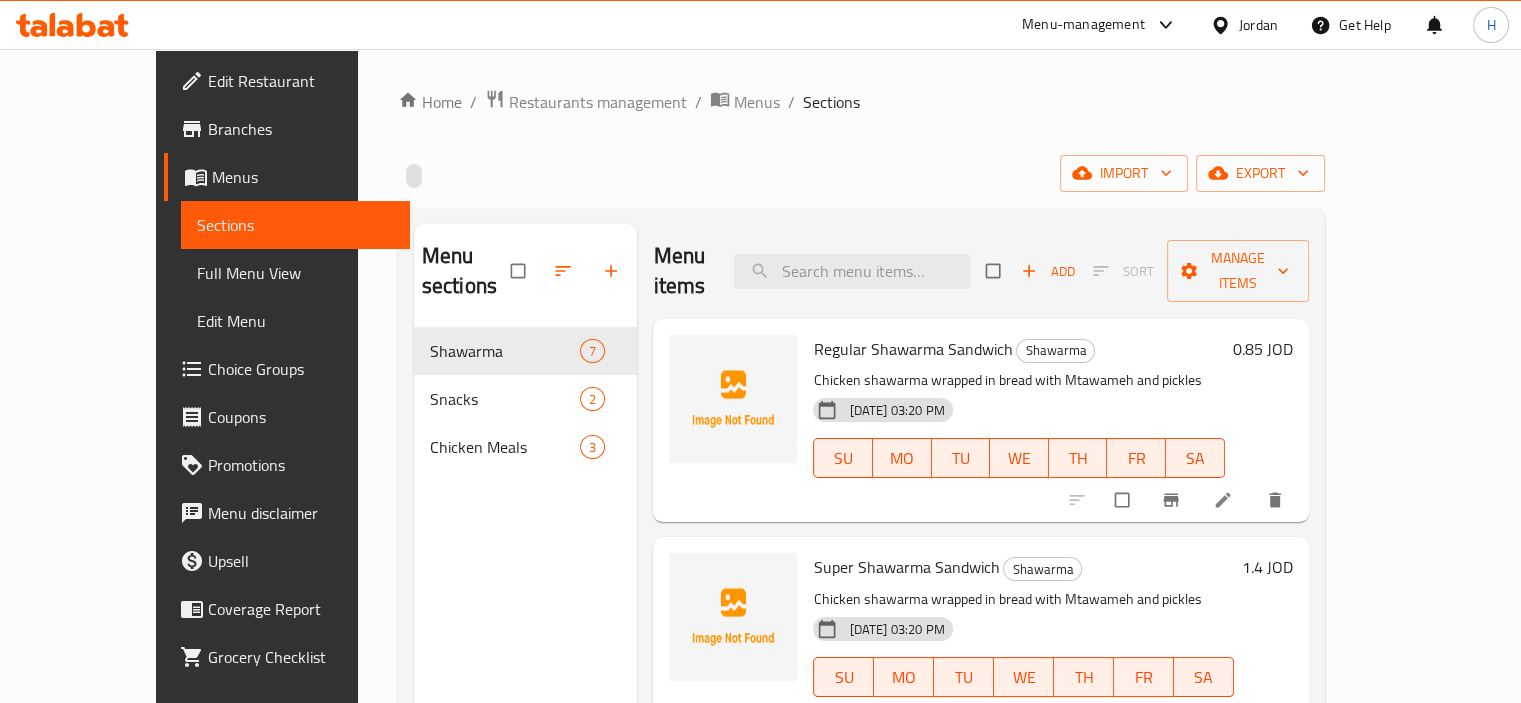 click on "Jordan" at bounding box center (1258, 25) 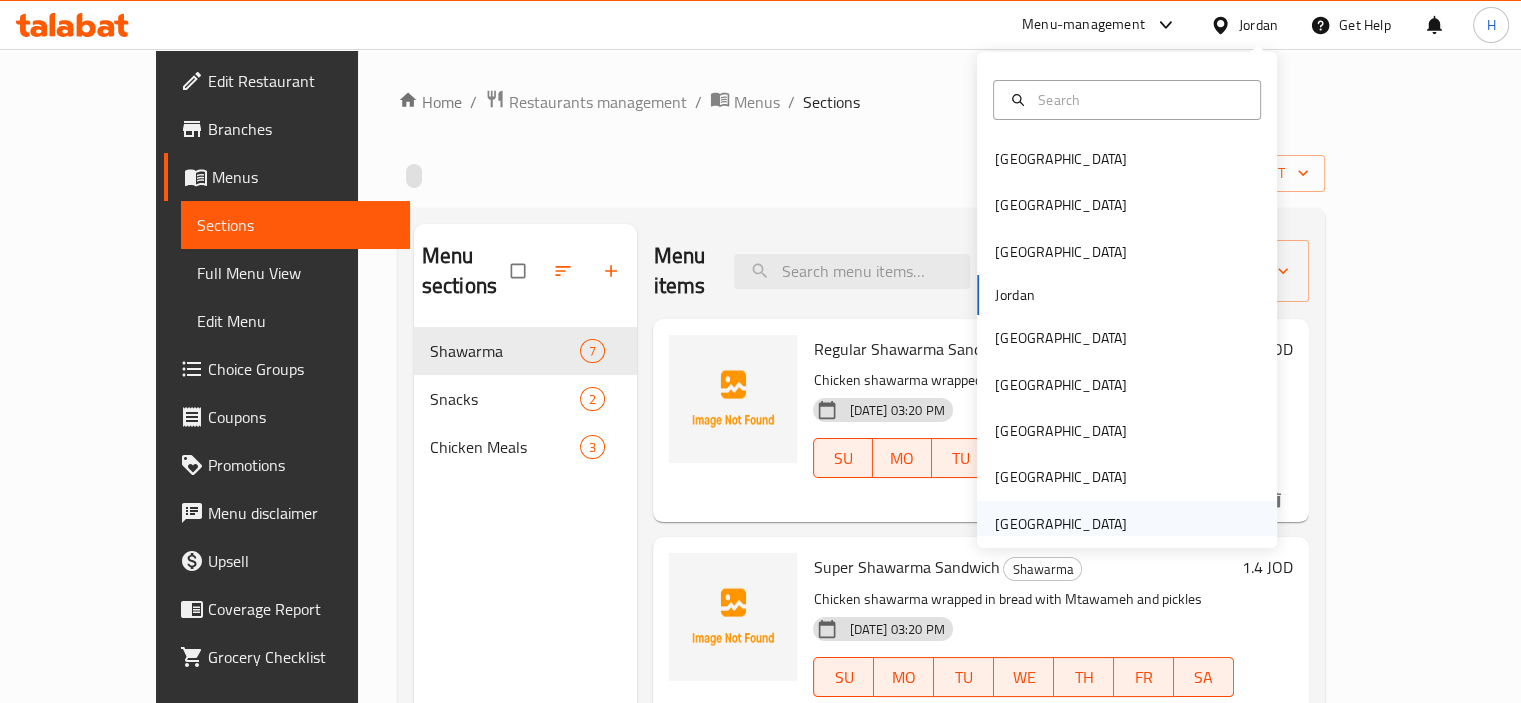 click on "United Arab Emirates" at bounding box center (1061, 524) 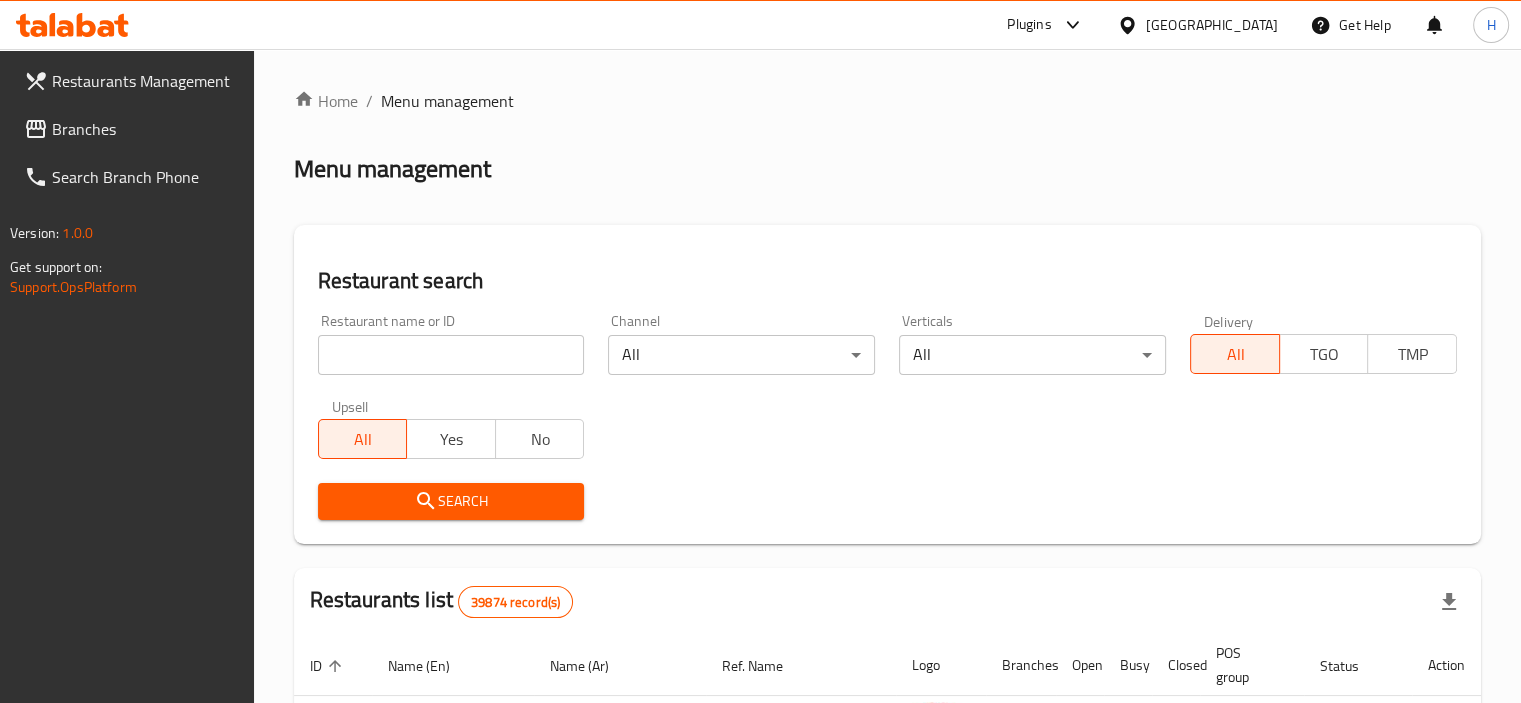 click on "Branches" at bounding box center [145, 129] 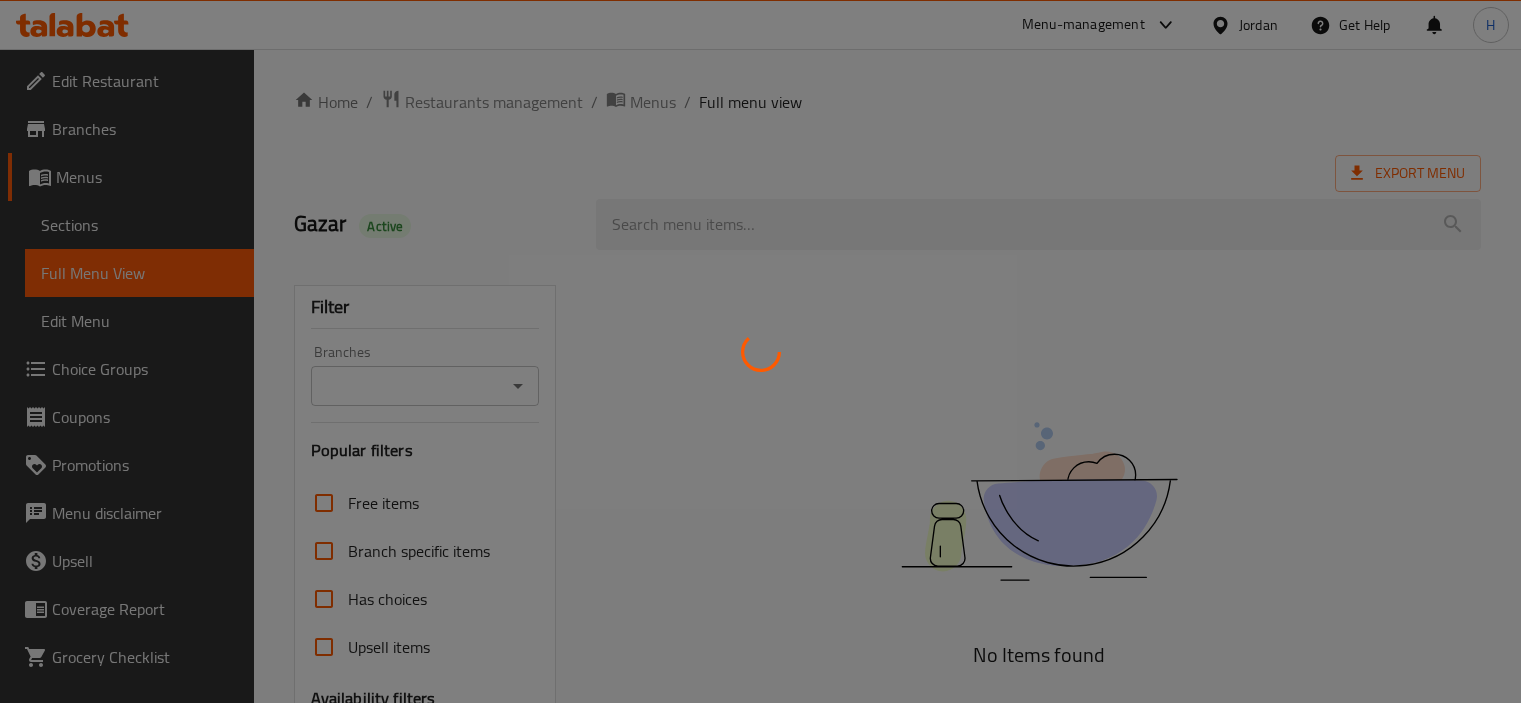 scroll, scrollTop: 0, scrollLeft: 0, axis: both 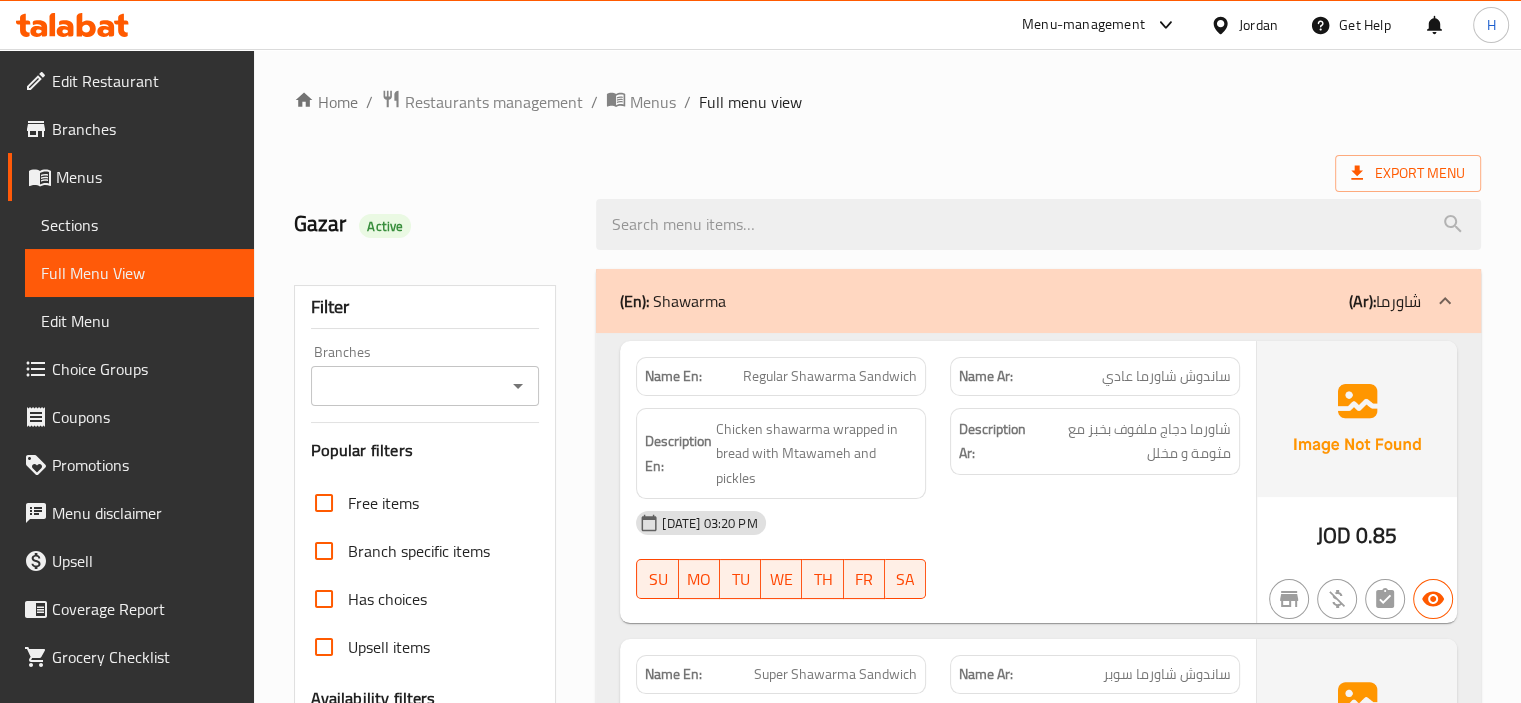 click on "Sections" at bounding box center [139, 225] 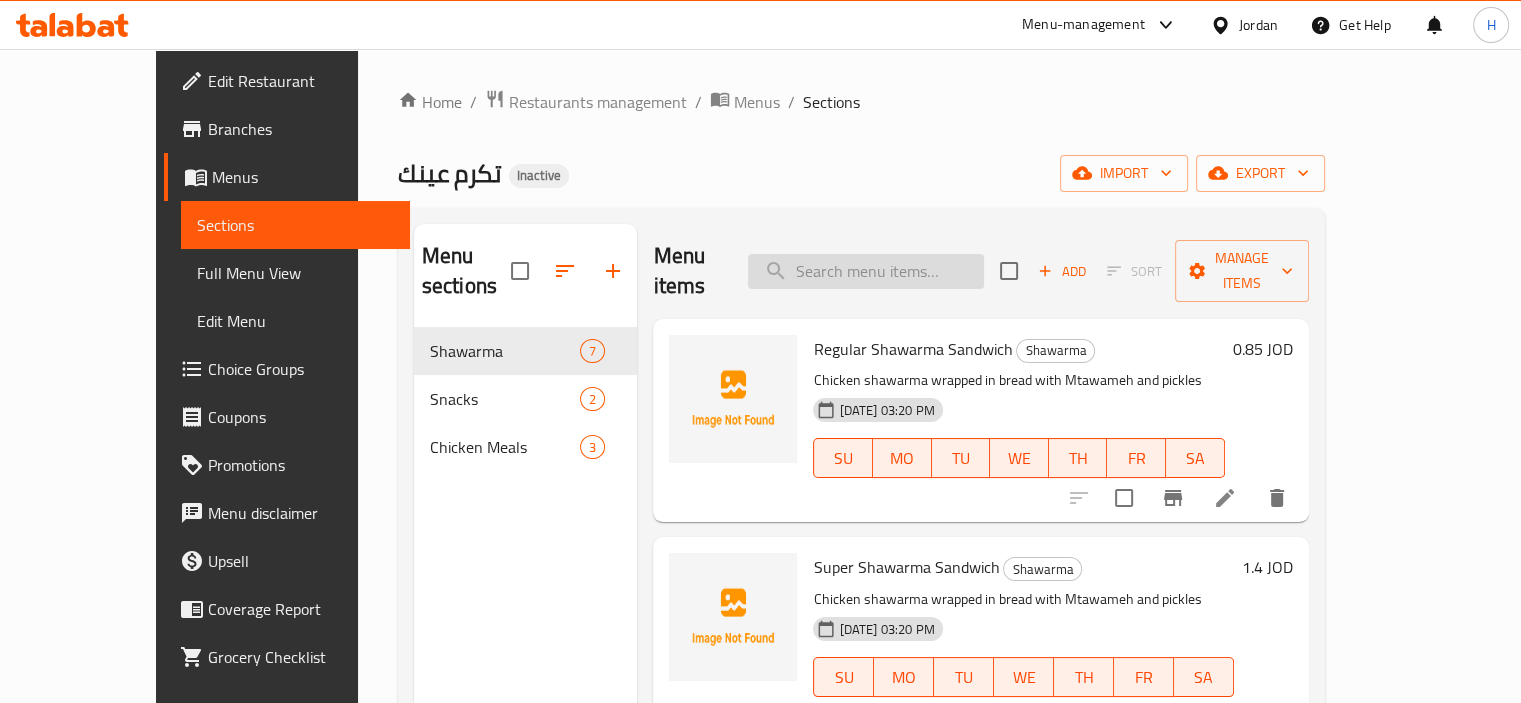 click at bounding box center [866, 271] 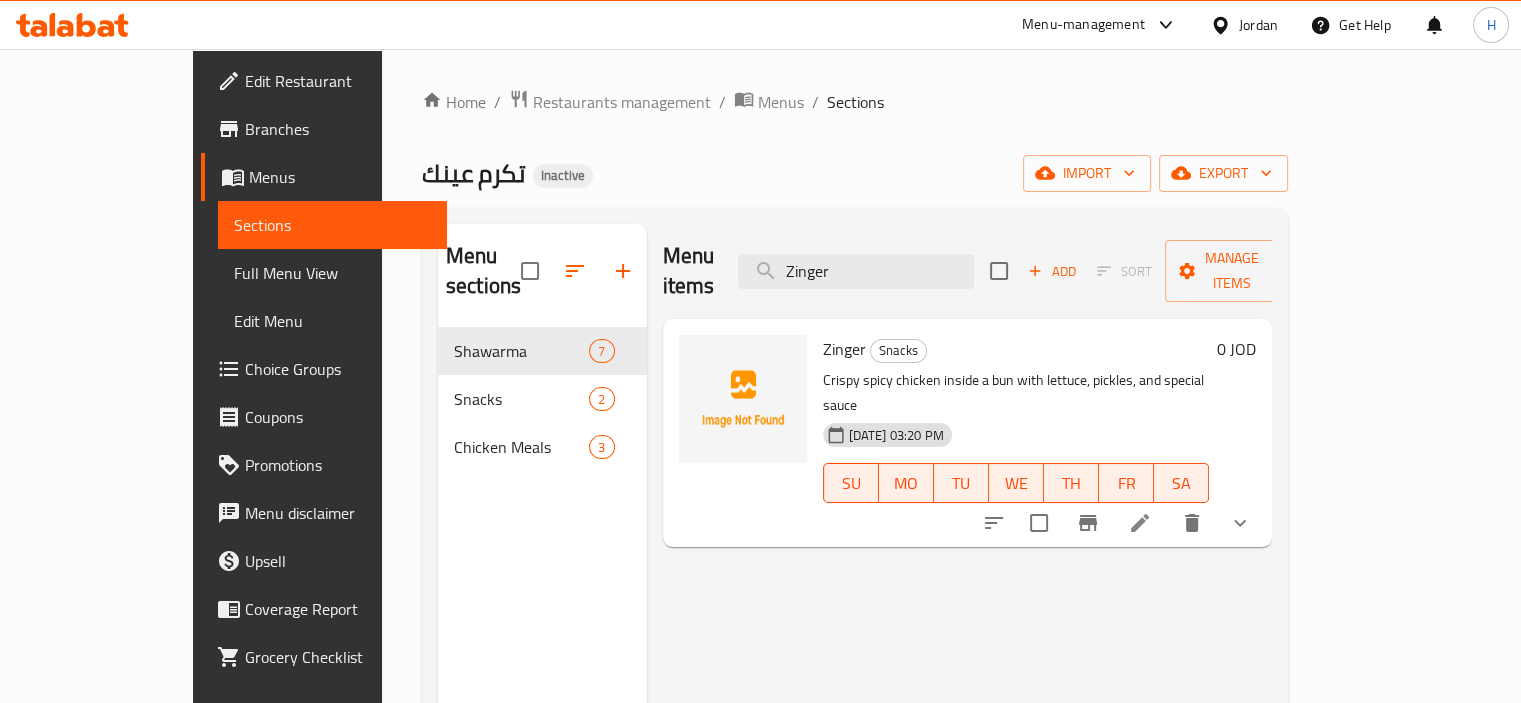 type on "Zinger" 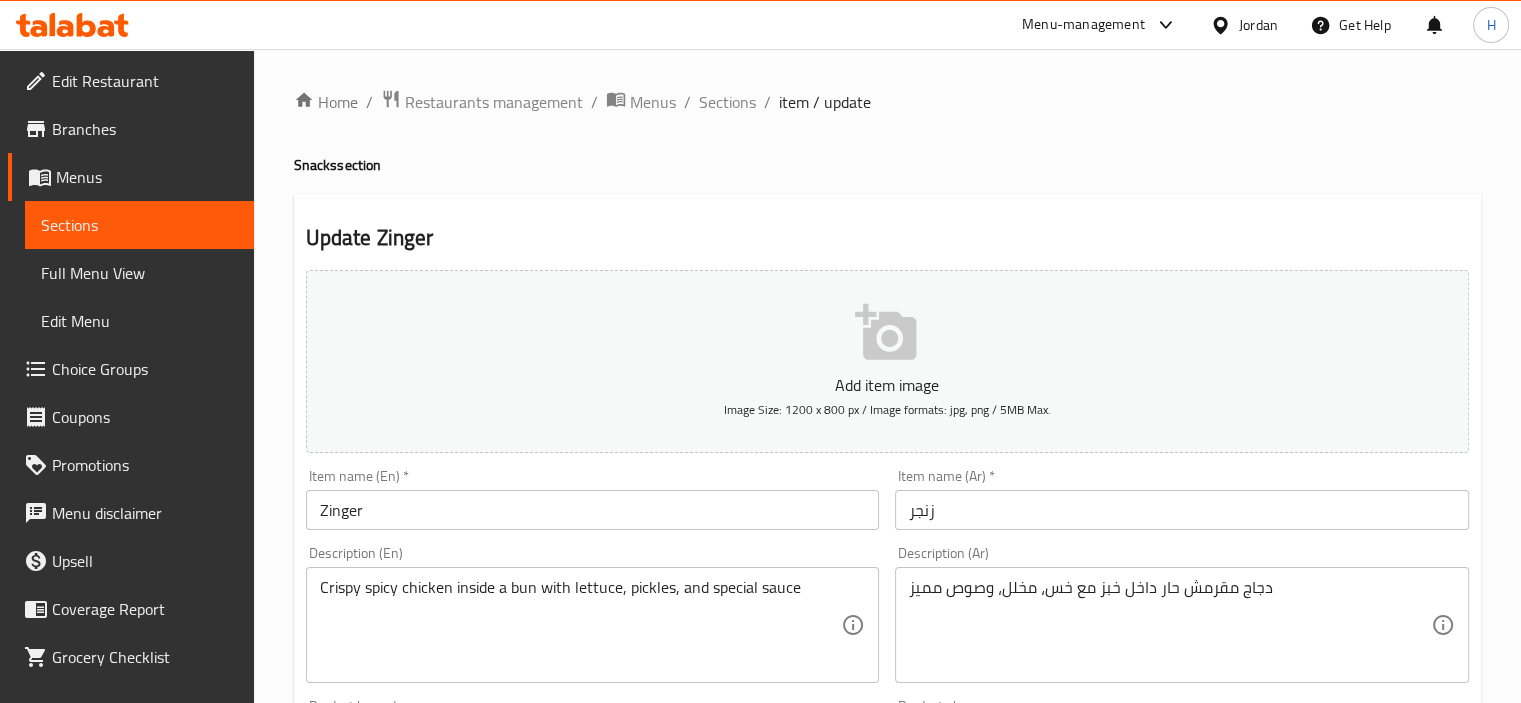 click on "Crispy spicy chicken inside a bun with lettuce, pickles, and special sauce" at bounding box center [581, 625] 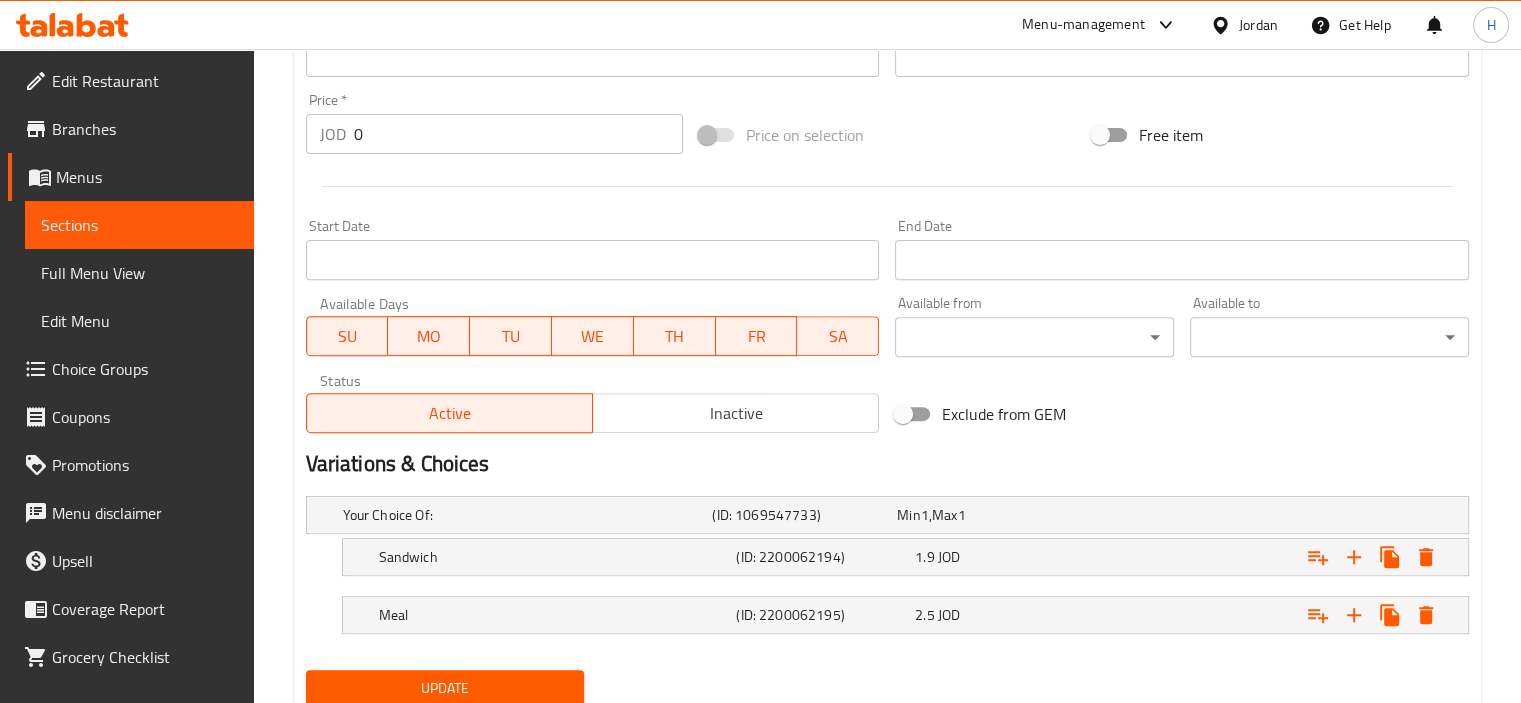 scroll, scrollTop: 753, scrollLeft: 0, axis: vertical 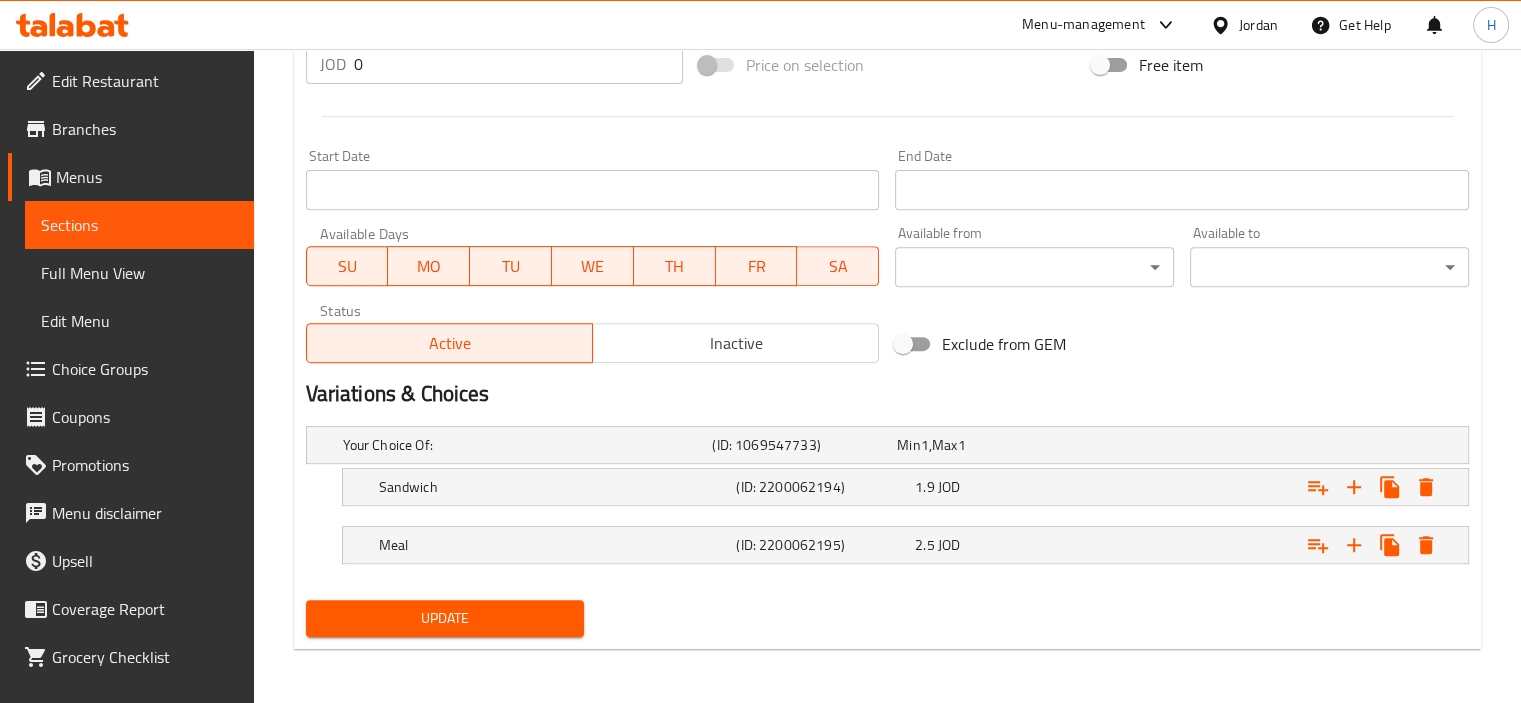 type on "Crispy spicy chicken inside a bread with lettuce, pickles, and special sauce" 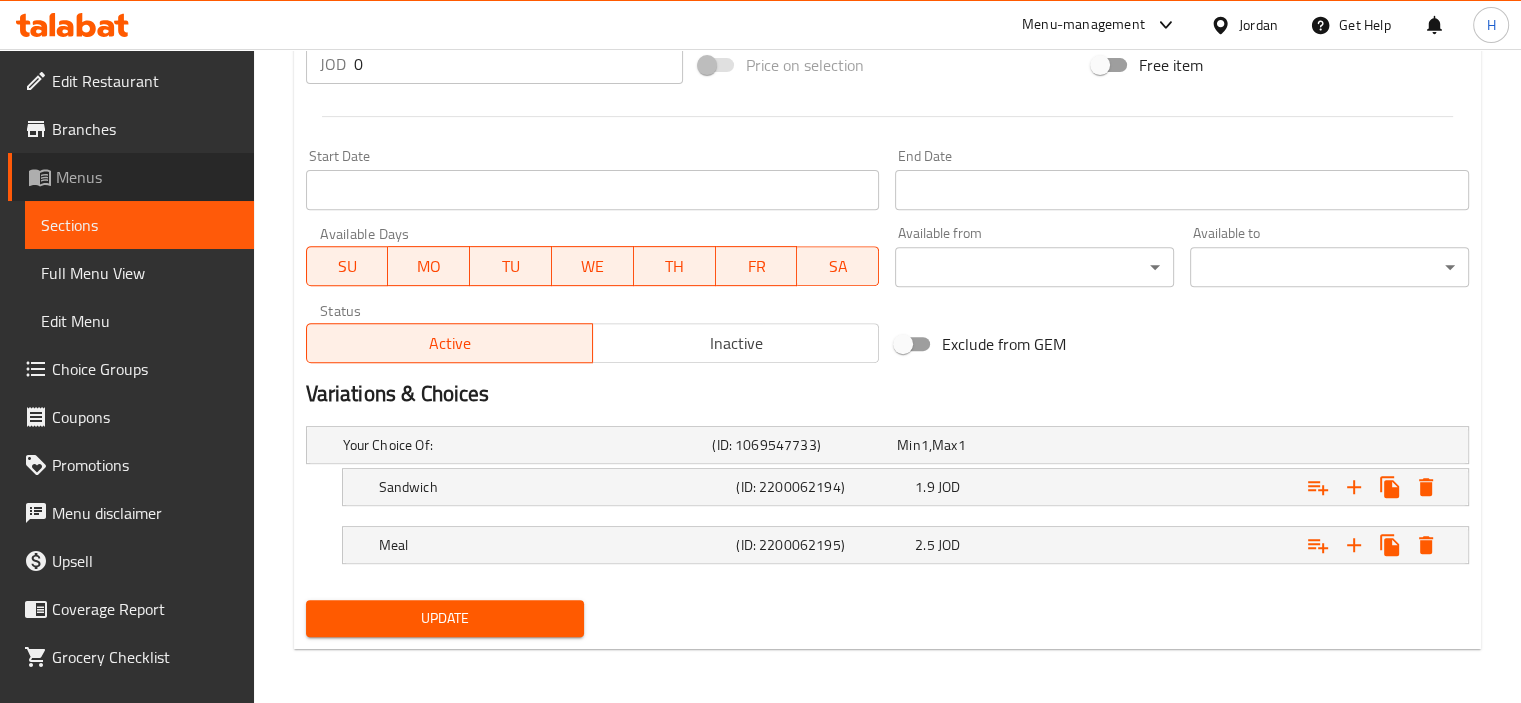 click on "Menus" at bounding box center (147, 177) 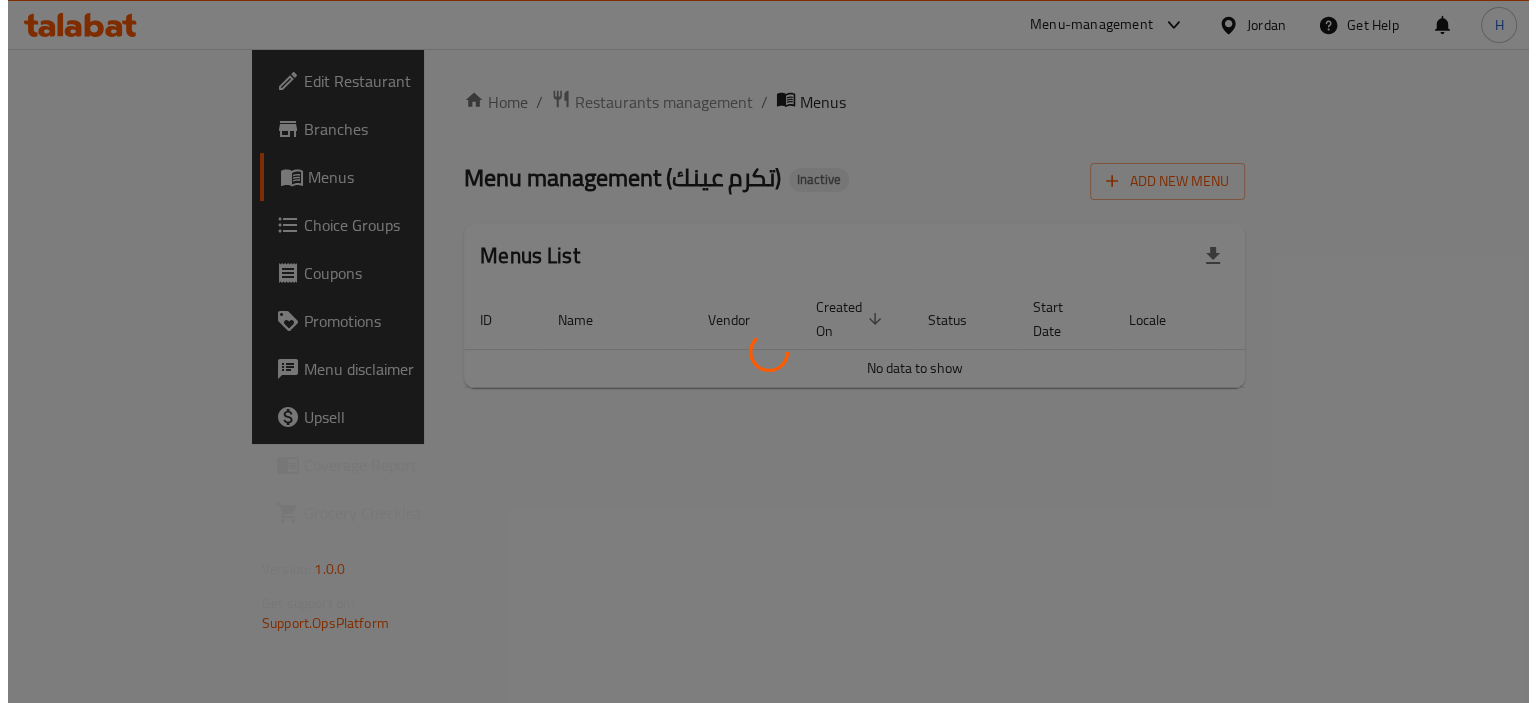 scroll, scrollTop: 0, scrollLeft: 0, axis: both 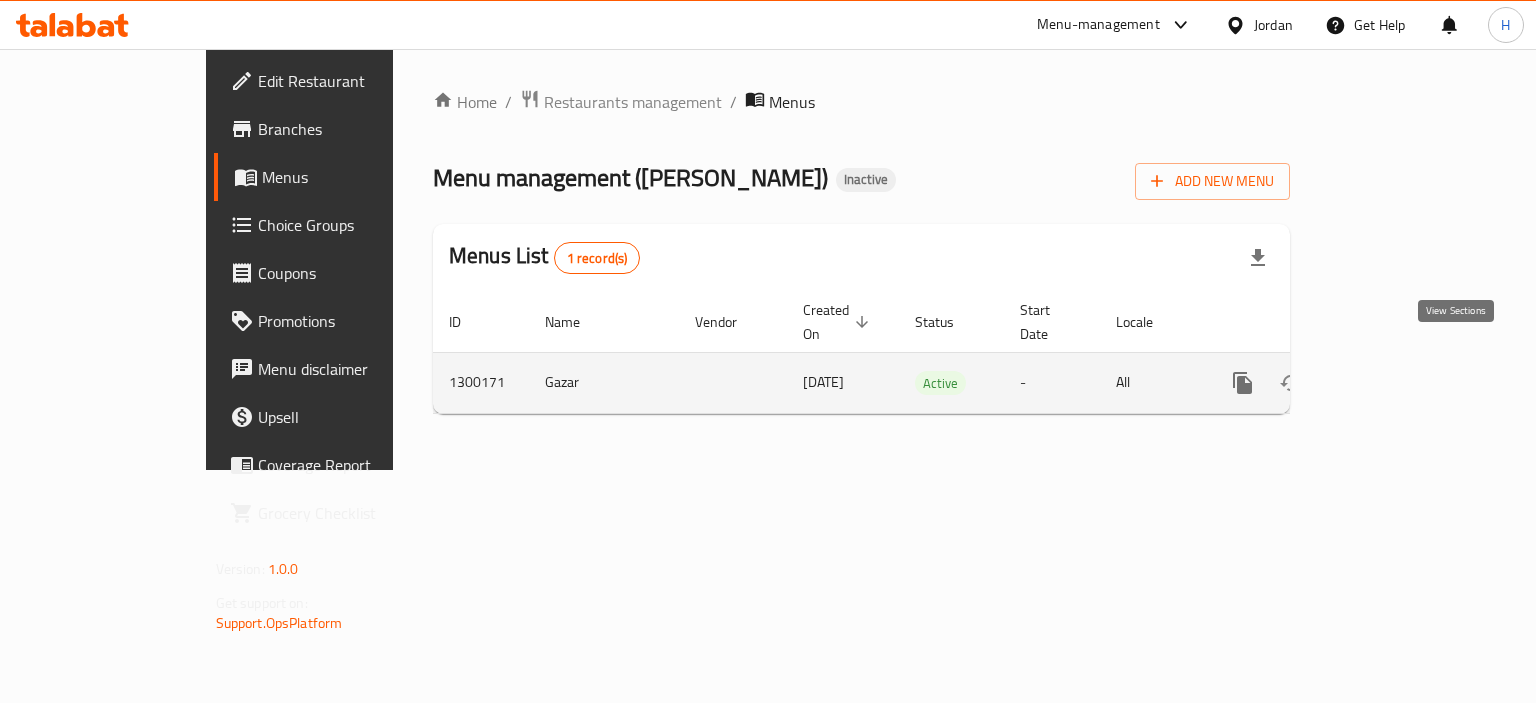 click 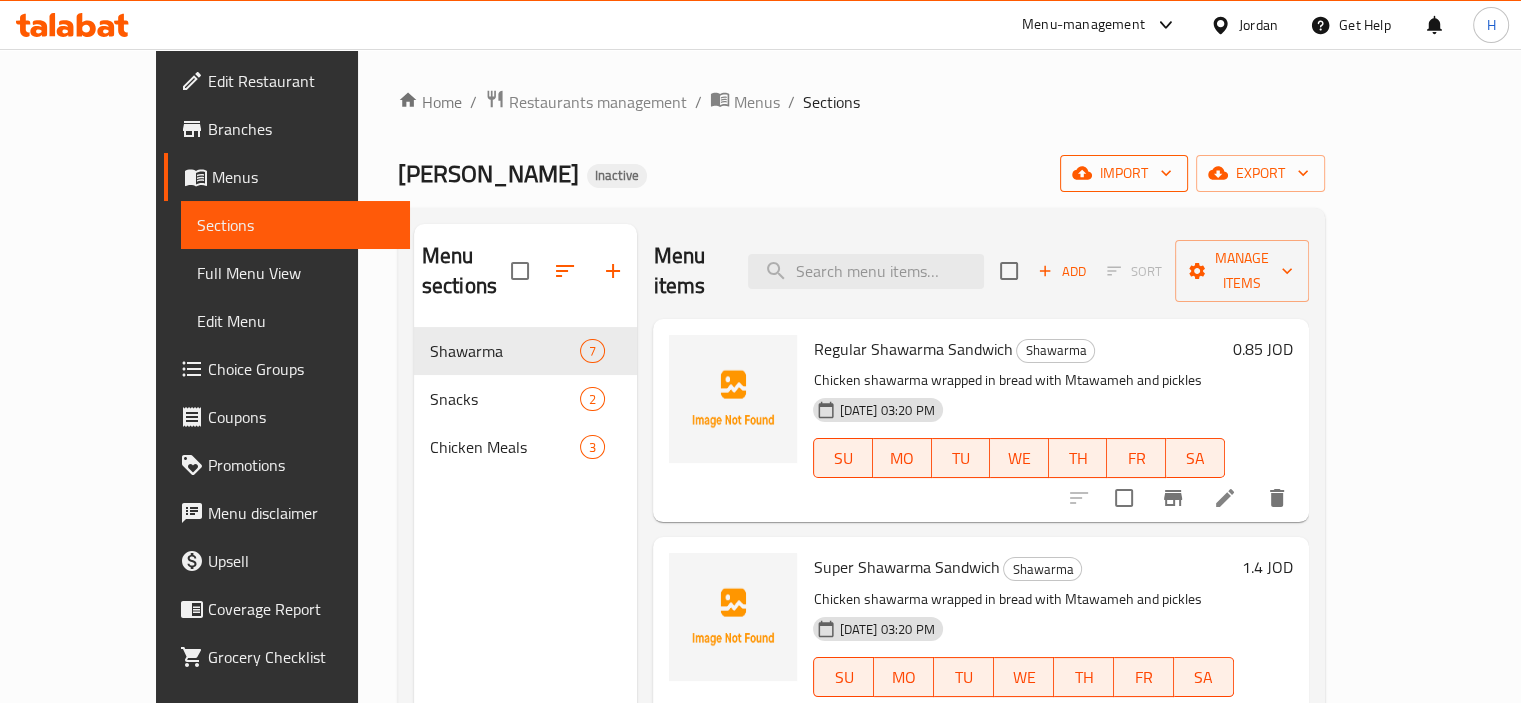 click on "import" at bounding box center (1124, 173) 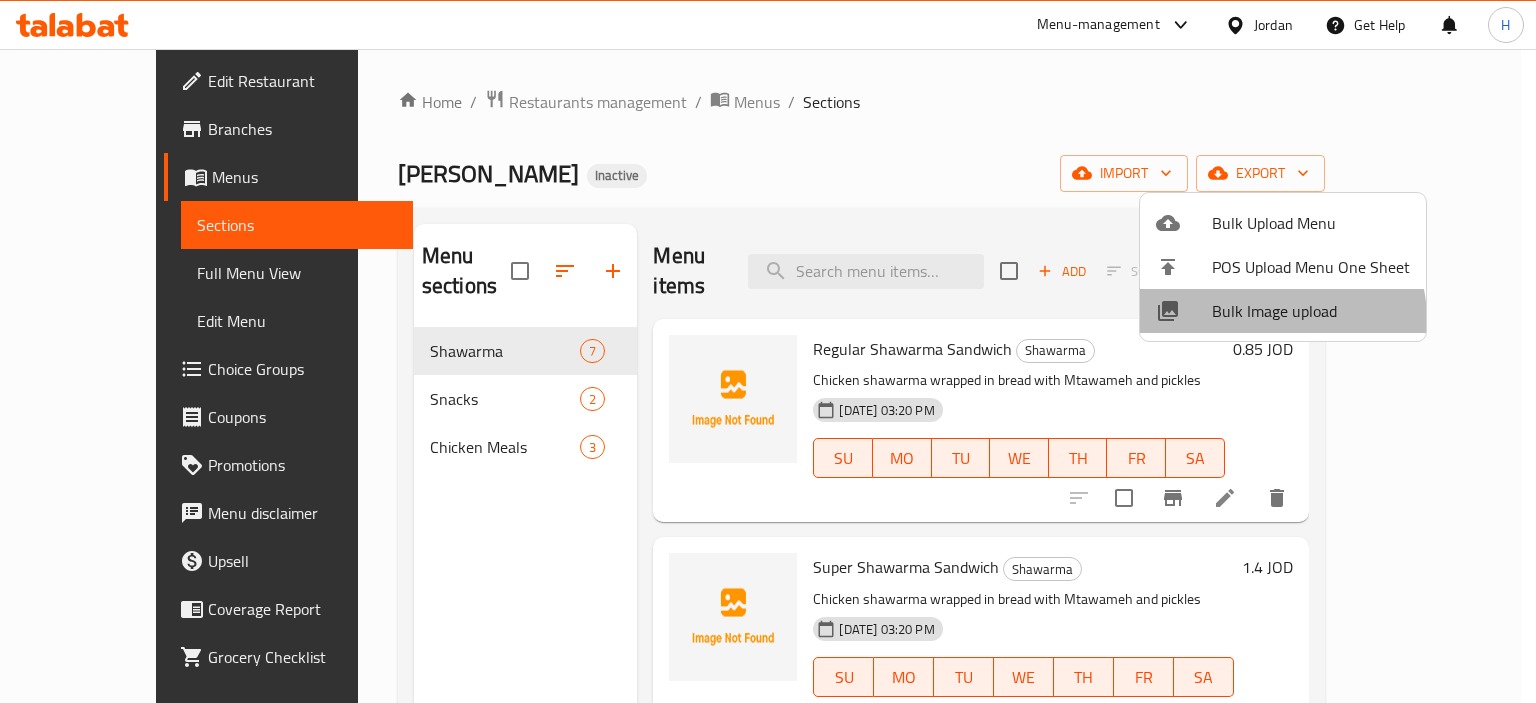 click on "Bulk Image upload" at bounding box center [1311, 311] 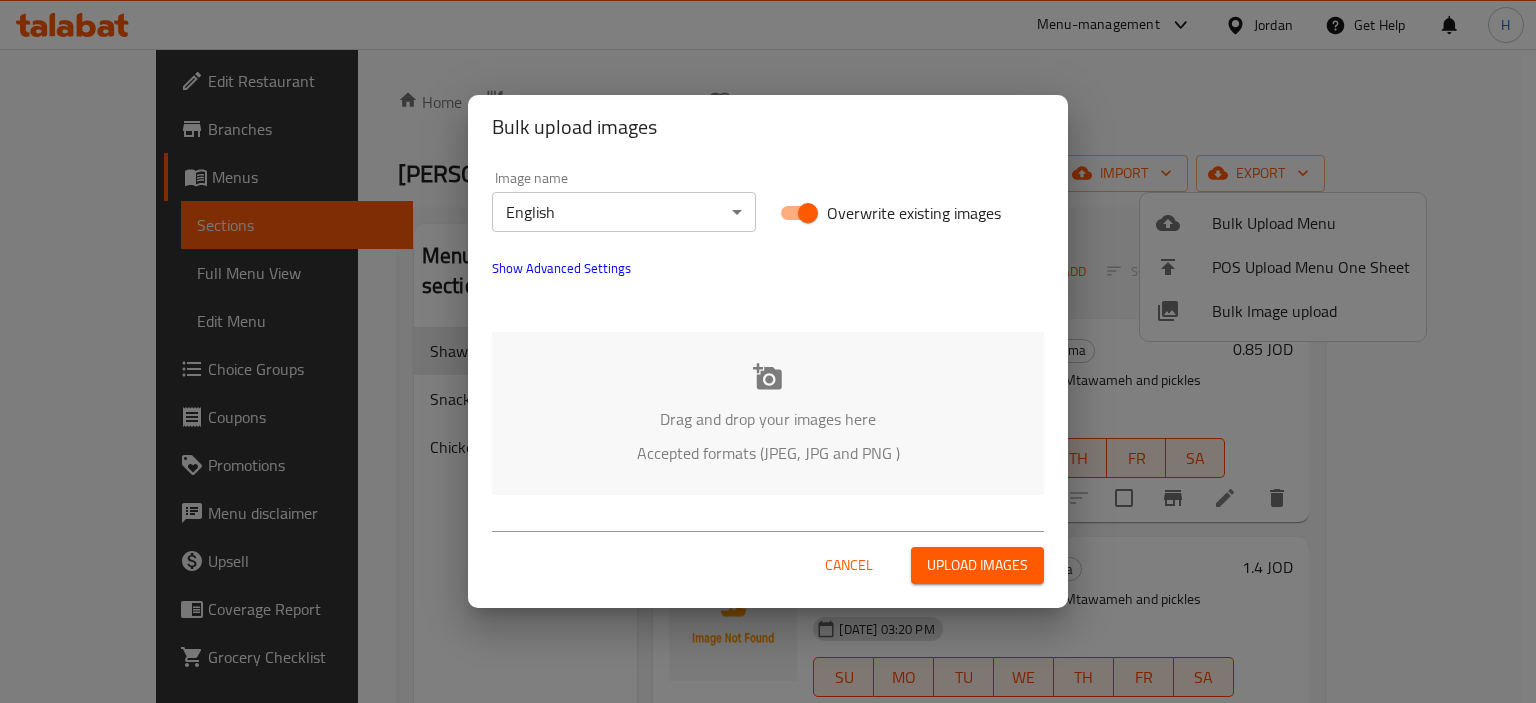 click 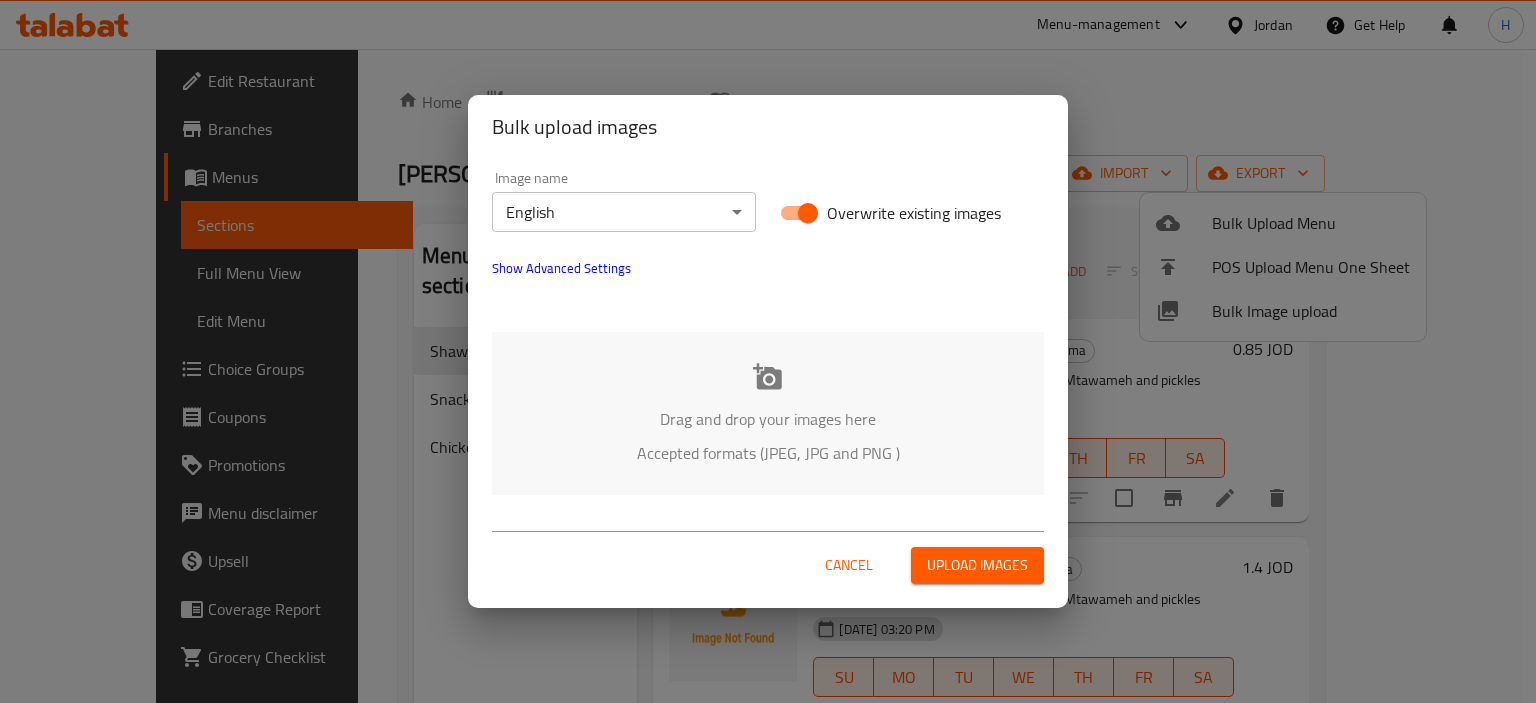 click on "​ Menu-management Jordan Get Help H   Edit Restaurant   Branches   Menus   Sections   Full Menu View   Edit Menu   Choice Groups   Coupons   Promotions   Menu disclaimer   Upsell   Coverage Report   Grocery Checklist  Version:    1.0.0  Get support on:    Support.OpsPlatform Home / Restaurants management / Menus / Sections Tekram Einak Inactive import export Menu sections Shawarma 7 Snacks 2 Chicken Meals 3 Menu items Add Sort Manage items Regular Shawarma Sandwich   Shawarma Chicken shawarma wrapped in bread with Mtawameh and pickles 14-07-2025 03:20 PM SU MO TU WE TH FR SA 0.85   JOD Super Shawarma Sandwich   Shawarma Chicken shawarma wrapped in bread with Mtawameh and pickles 14-07-2025 03:20 PM SU MO TU WE TH FR SA 1.4   JOD Shawarma French Bread Sandwich   Shawarma Shawarma Stuffed inside French bread with Mtawameh and pickles 14-07-2025 03:20 PM SU MO TU WE TH FR SA 1.75   JOD Italian Shawarma   Shawarma Shawarma in a special way with cheese and Italian-style ingredients inside special bread SU MO TU" at bounding box center (768, 376) 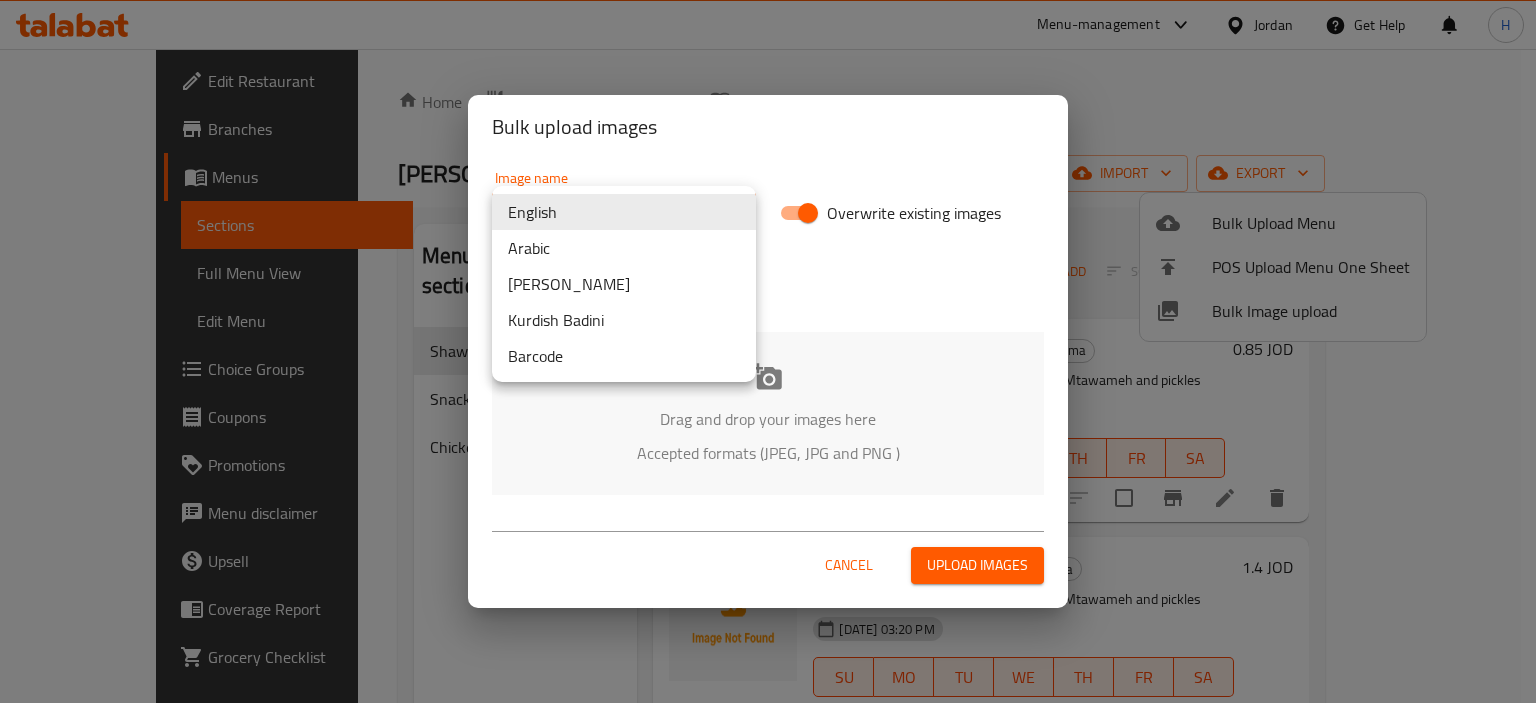 click on "Arabic" at bounding box center [624, 248] 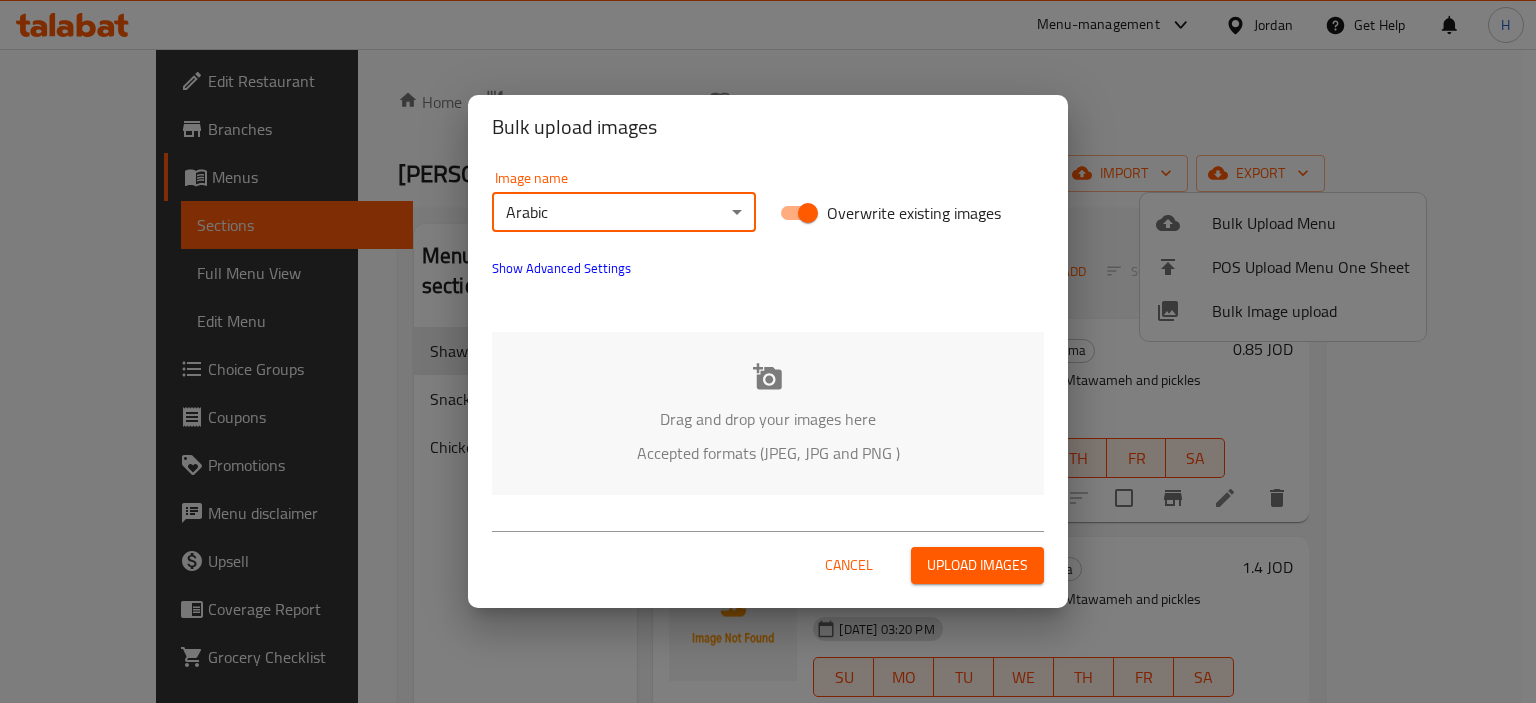 click 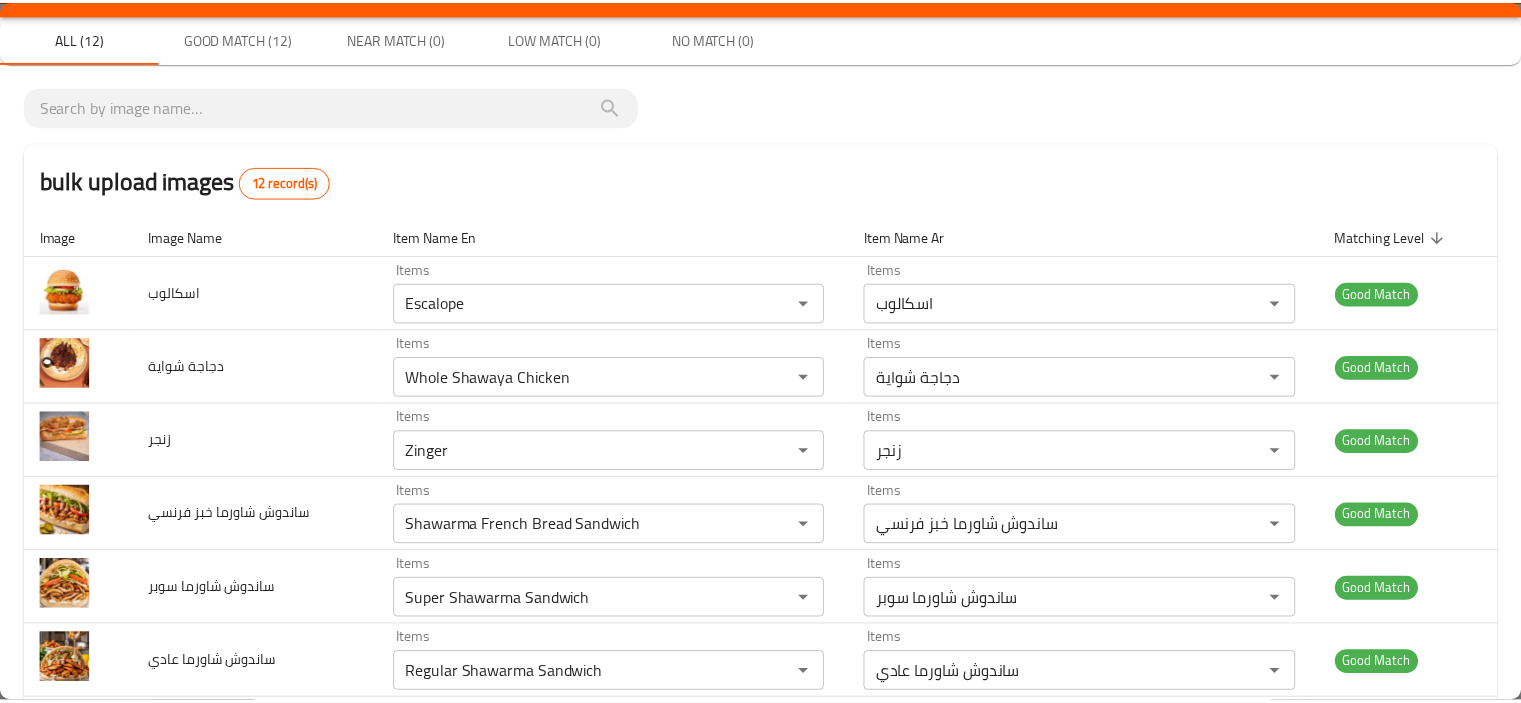 scroll, scrollTop: 0, scrollLeft: 0, axis: both 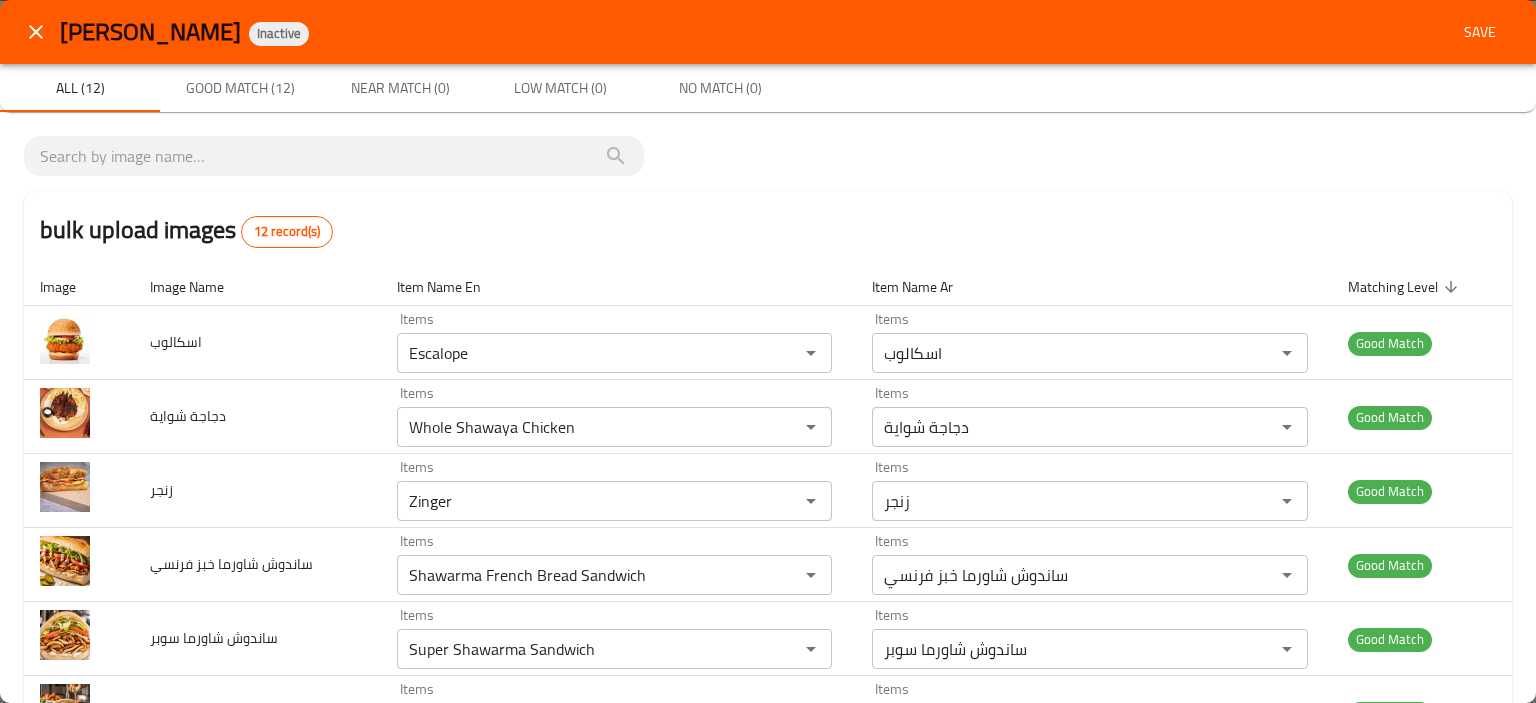 click on "Save" at bounding box center (1480, 32) 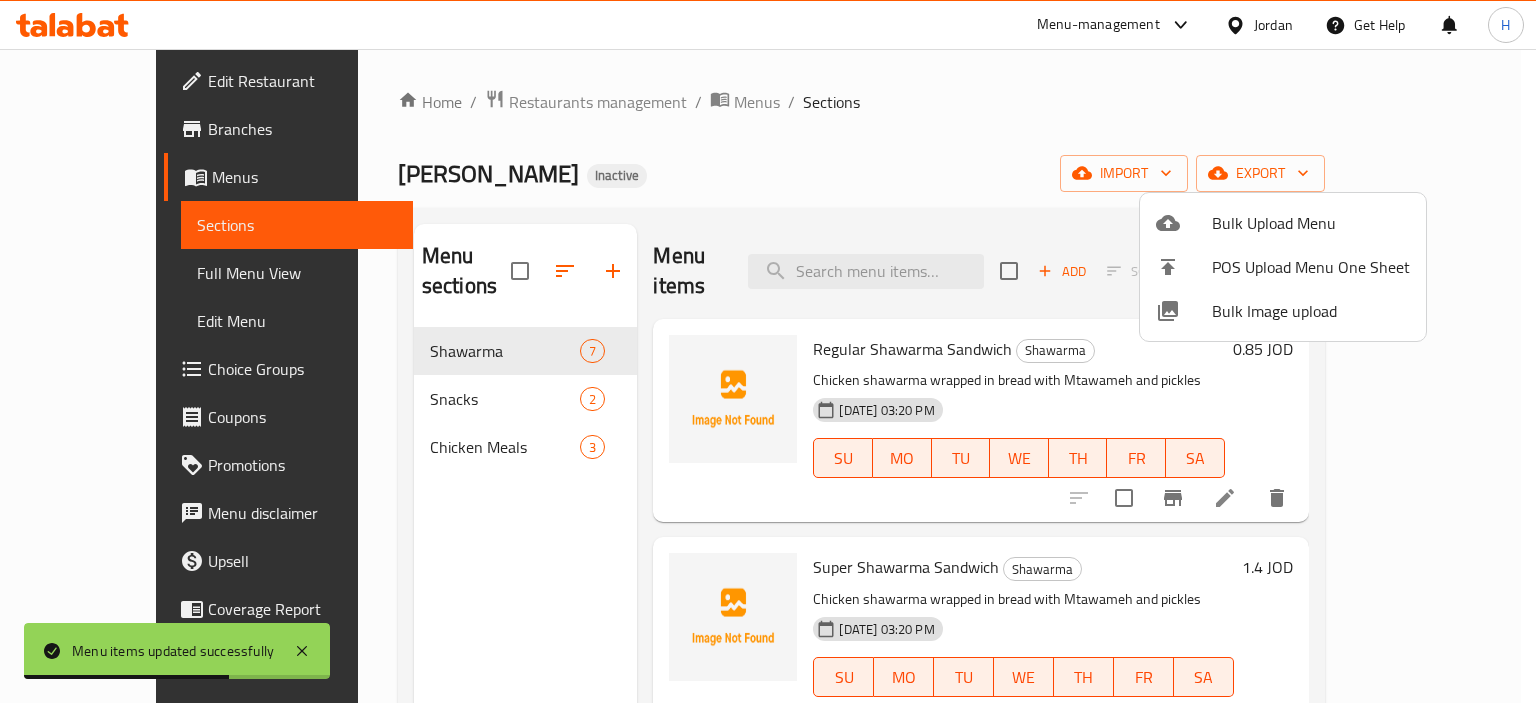 click at bounding box center [768, 351] 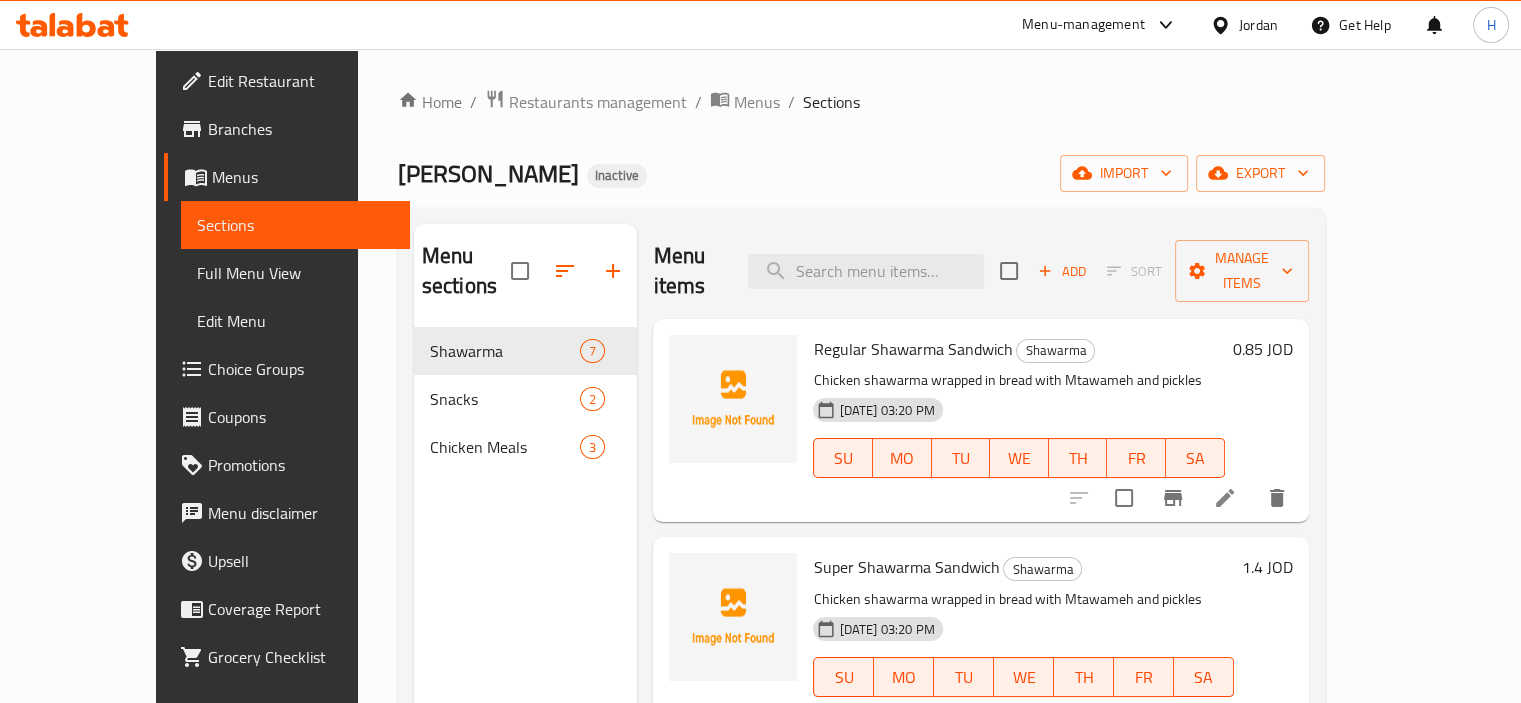 click on "Full Menu View" at bounding box center [295, 273] 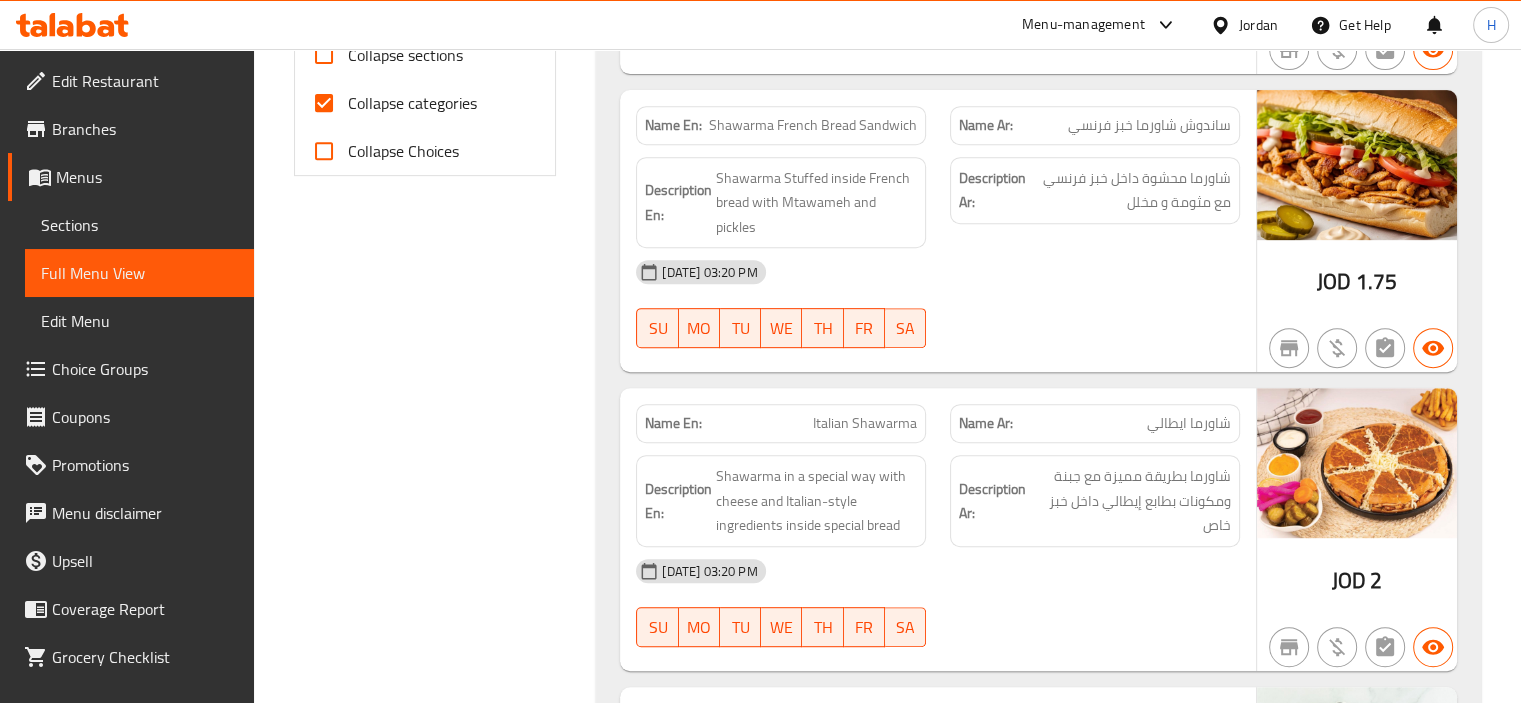 scroll, scrollTop: 900, scrollLeft: 0, axis: vertical 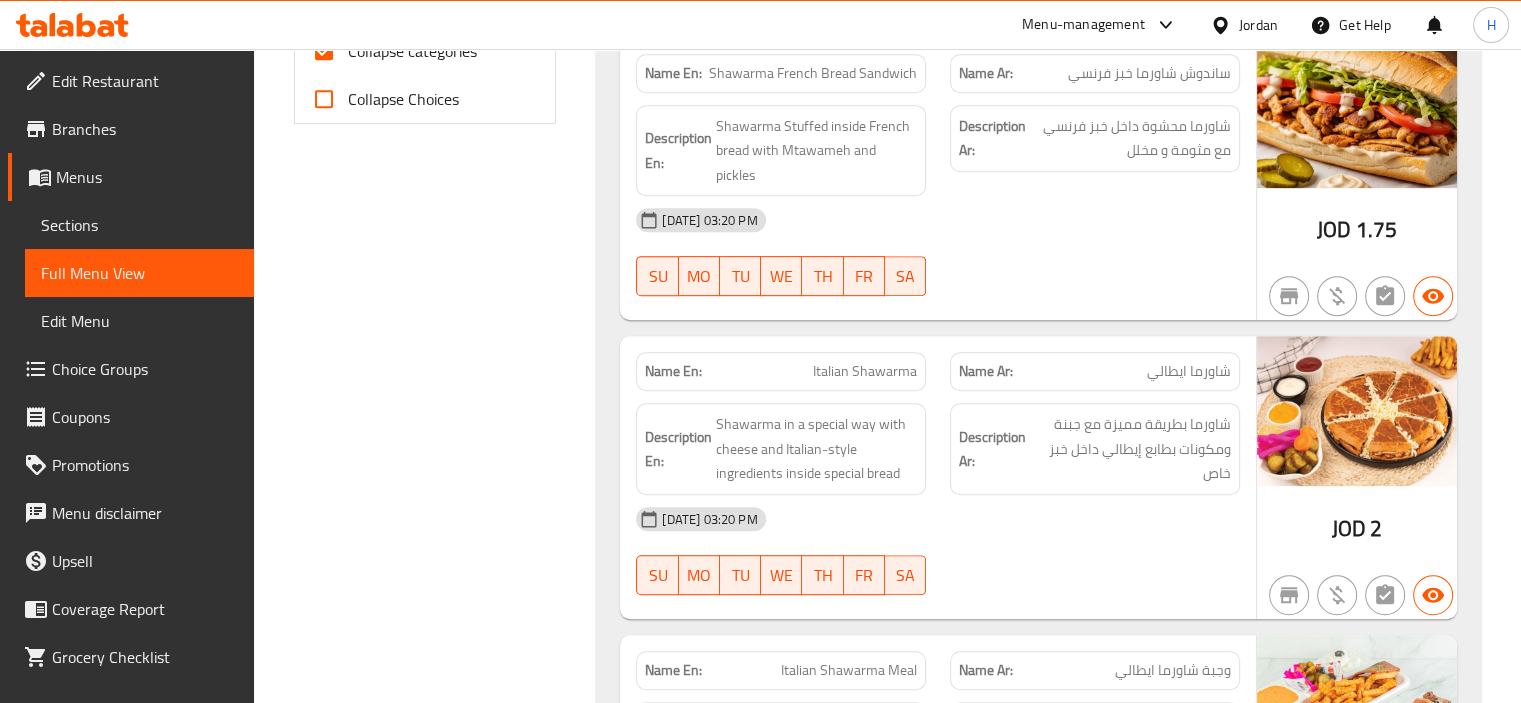 click on "Italian Shawarma" at bounding box center (865, 371) 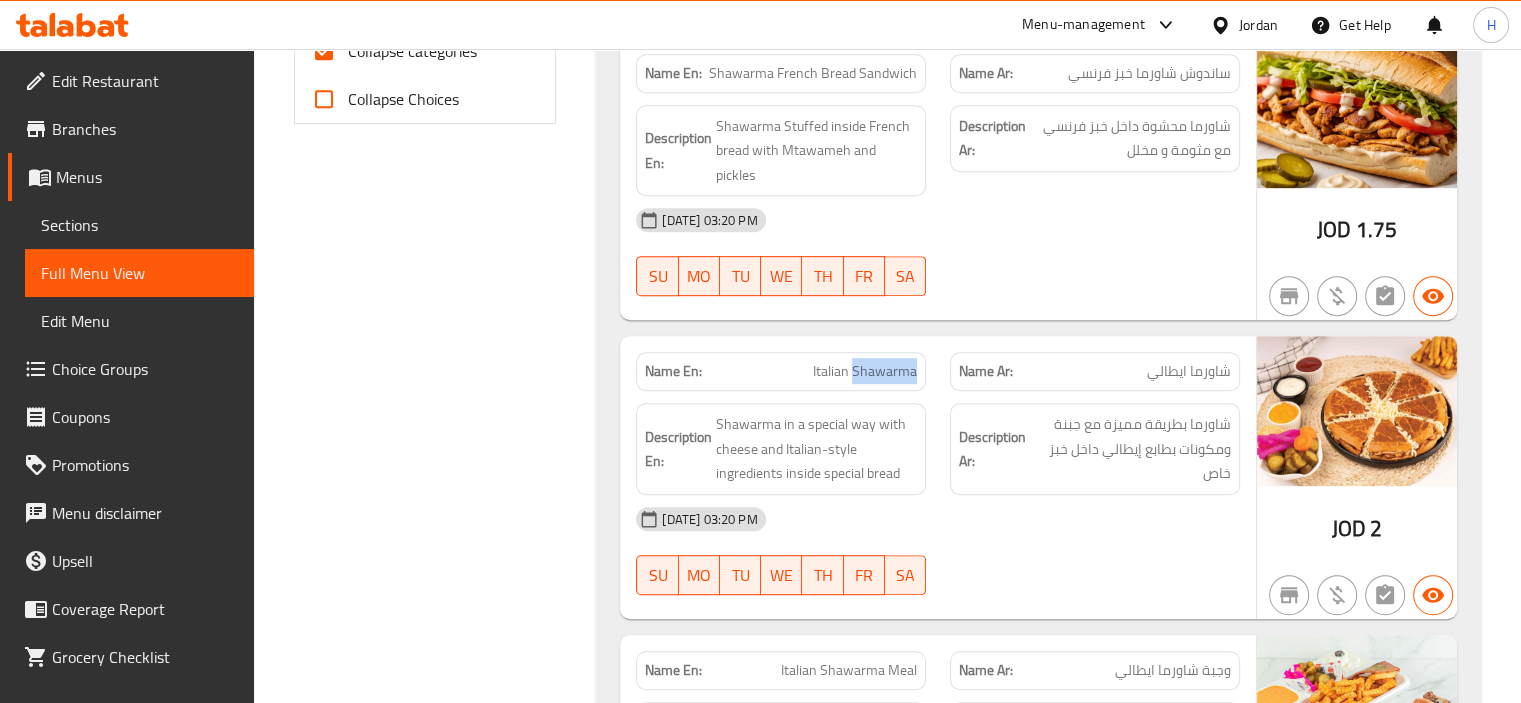 click on "Italian Shawarma" at bounding box center [865, 371] 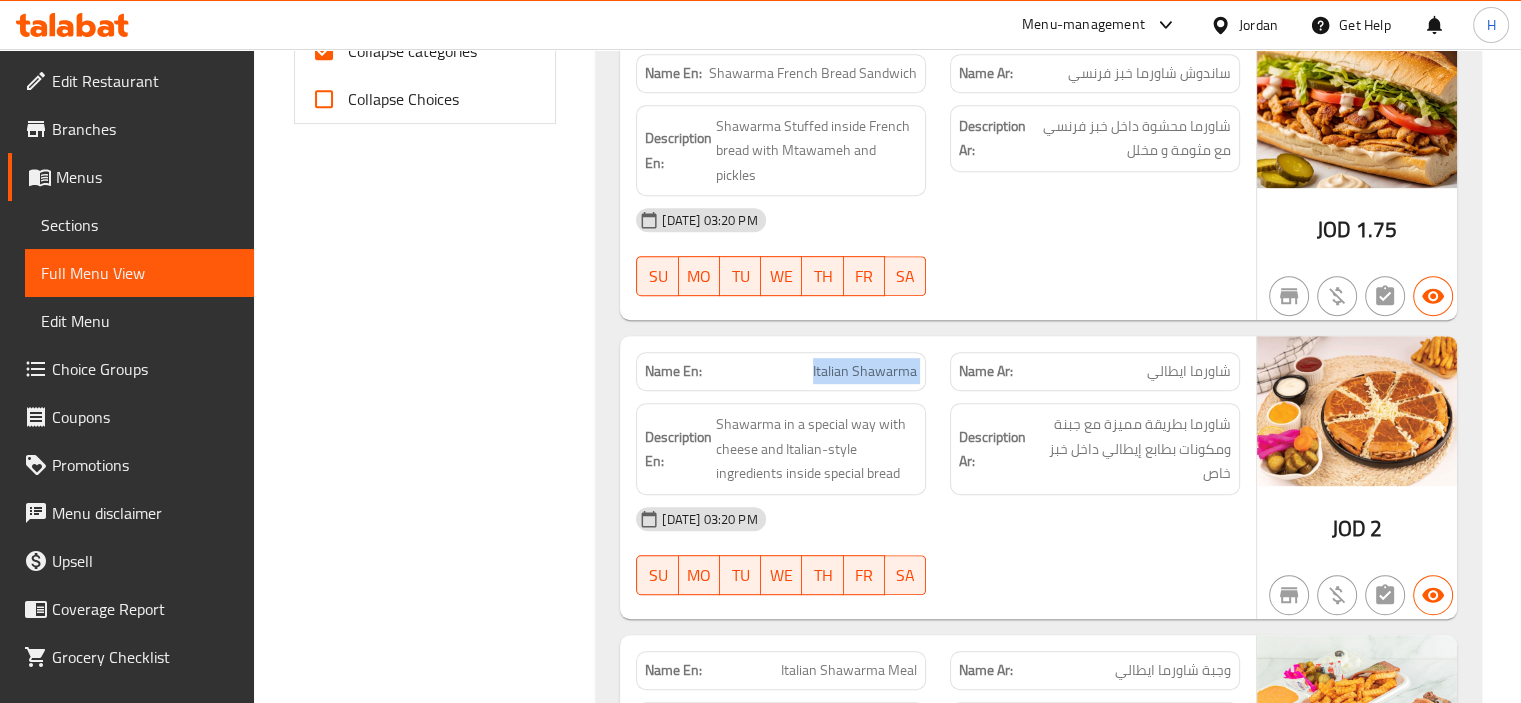 click on "Italian Shawarma" at bounding box center (865, 371) 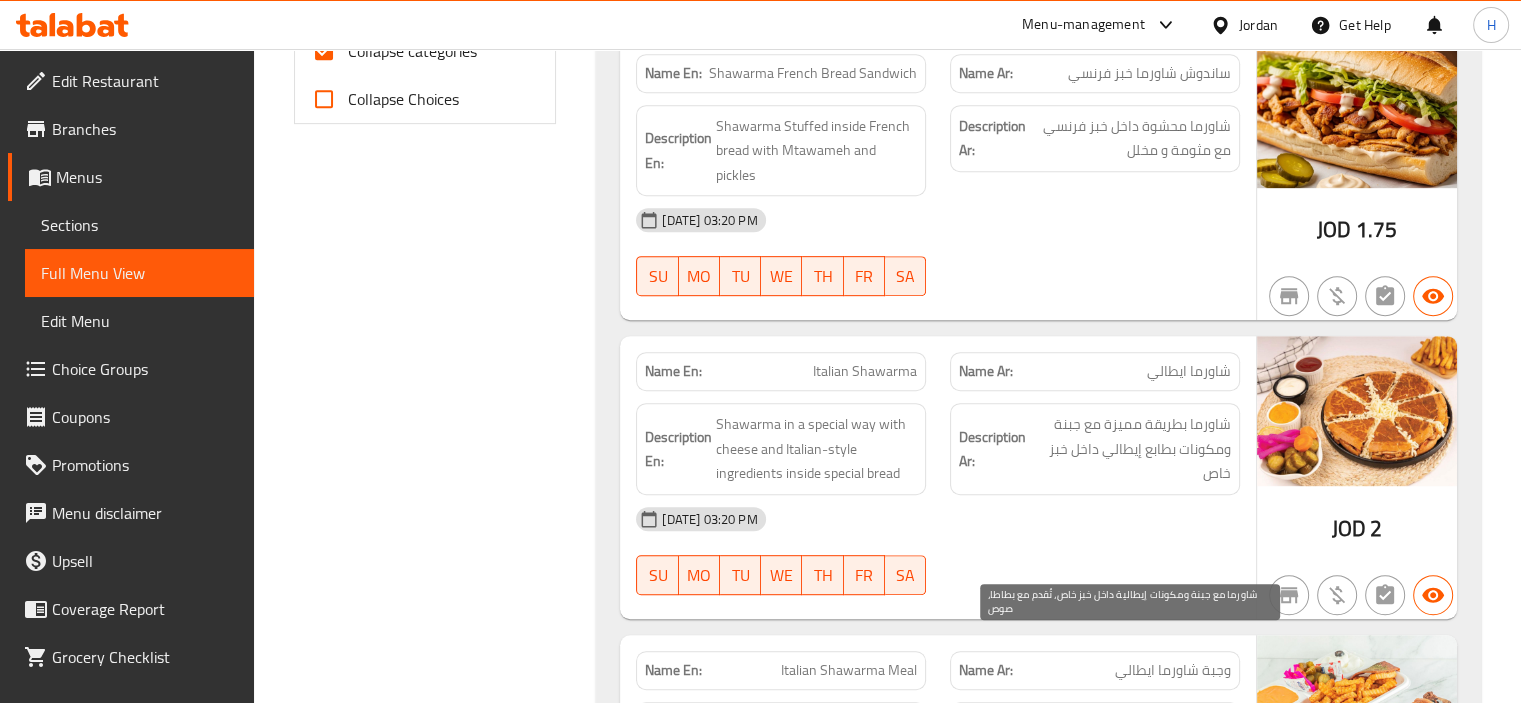 click on "شاورما مع جبنة ومكونات إيطالية داخل خبز خاص، تُقدم مع بطاطا، صوص" at bounding box center (1130, 748) 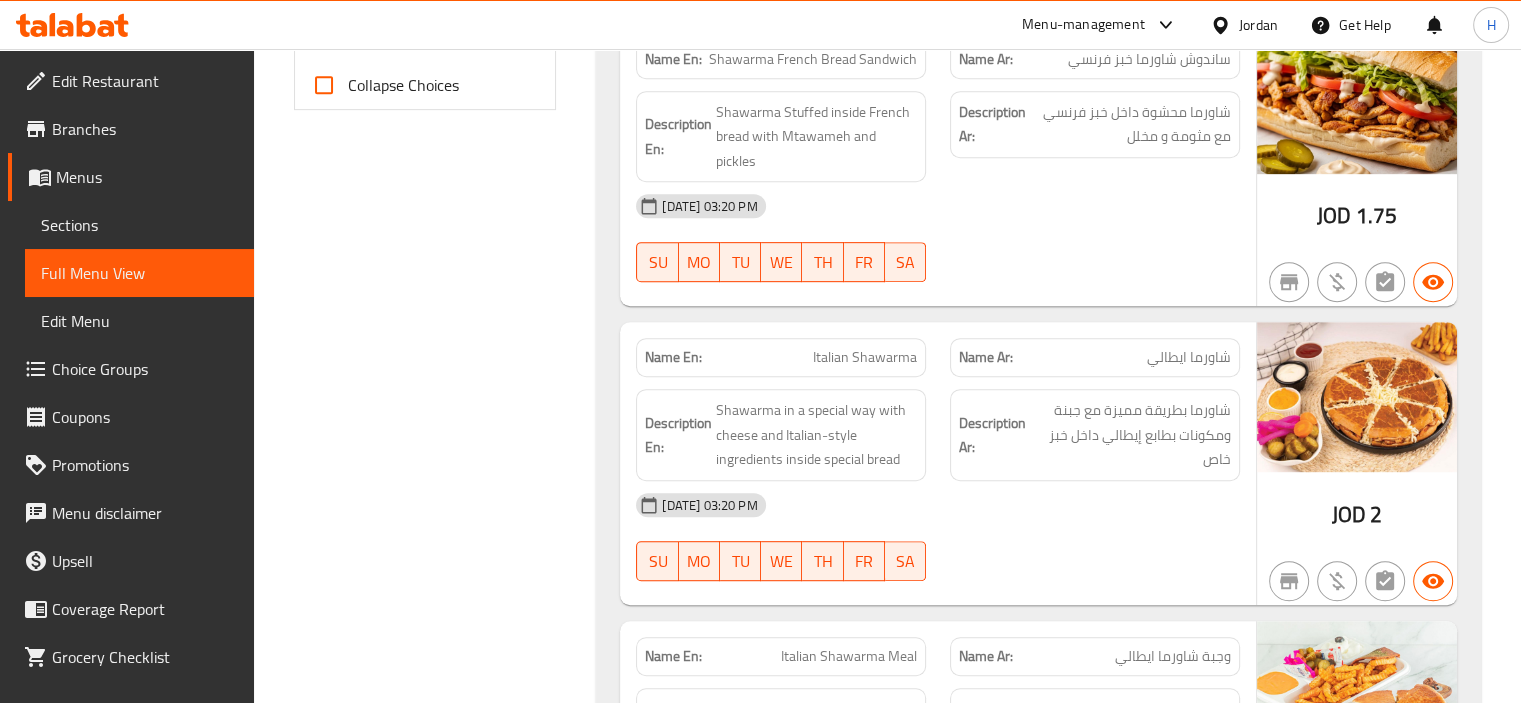 scroll, scrollTop: 900, scrollLeft: 0, axis: vertical 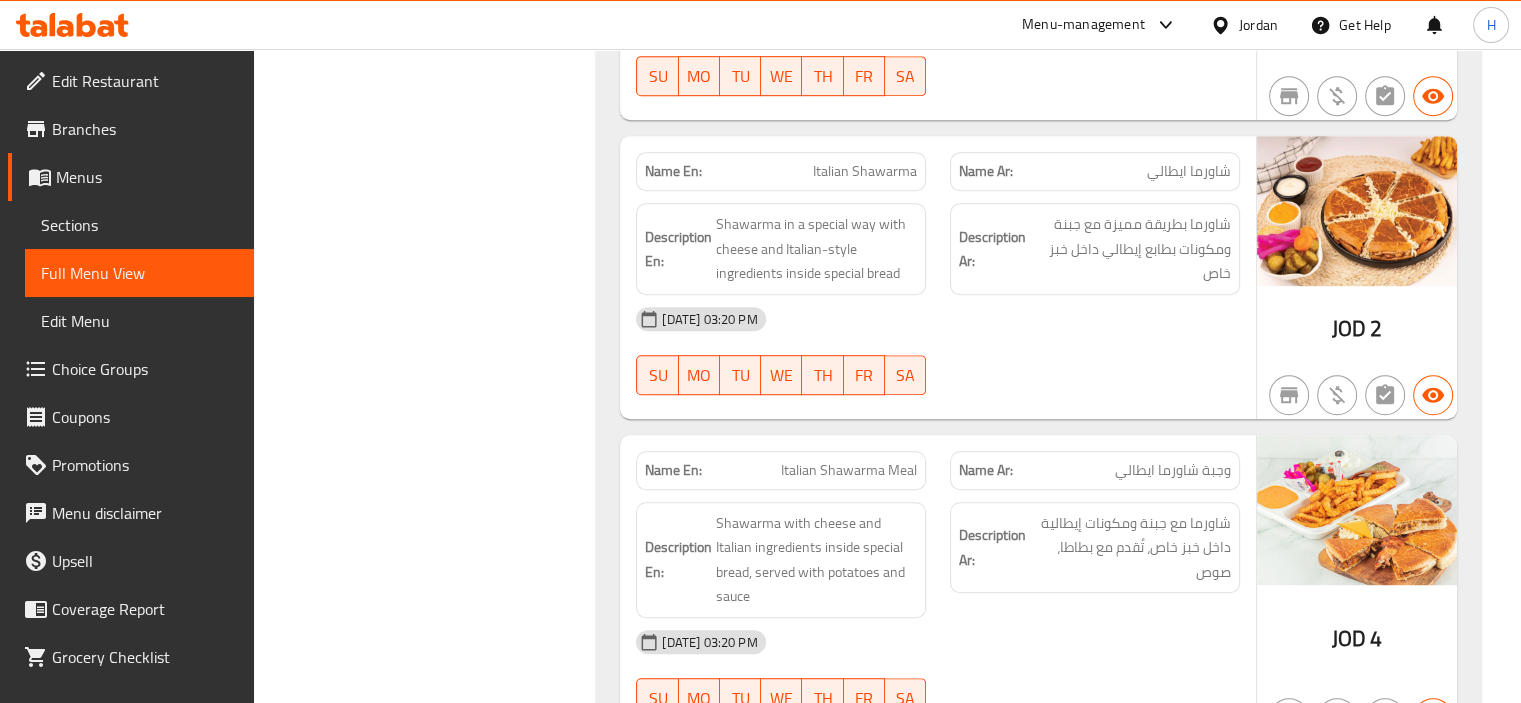 click on "Italian Shawarma" at bounding box center [865, 171] 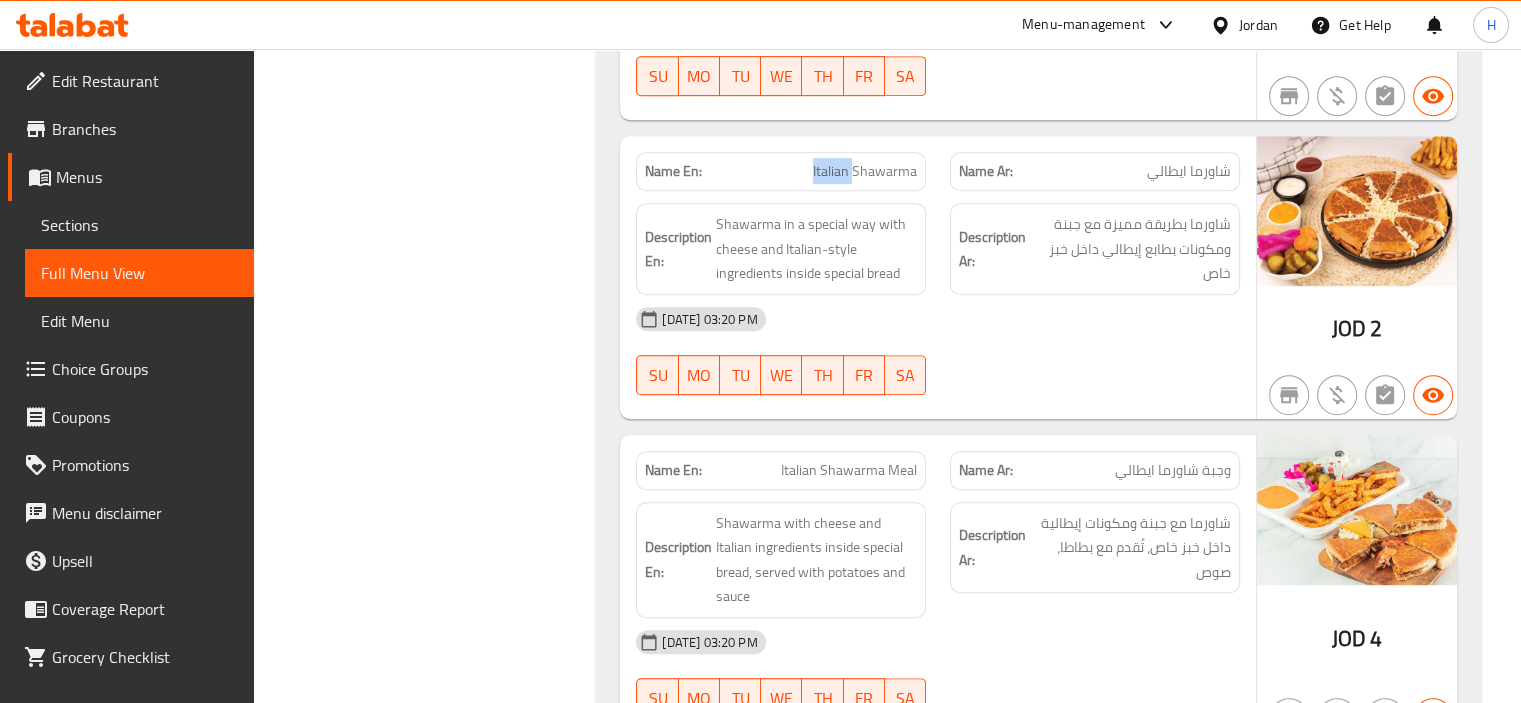 click on "Italian Shawarma" at bounding box center (865, 171) 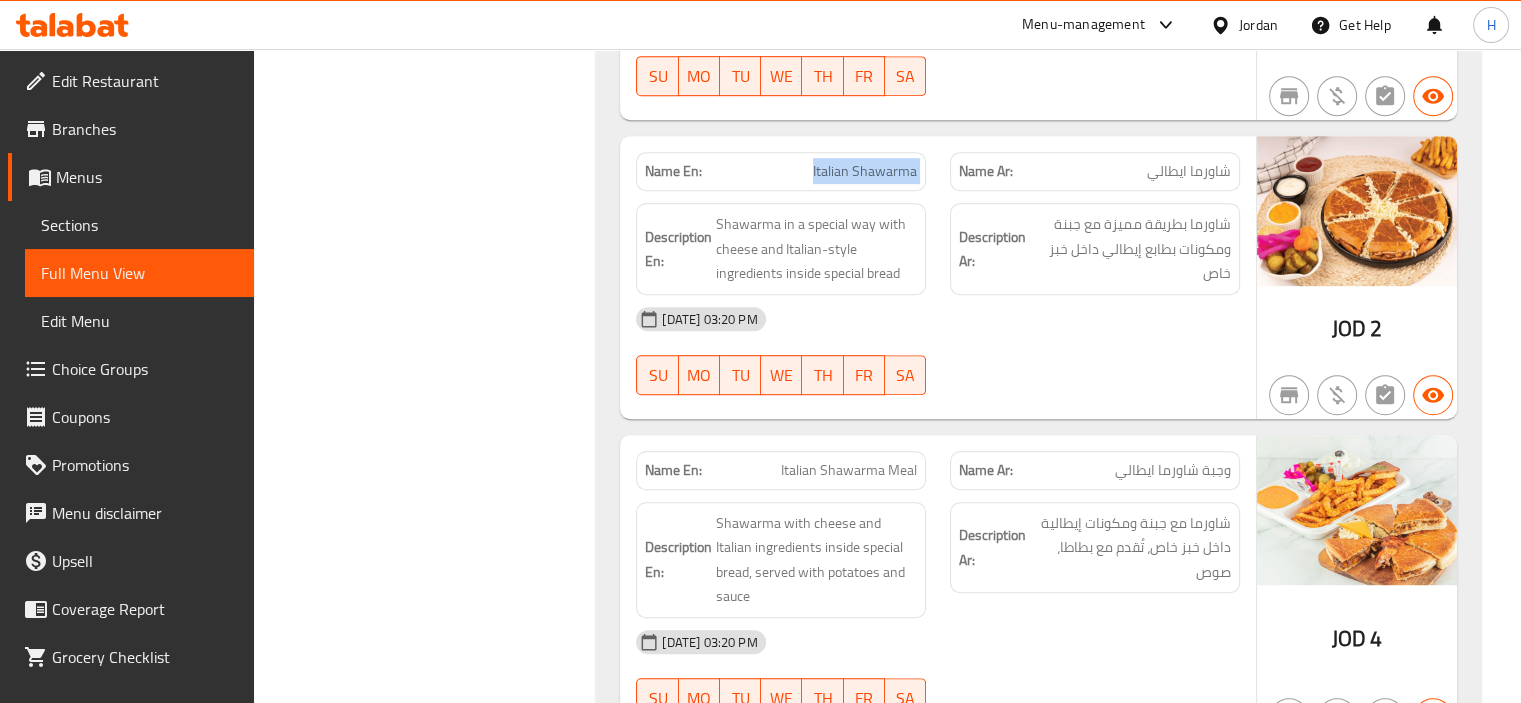 click on "Italian Shawarma" at bounding box center [865, 171] 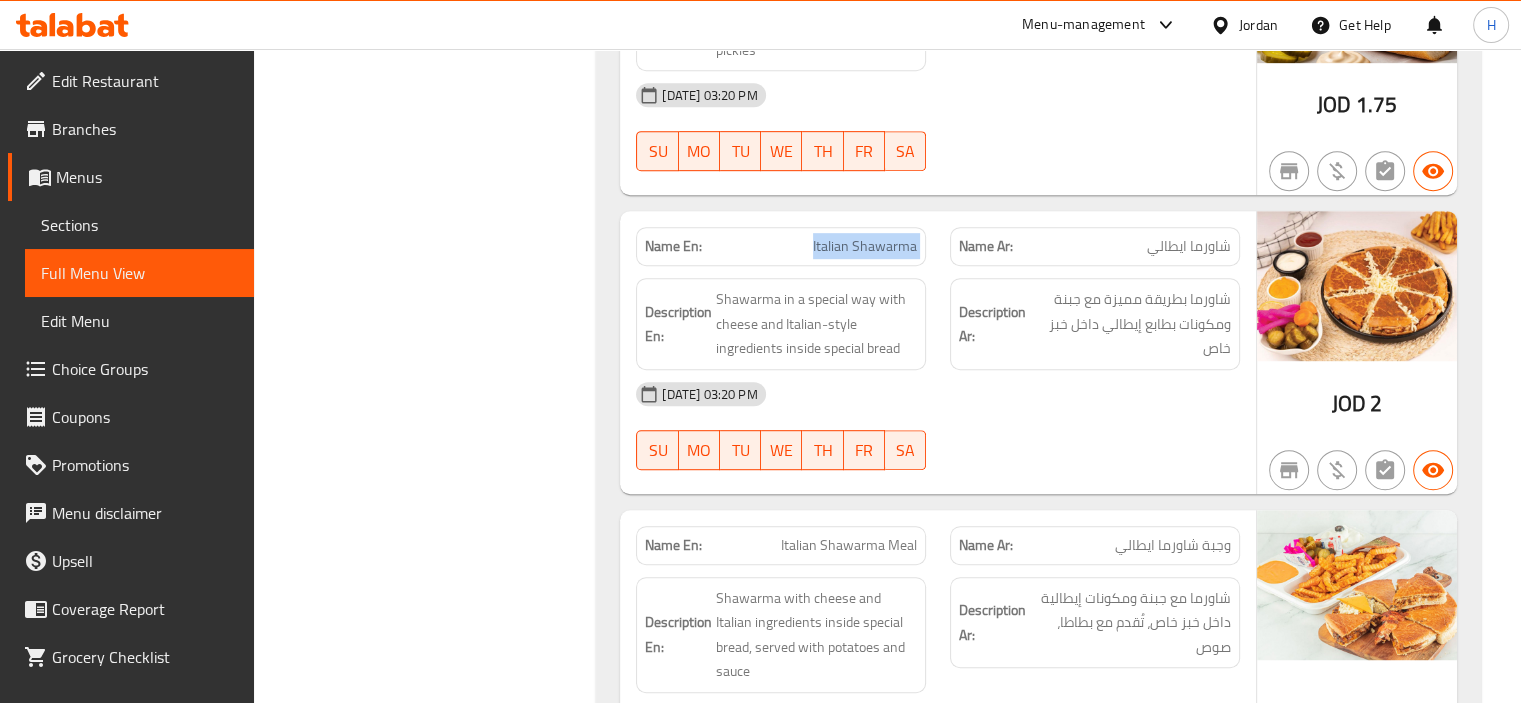 scroll, scrollTop: 900, scrollLeft: 0, axis: vertical 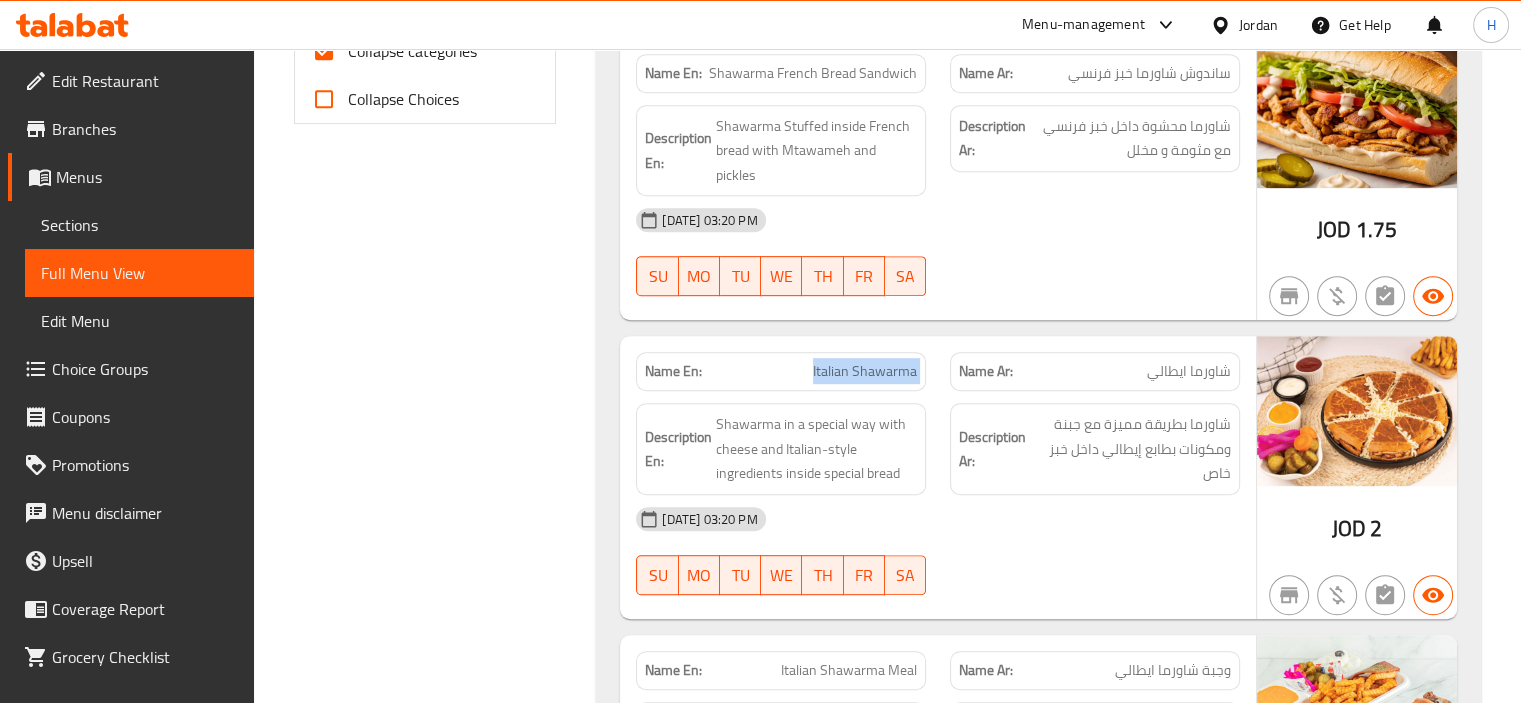 copy on "Italian Shawarma" 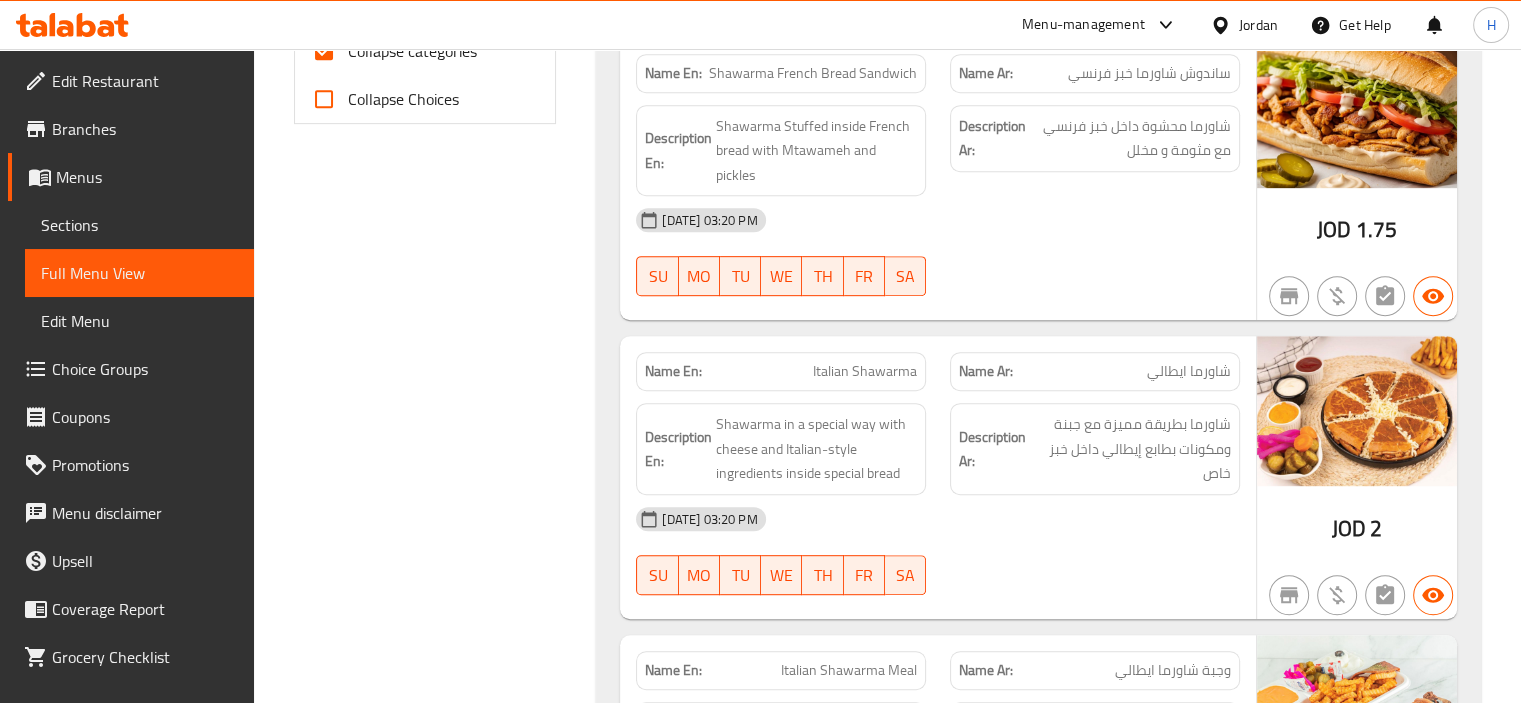click on "Name Ar: شاورما ايطالي" at bounding box center (1095, 371) 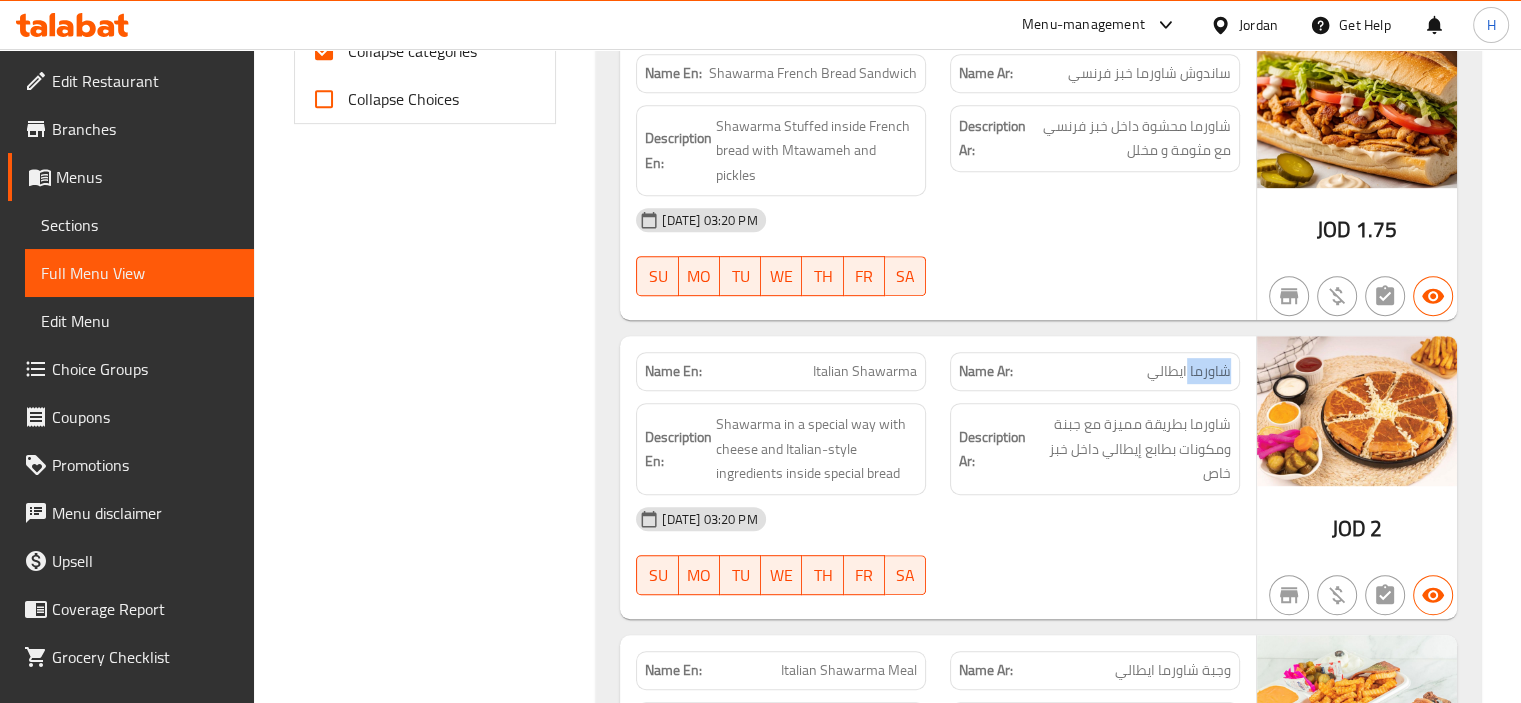 click on "Name Ar: شاورما ايطالي" at bounding box center (1095, 371) 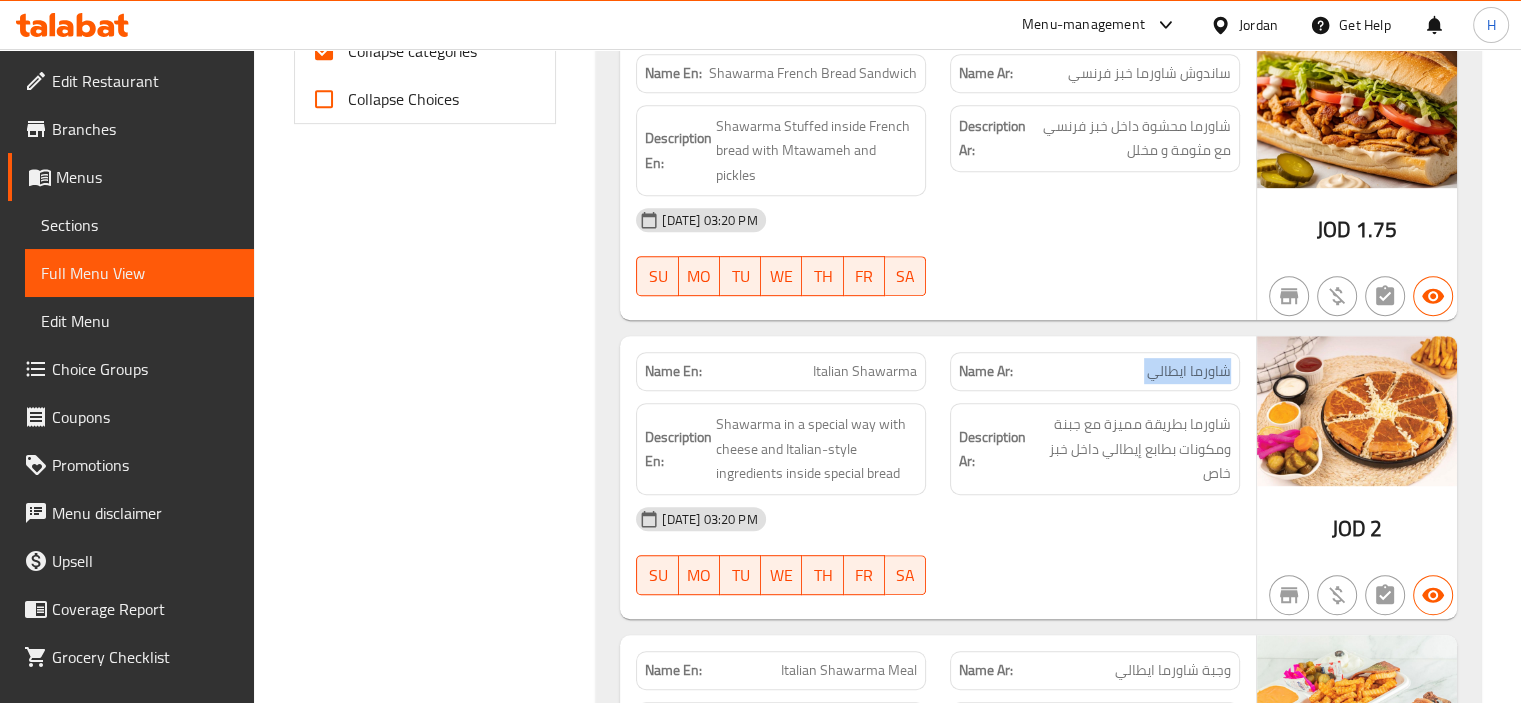 click on "Name Ar: شاورما ايطالي" at bounding box center (1095, 371) 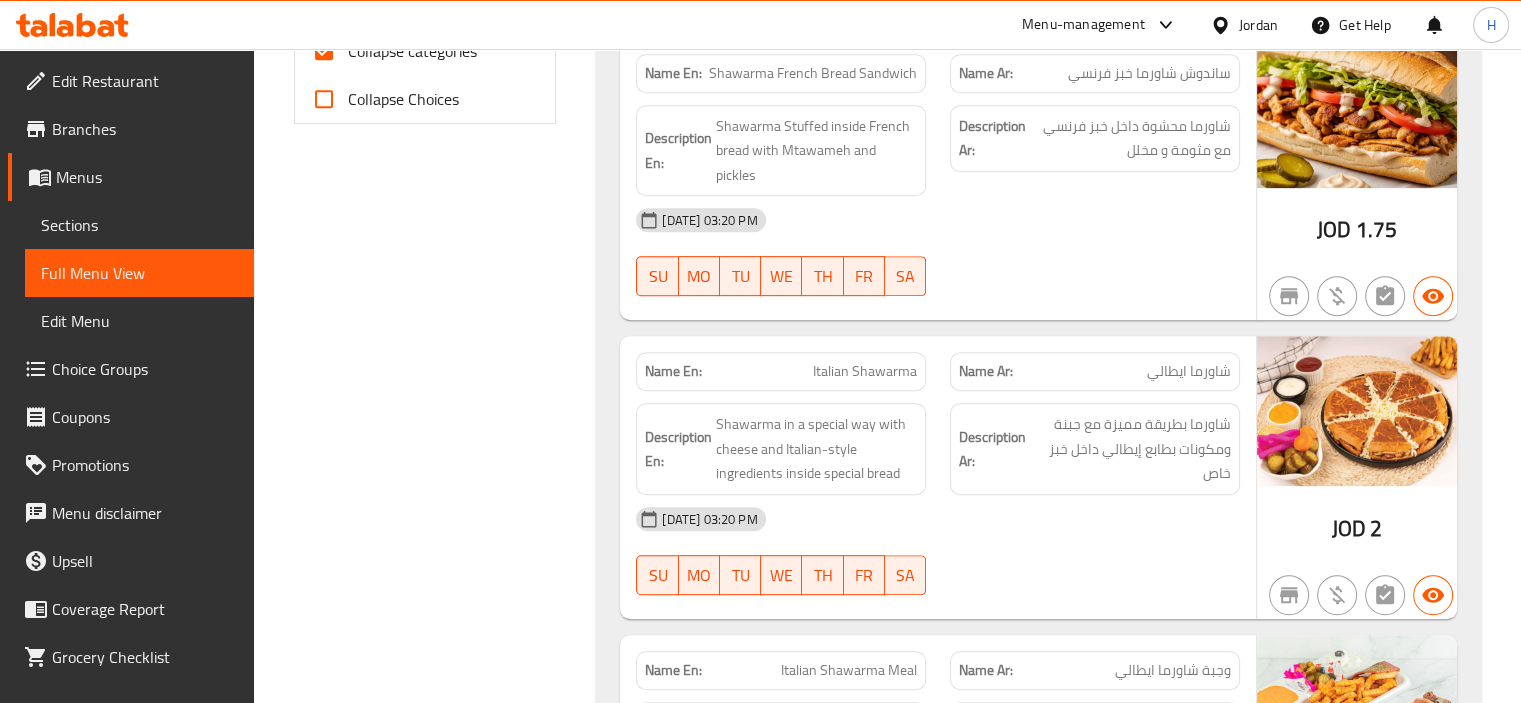 click on "شاورما بطريقة مميزة مع جبنة ومكونات بطابع إيطالي داخل خبز خاص" at bounding box center (1130, 449) 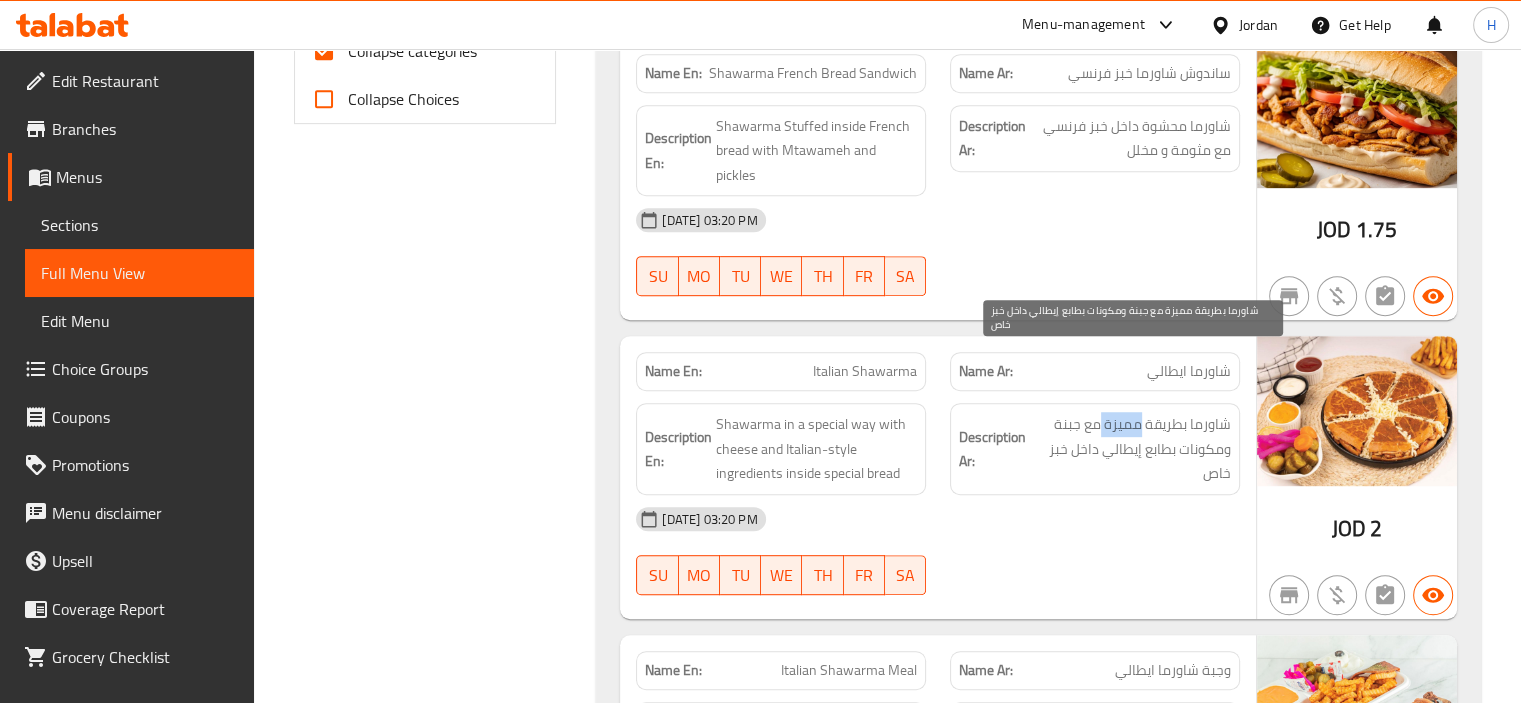 click on "شاورما بطريقة مميزة مع جبنة ومكونات بطابع إيطالي داخل خبز خاص" at bounding box center (1130, 449) 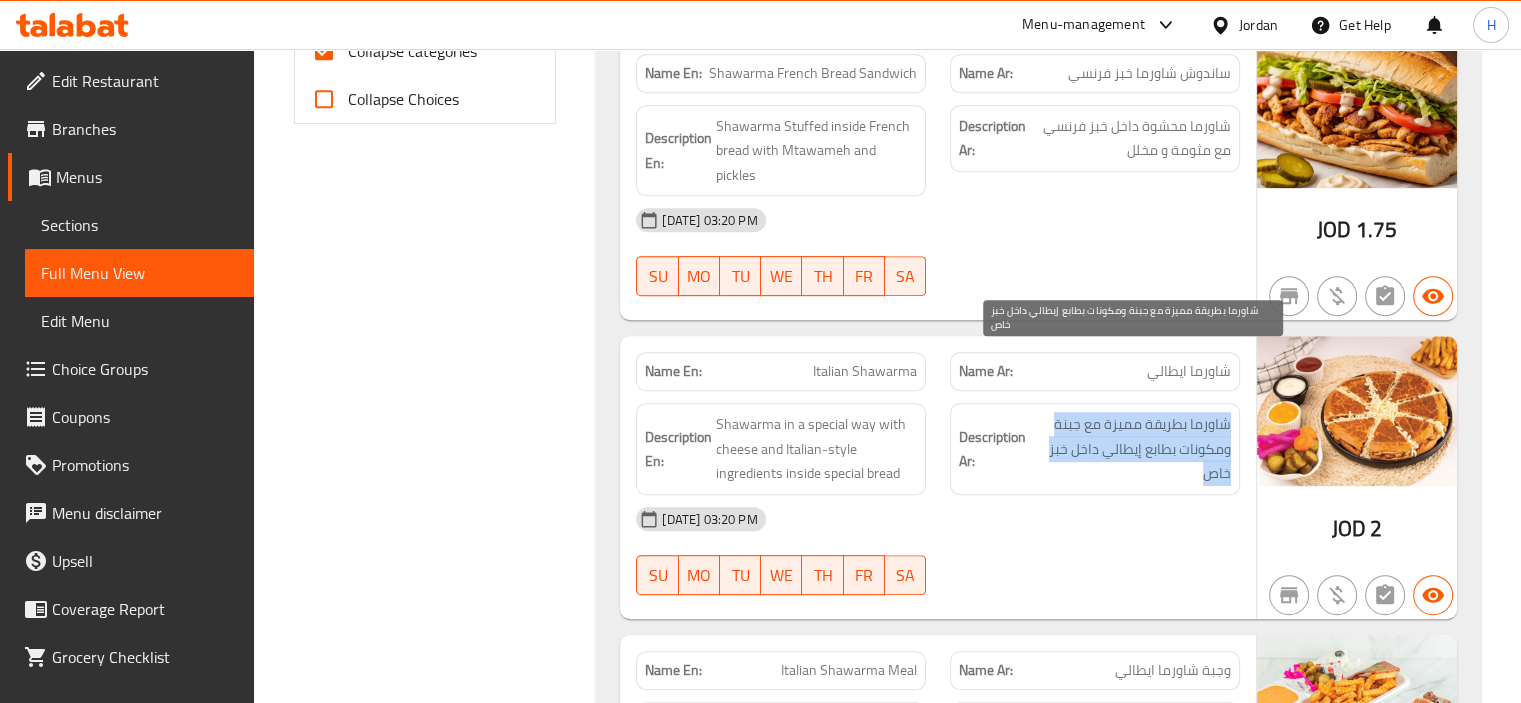 click on "شاورما بطريقة مميزة مع جبنة ومكونات بطابع إيطالي داخل خبز خاص" at bounding box center (1130, 449) 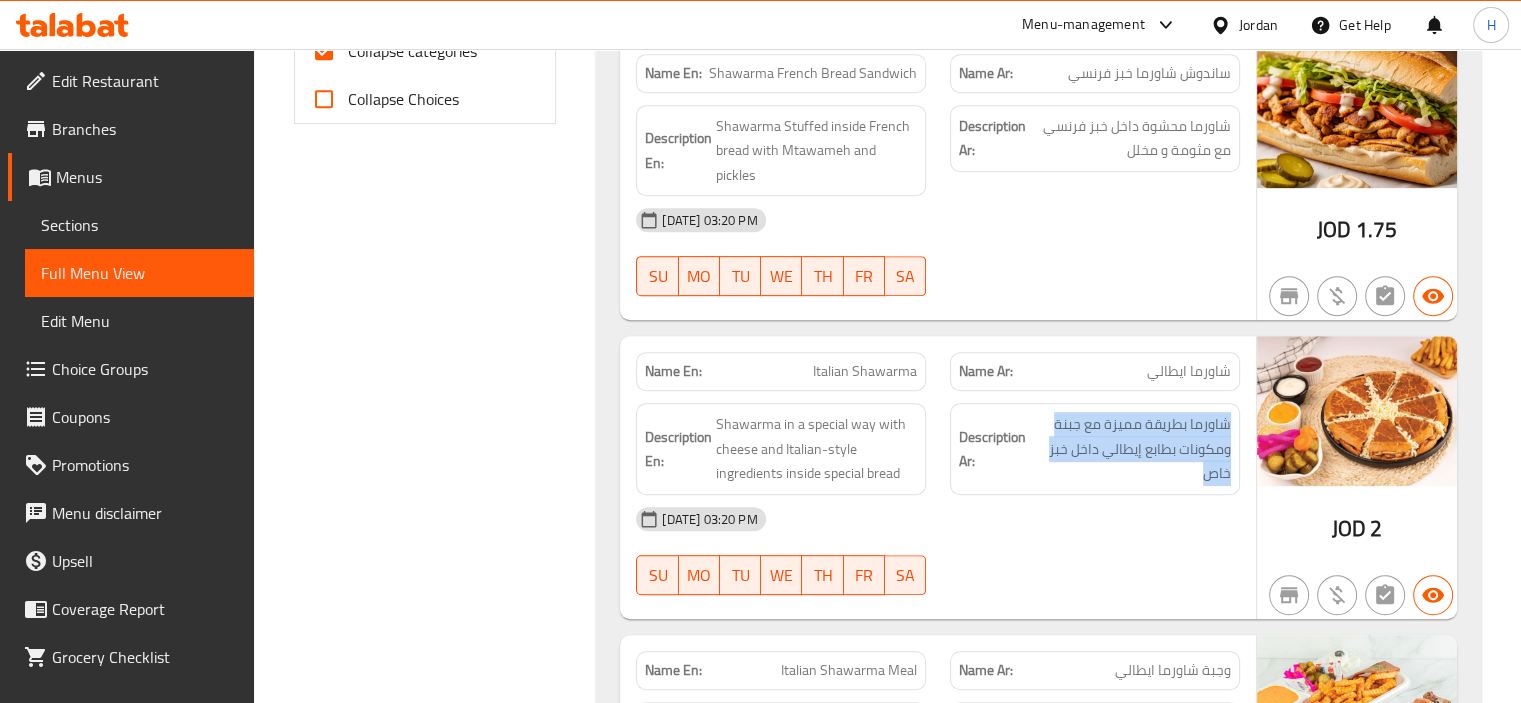 copy on "شاورما بطريقة مميزة مع جبنة ومكونات بطابع إيطالي داخل خبز خاص" 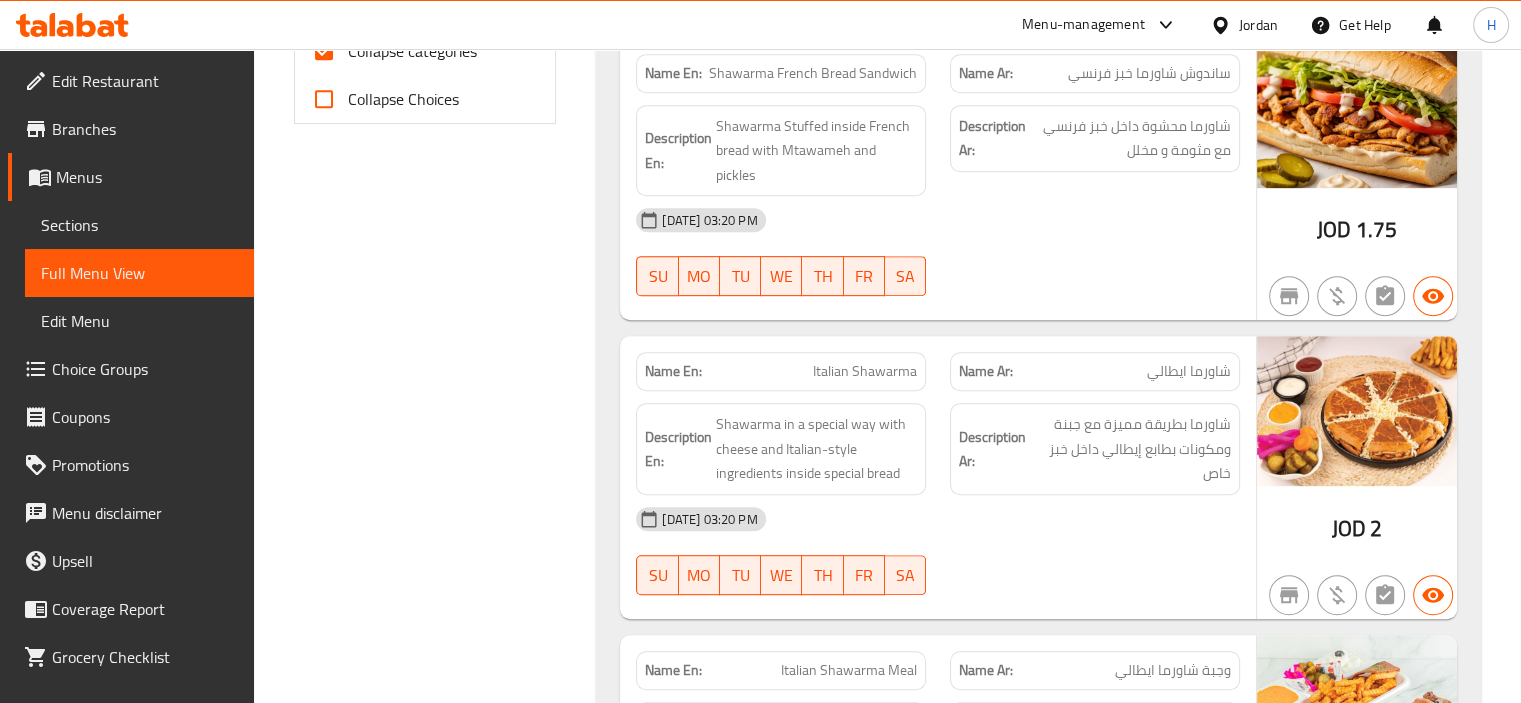 click on "Shawarma in a special way with cheese and Italian-style ingredients inside special bread" at bounding box center [816, 449] 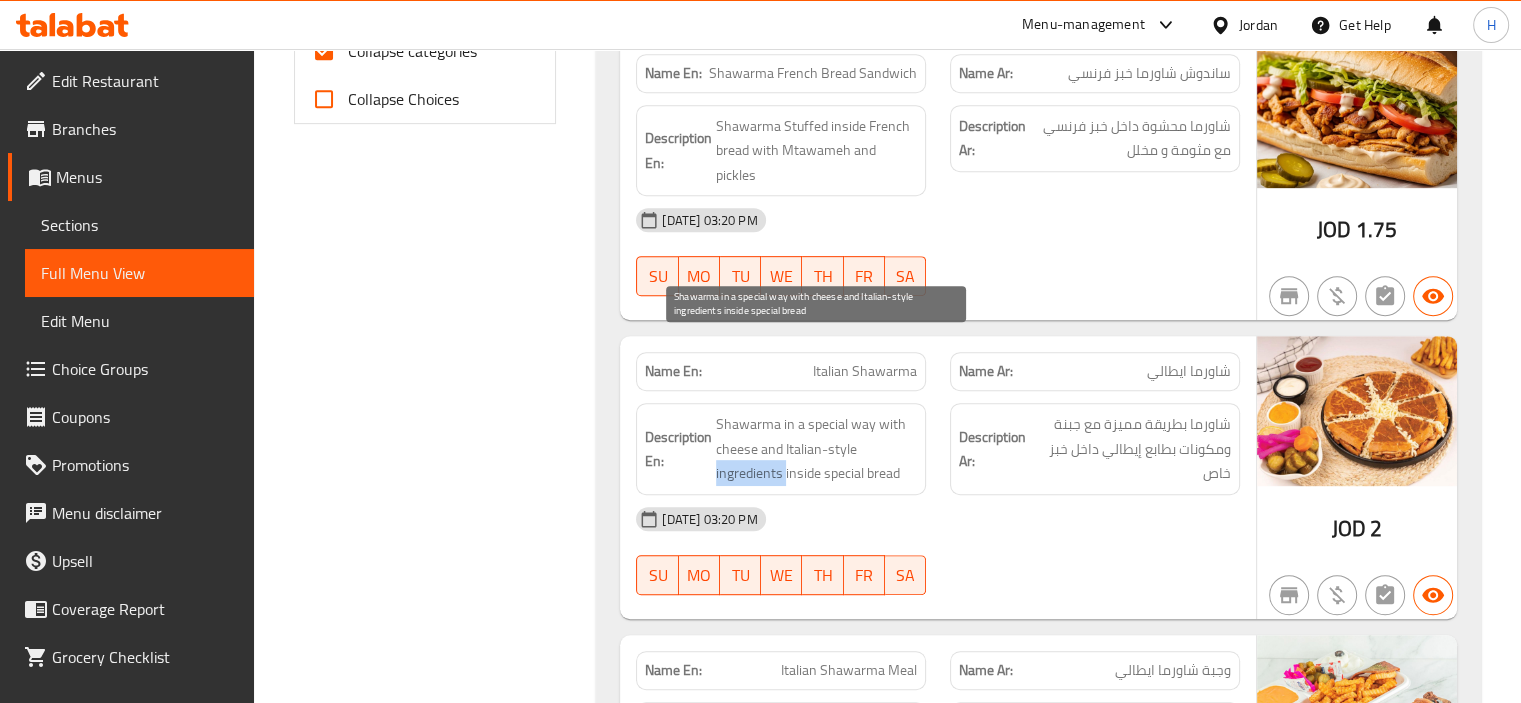 click on "Shawarma in a special way with cheese and Italian-style ingredients inside special bread" at bounding box center (816, 449) 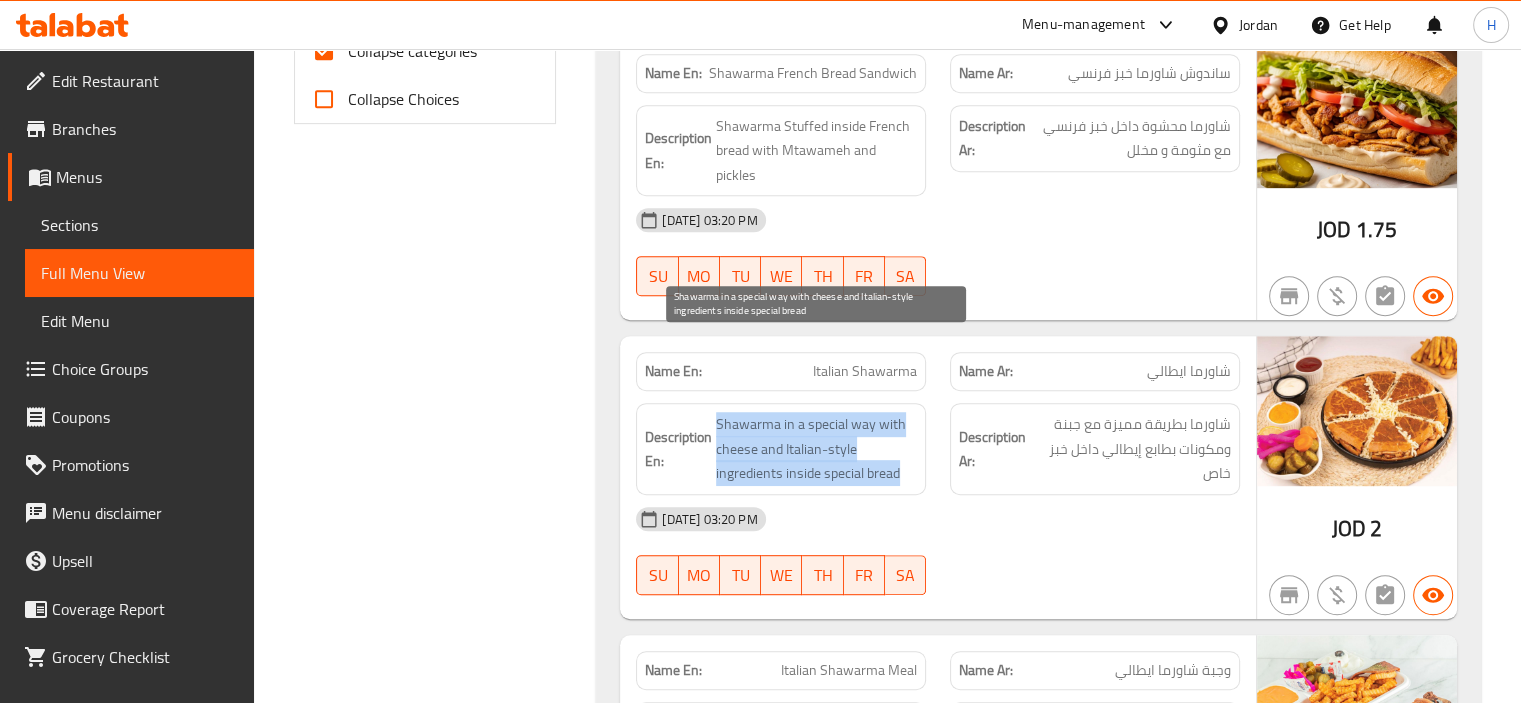 click on "Shawarma in a special way with cheese and Italian-style ingredients inside special bread" at bounding box center (816, 449) 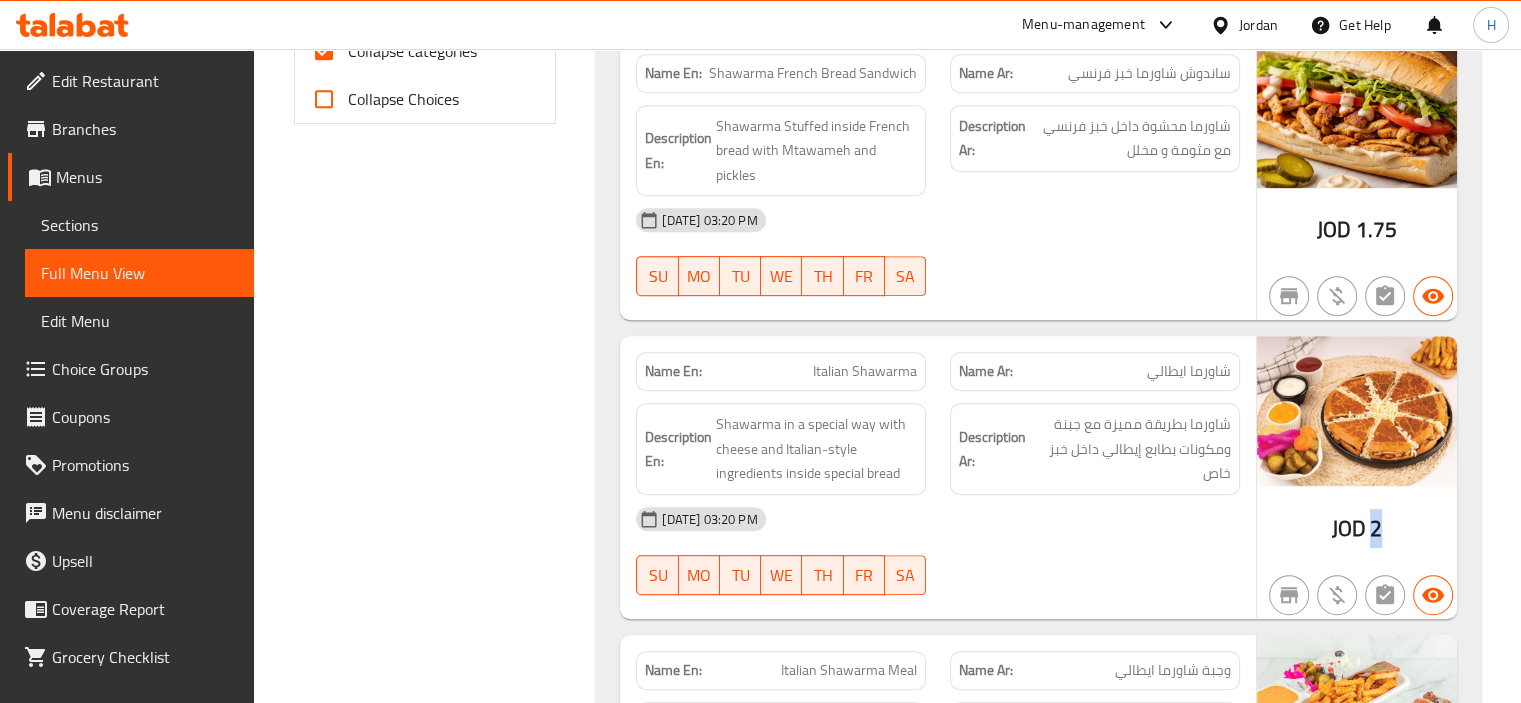 drag, startPoint x: 1376, startPoint y: 451, endPoint x: 1278, endPoint y: 447, distance: 98.0816 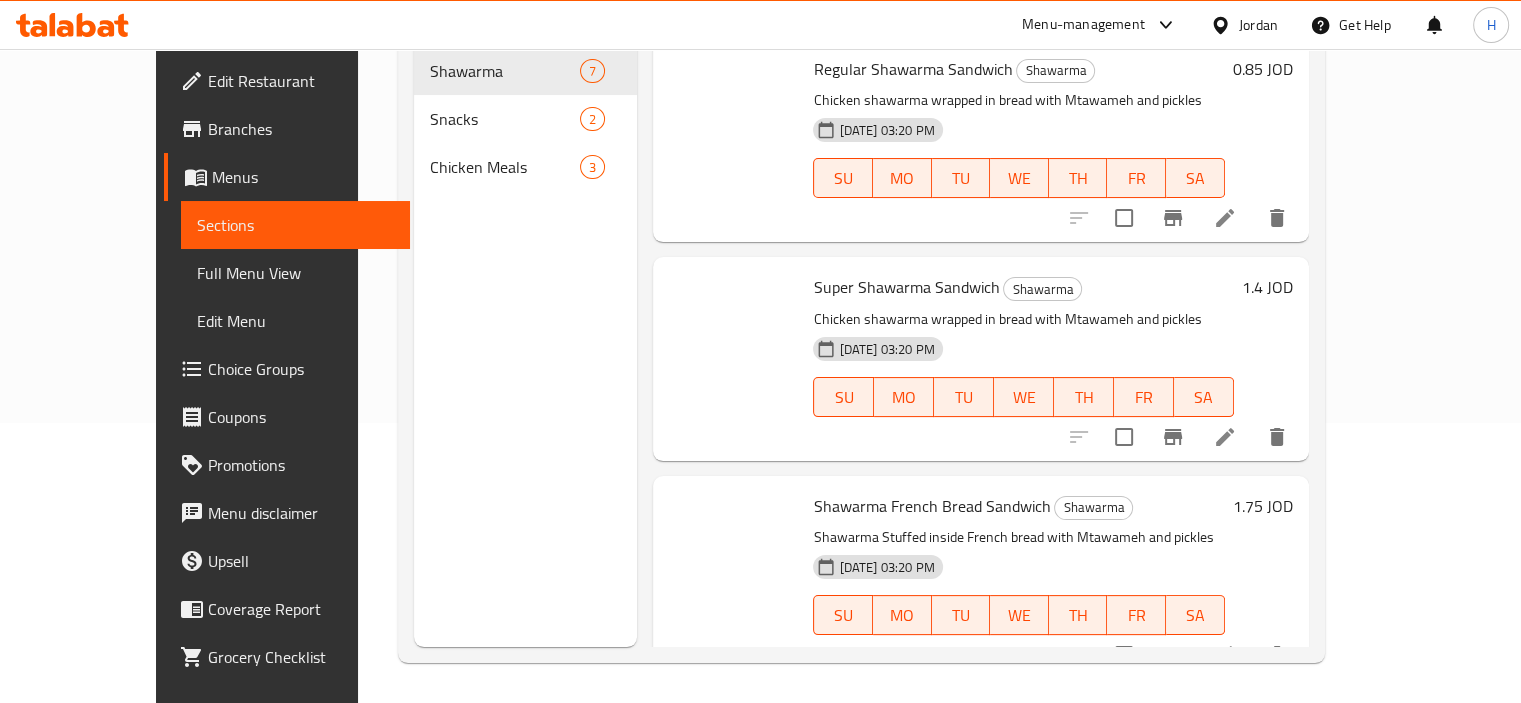 scroll, scrollTop: 280, scrollLeft: 0, axis: vertical 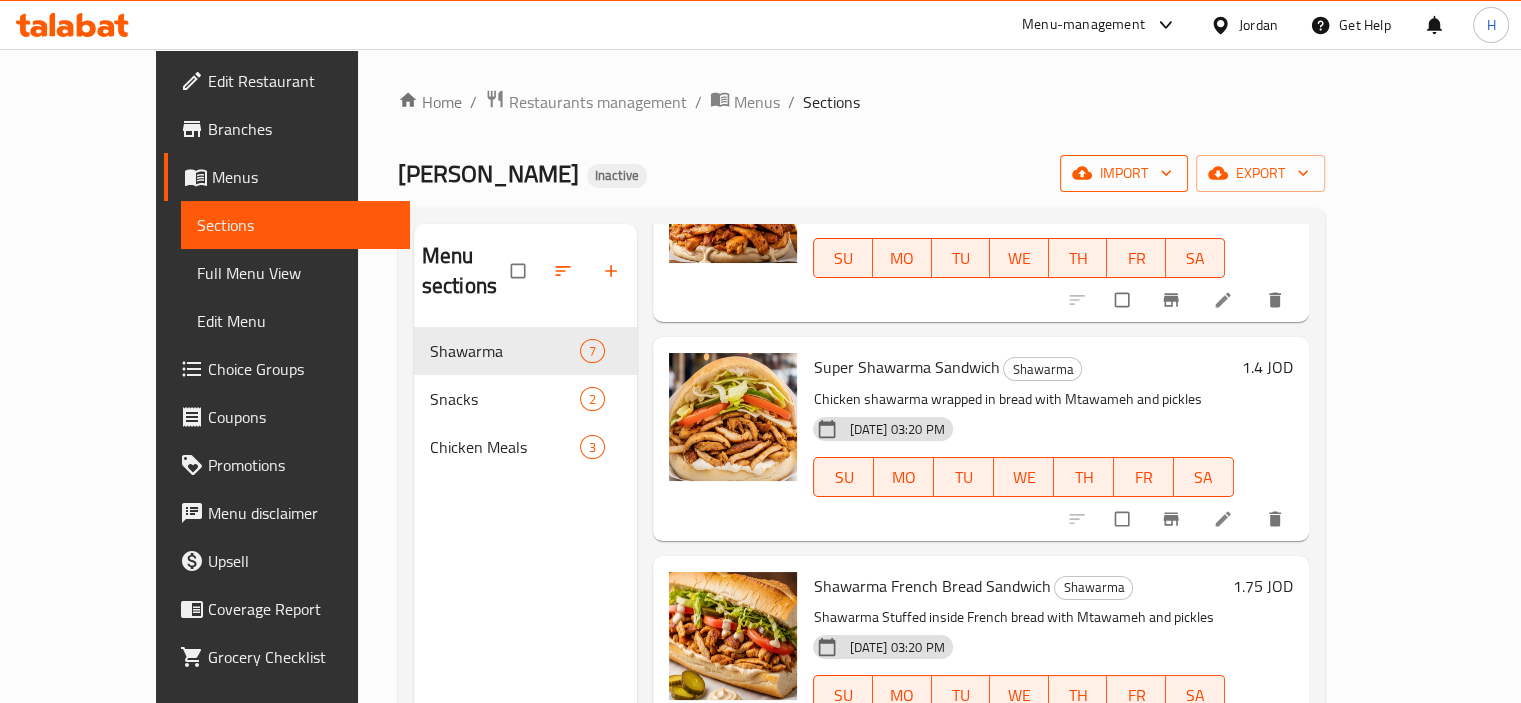 click on "import" at bounding box center (1124, 173) 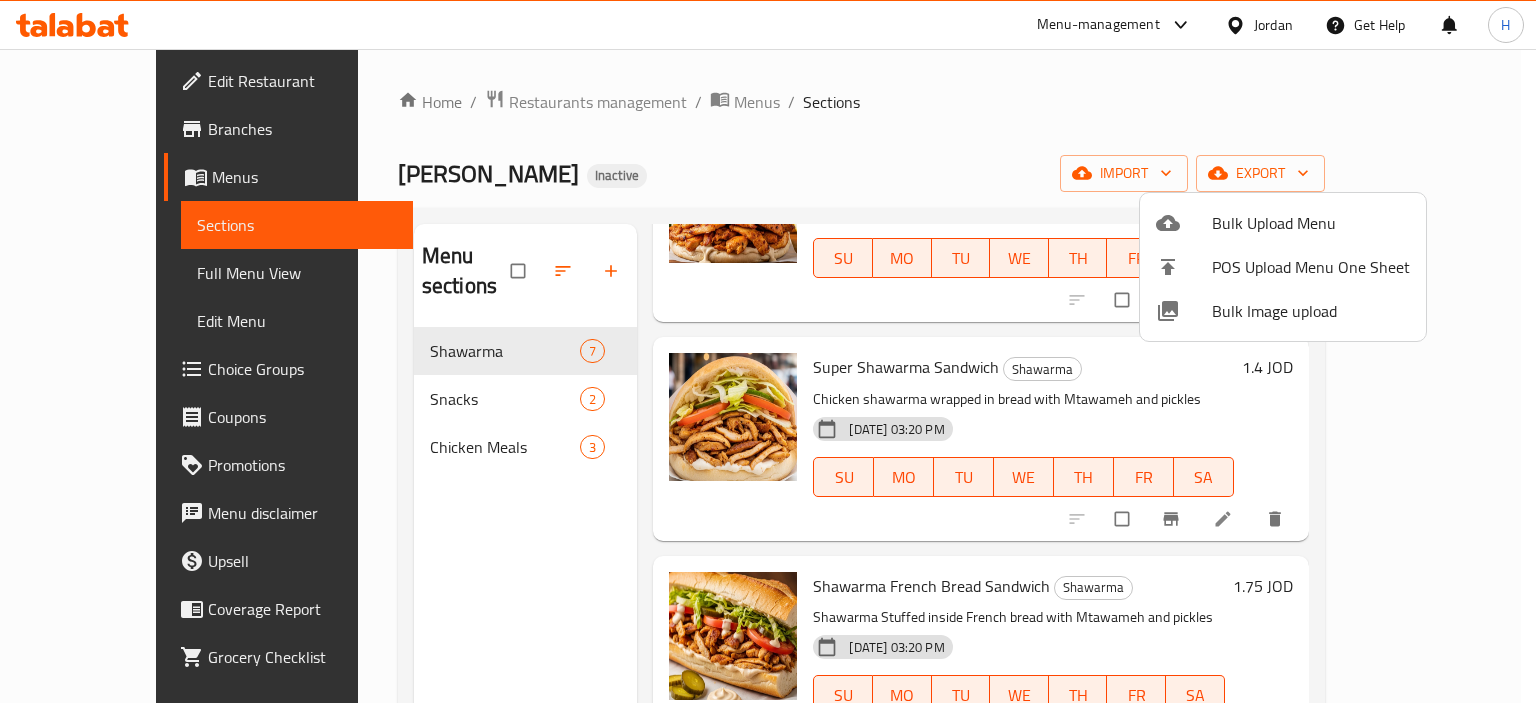 click on "Bulk Image upload" at bounding box center (1311, 311) 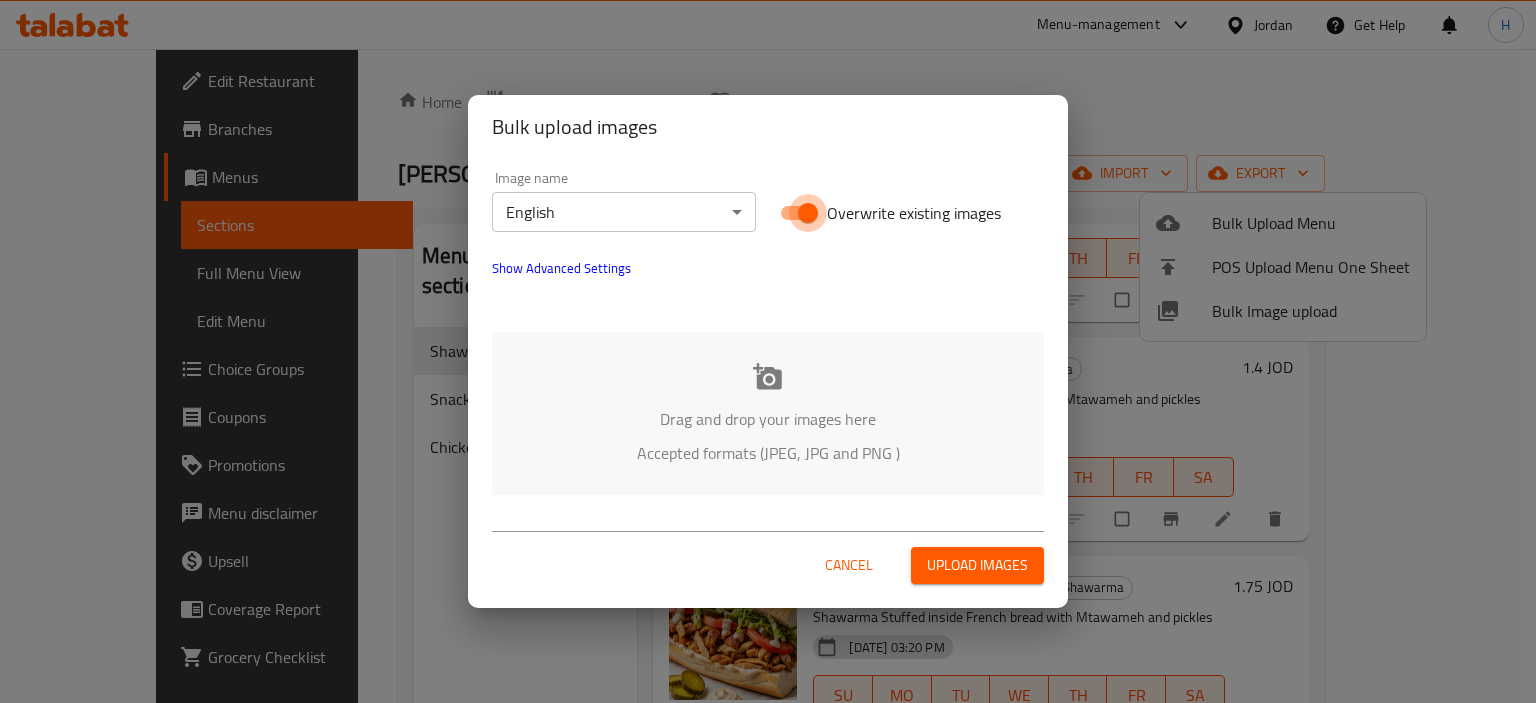 click on "Overwrite existing images" at bounding box center [808, 213] 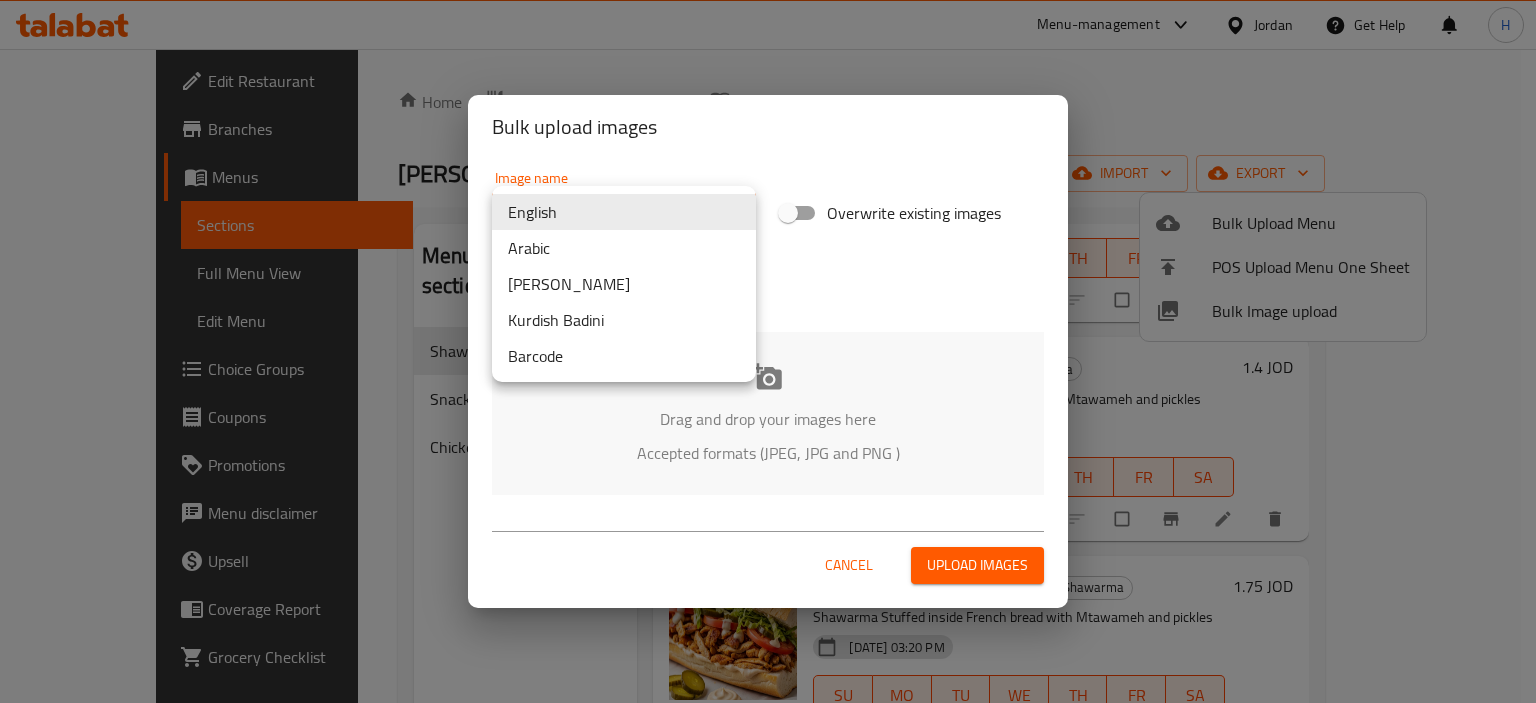 click on "​ Menu-management Jordan Get Help H   Edit Restaurant   Branches   Menus   Sections   Full Menu View   Edit Menu   Choice Groups   Coupons   Promotions   Menu disclaimer   Upsell   Coverage Report   Grocery Checklist  Version:    1.0.0  Get support on:    Support.OpsPlatform Home / Restaurants management / Menus / Sections Tekram Einak Inactive import export Menu sections Shawarma 7 Snacks 2 Chicken Meals 3 Menu items Add Sort Manage items Regular Shawarma Sandwich   Shawarma Chicken shawarma wrapped in bread with Mtawameh and pickles [DATE] 03:20 PM SU MO TU WE TH FR SA 0.85   JOD Super Shawarma Sandwich   Shawarma Chicken shawarma wrapped in bread with Mtawameh and pickles [DATE] 03:20 PM SU MO TU WE TH FR SA 1.4   JOD Shawarma French Bread Sandwich   Shawarma Shawarma Stuffed inside French bread with Mtawameh and pickles [DATE] 03:20 PM SU MO TU WE TH FR SA 1.75   JOD Italian Shawarma   Shawarma Shawarma in a special way with cheese and Italian-style ingredients inside special bread SU MO TU" at bounding box center [768, 376] 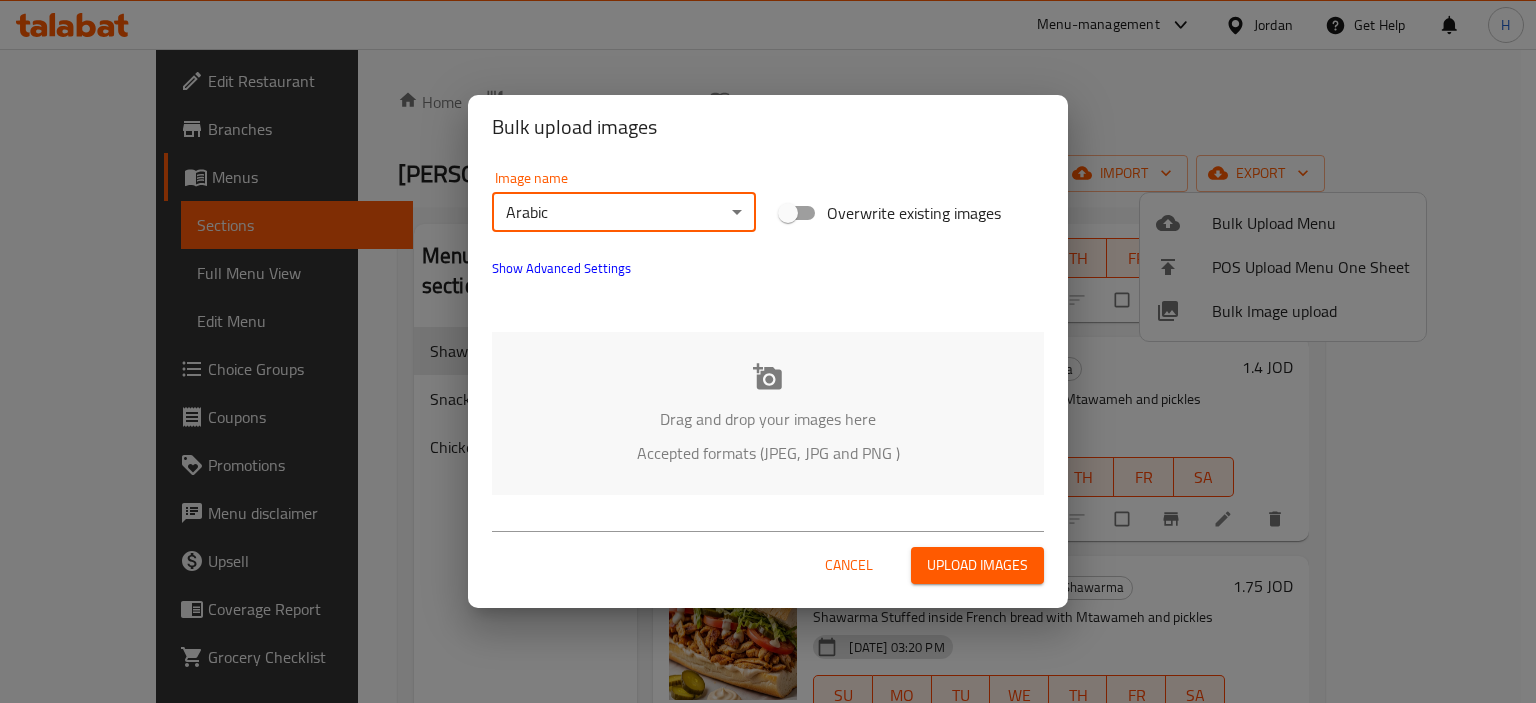 click on "Drag and drop your images here Accepted formats (JPEG, JPG and PNG )" at bounding box center (768, 413) 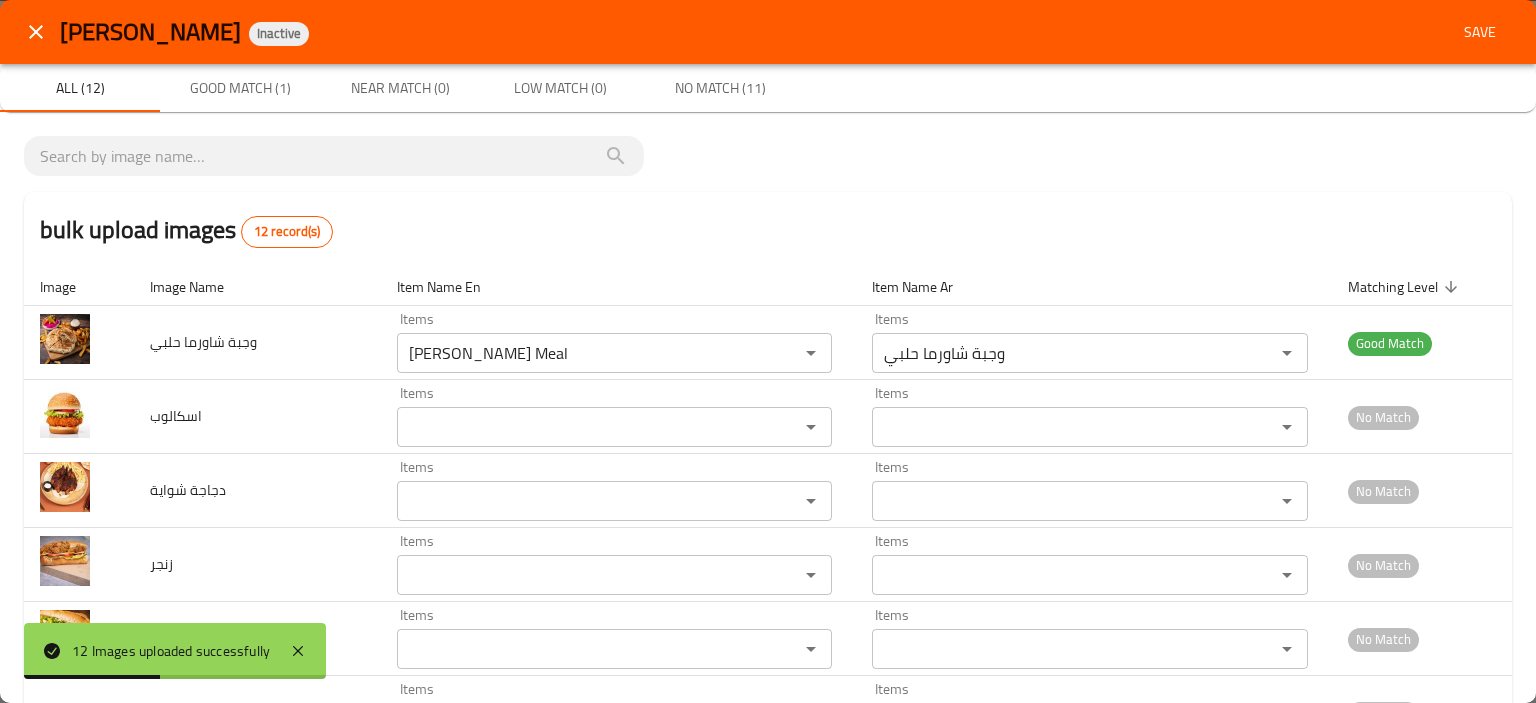 click on "Save" at bounding box center (1480, 32) 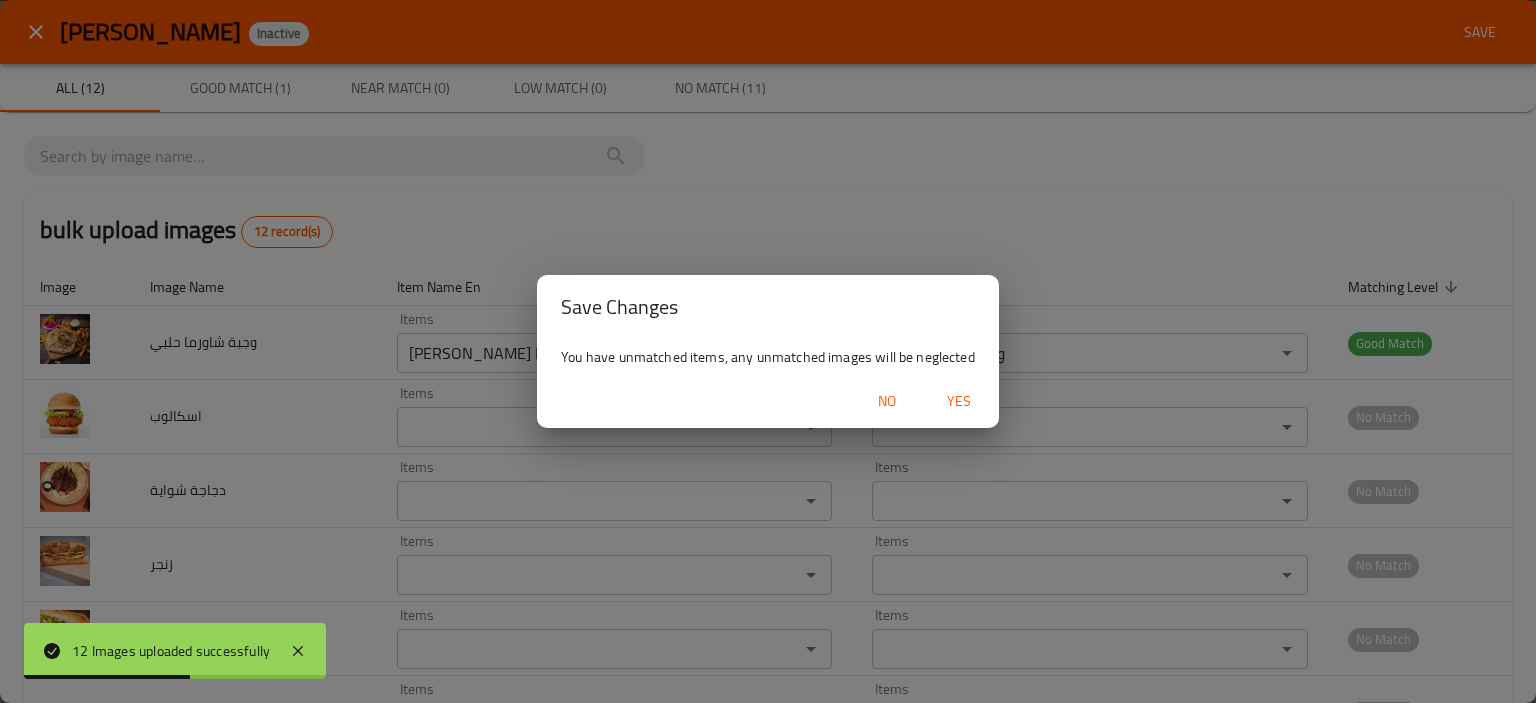 click on "Yes" at bounding box center [959, 401] 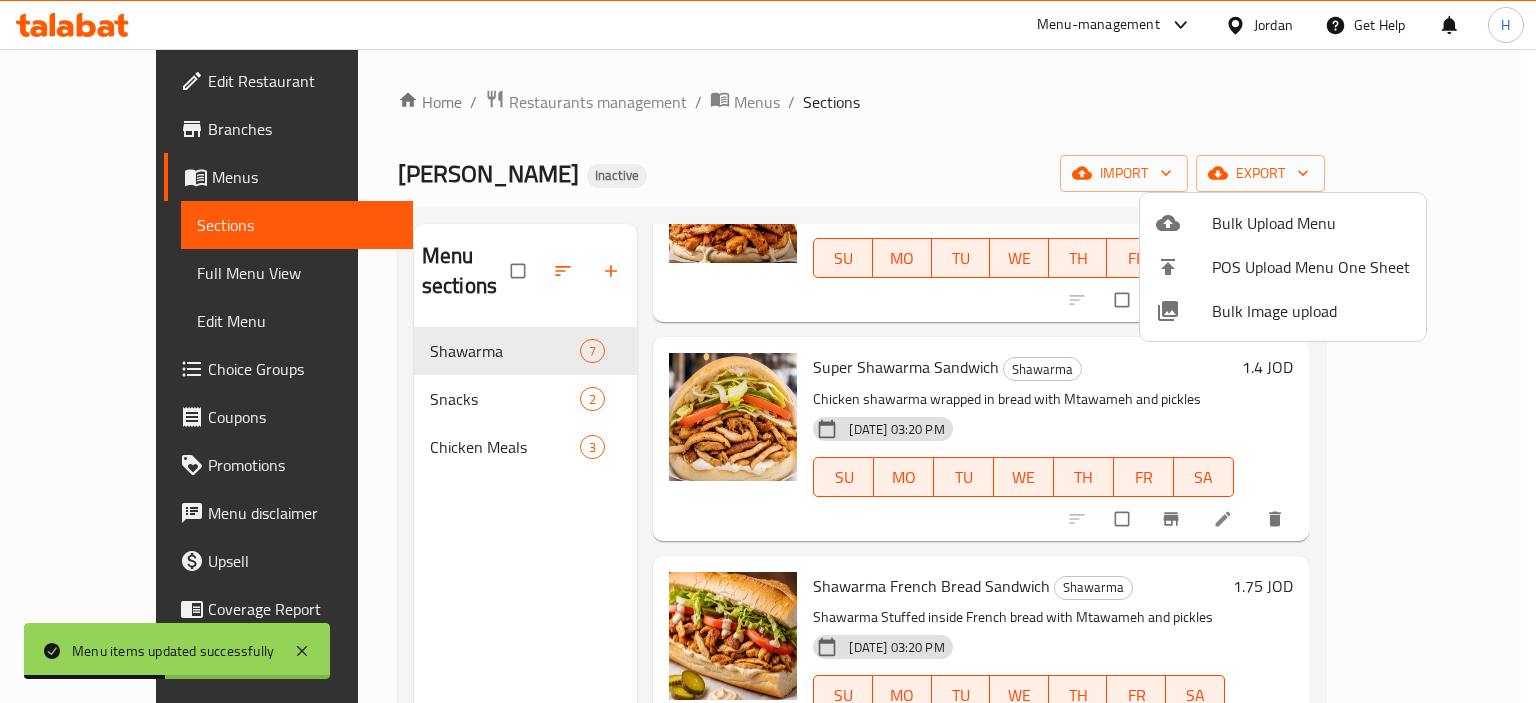 click at bounding box center (768, 351) 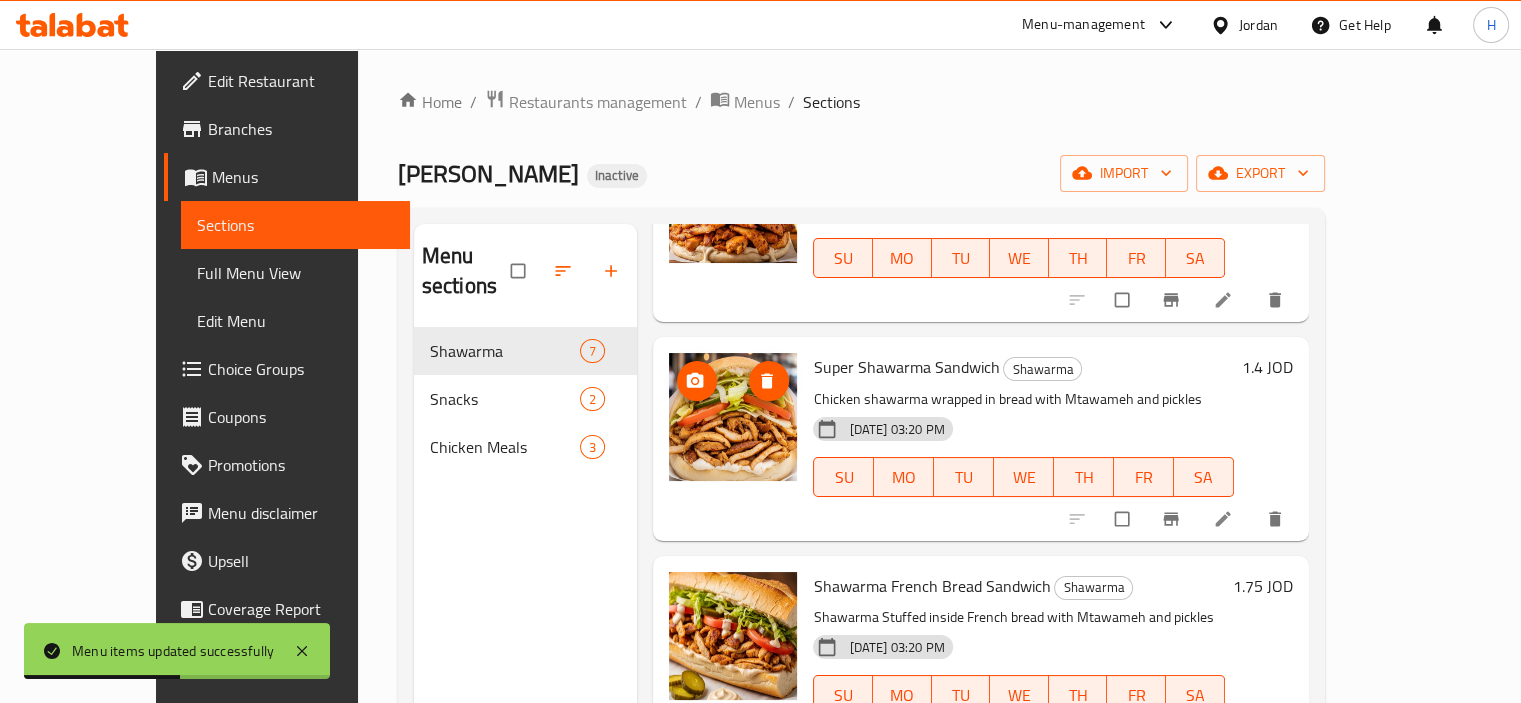 type 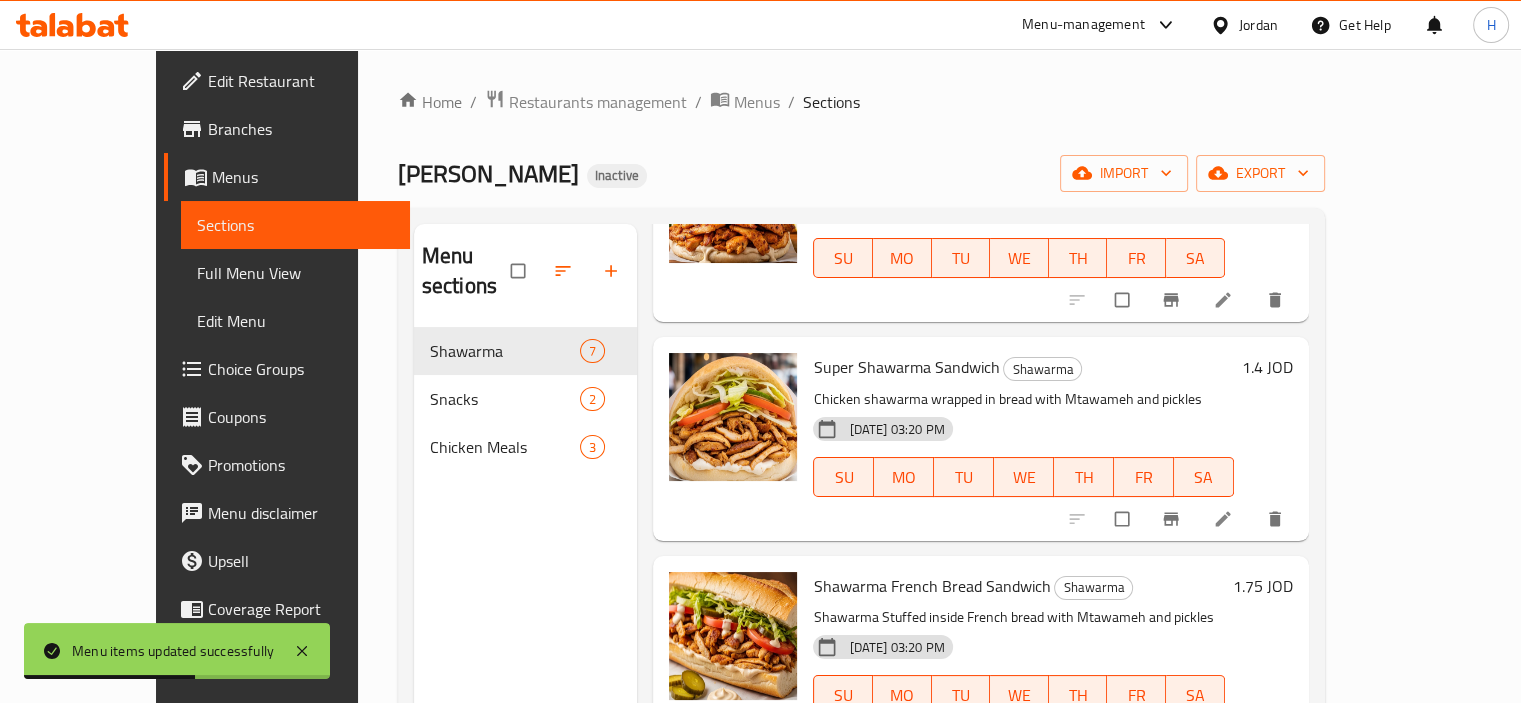 scroll, scrollTop: 280, scrollLeft: 0, axis: vertical 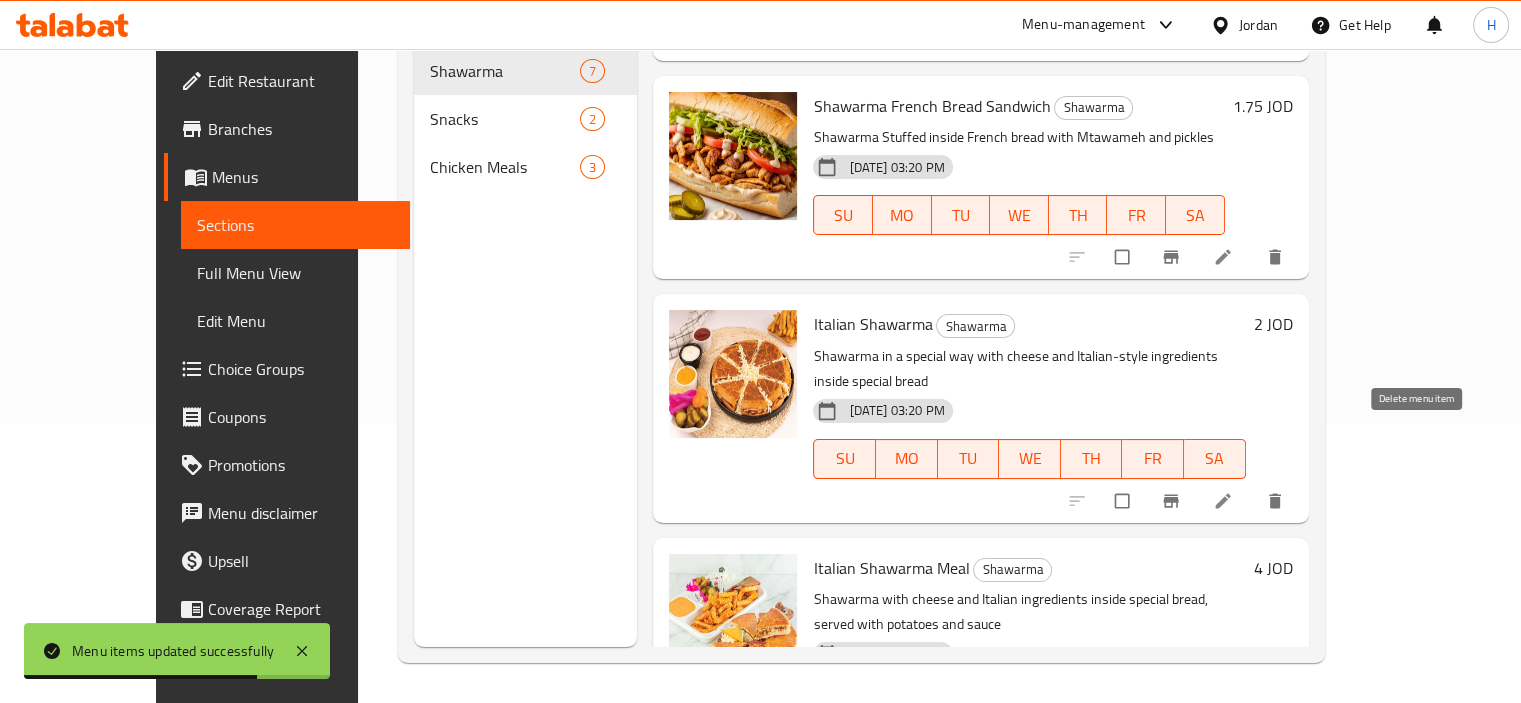 click 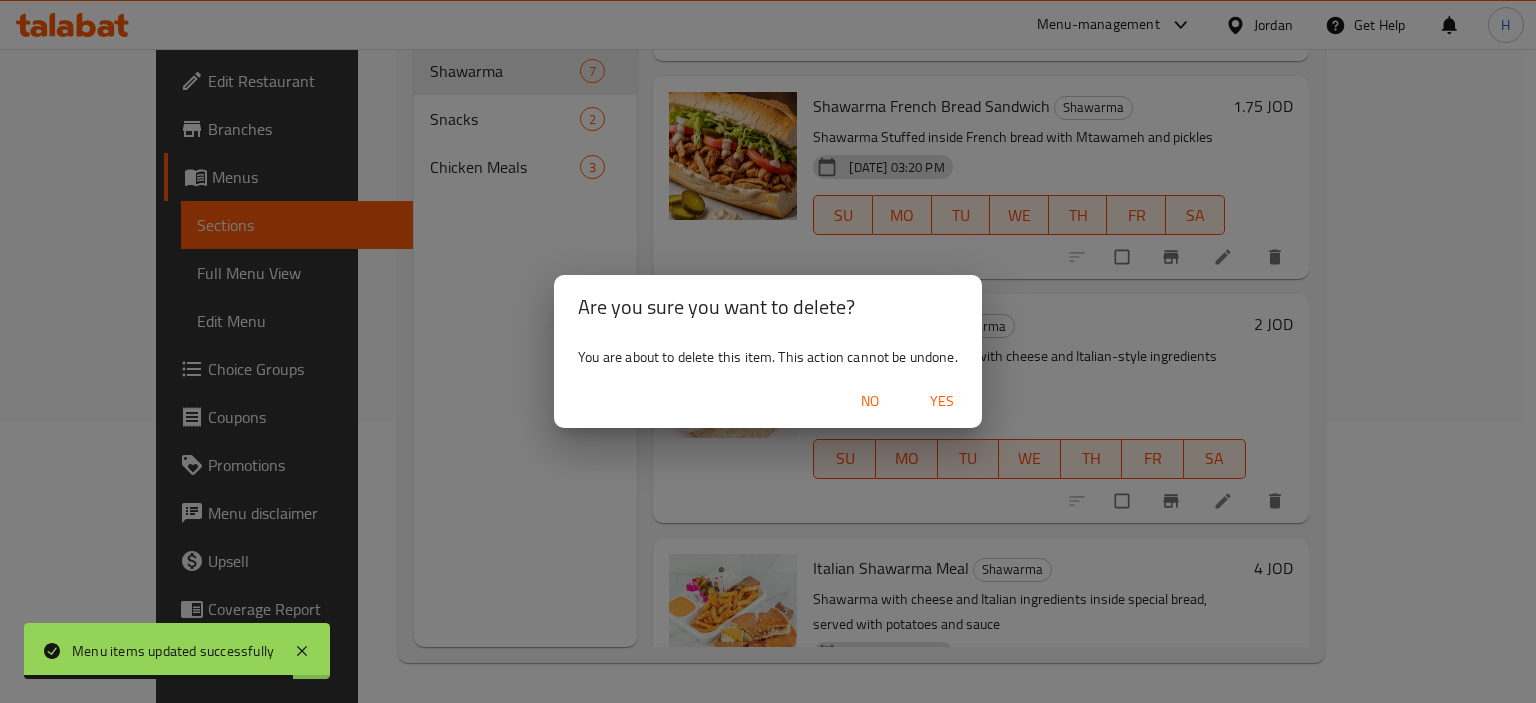 click on "Yes" at bounding box center (942, 401) 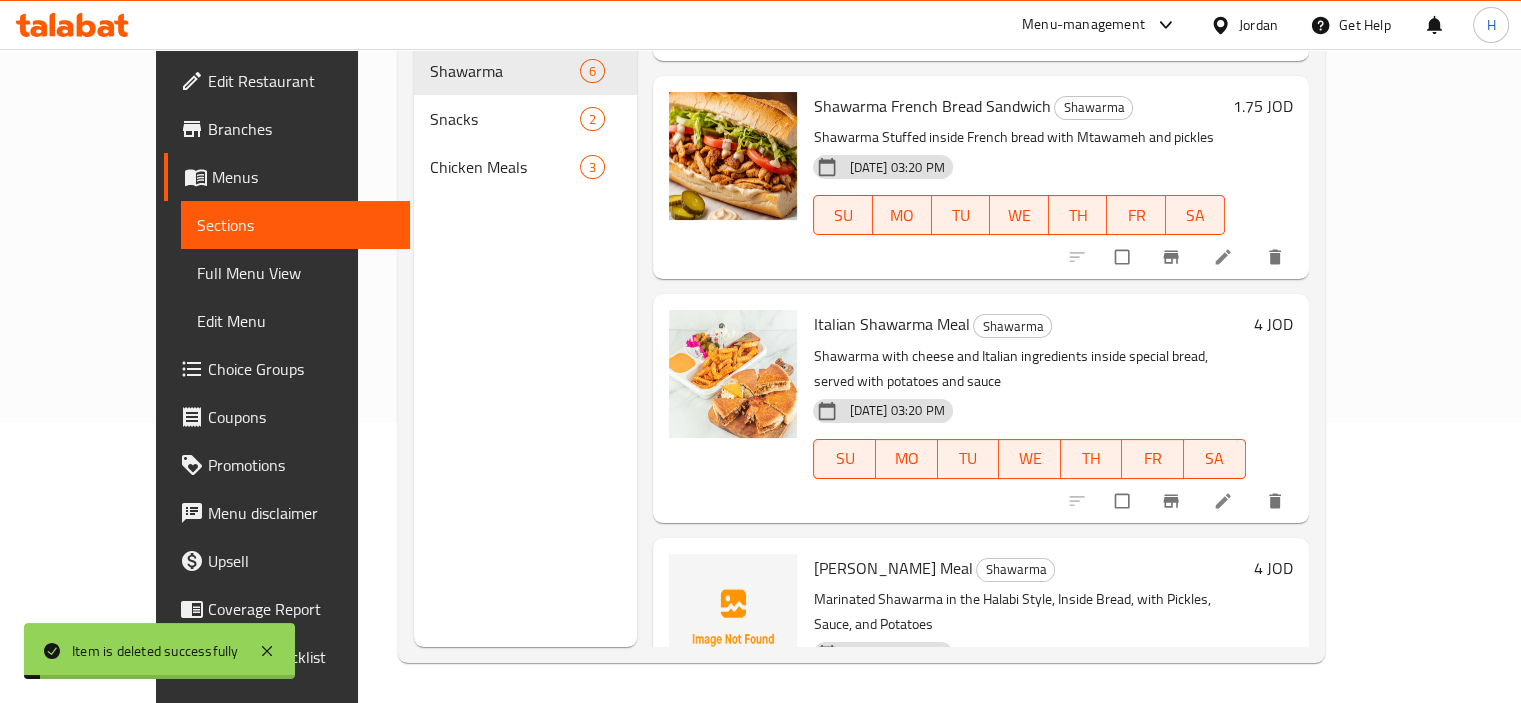 scroll, scrollTop: 192, scrollLeft: 0, axis: vertical 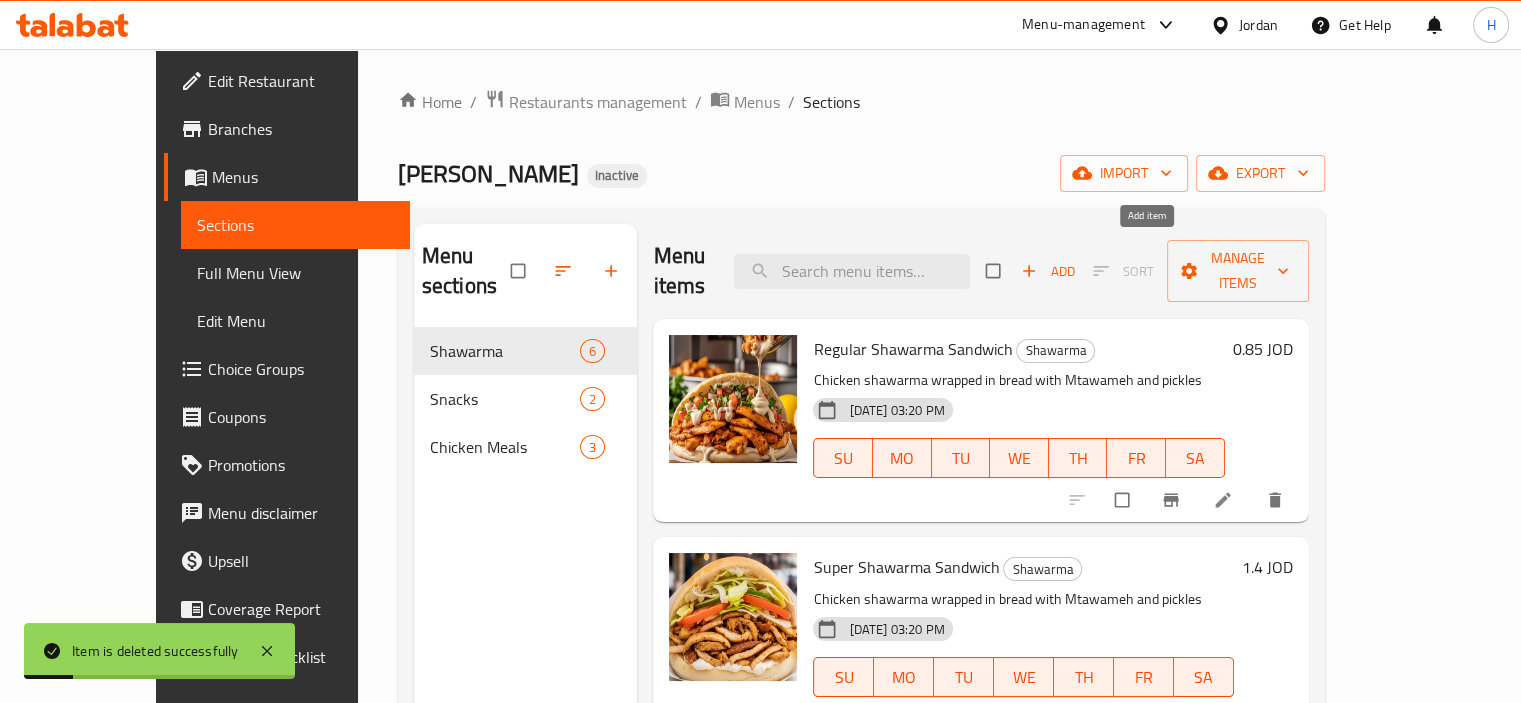 click on "Add" at bounding box center [1048, 271] 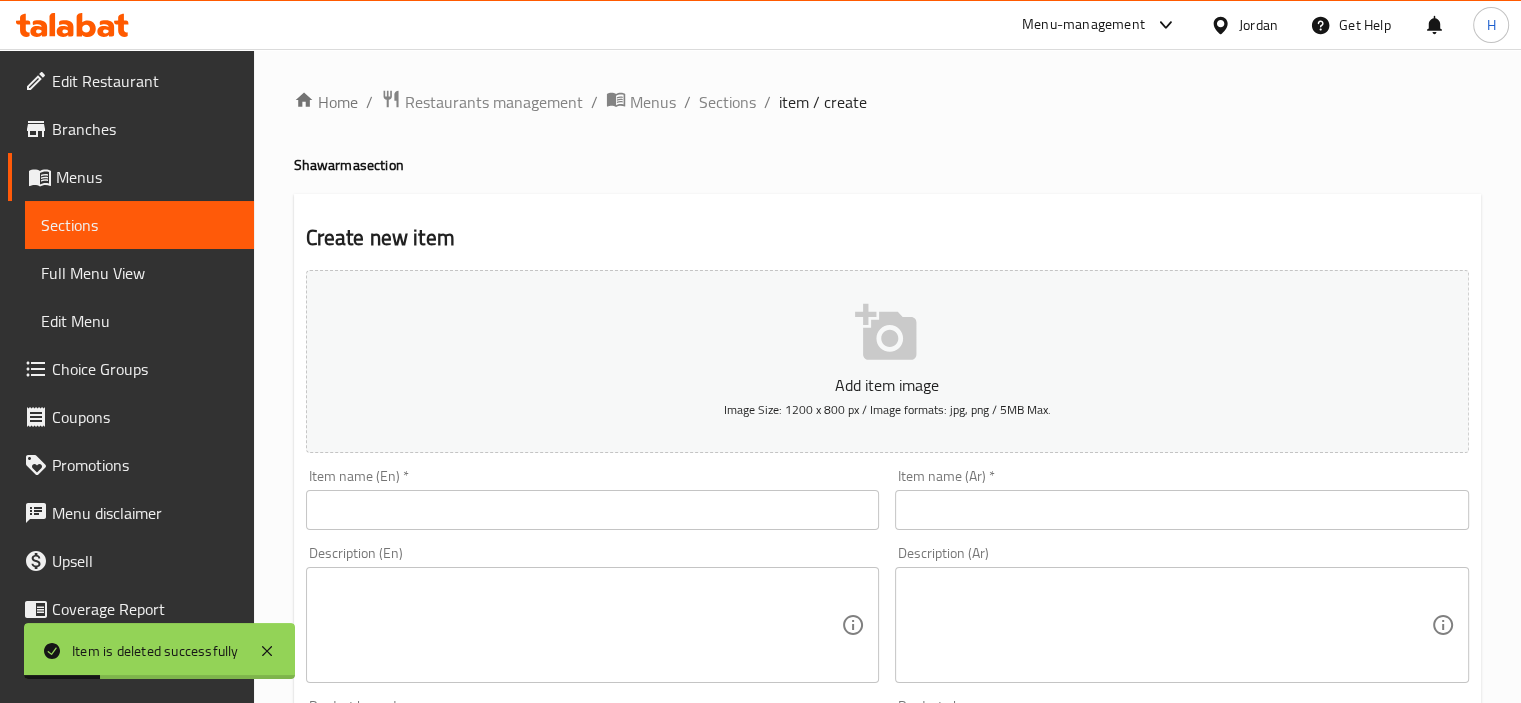 click at bounding box center (593, 510) 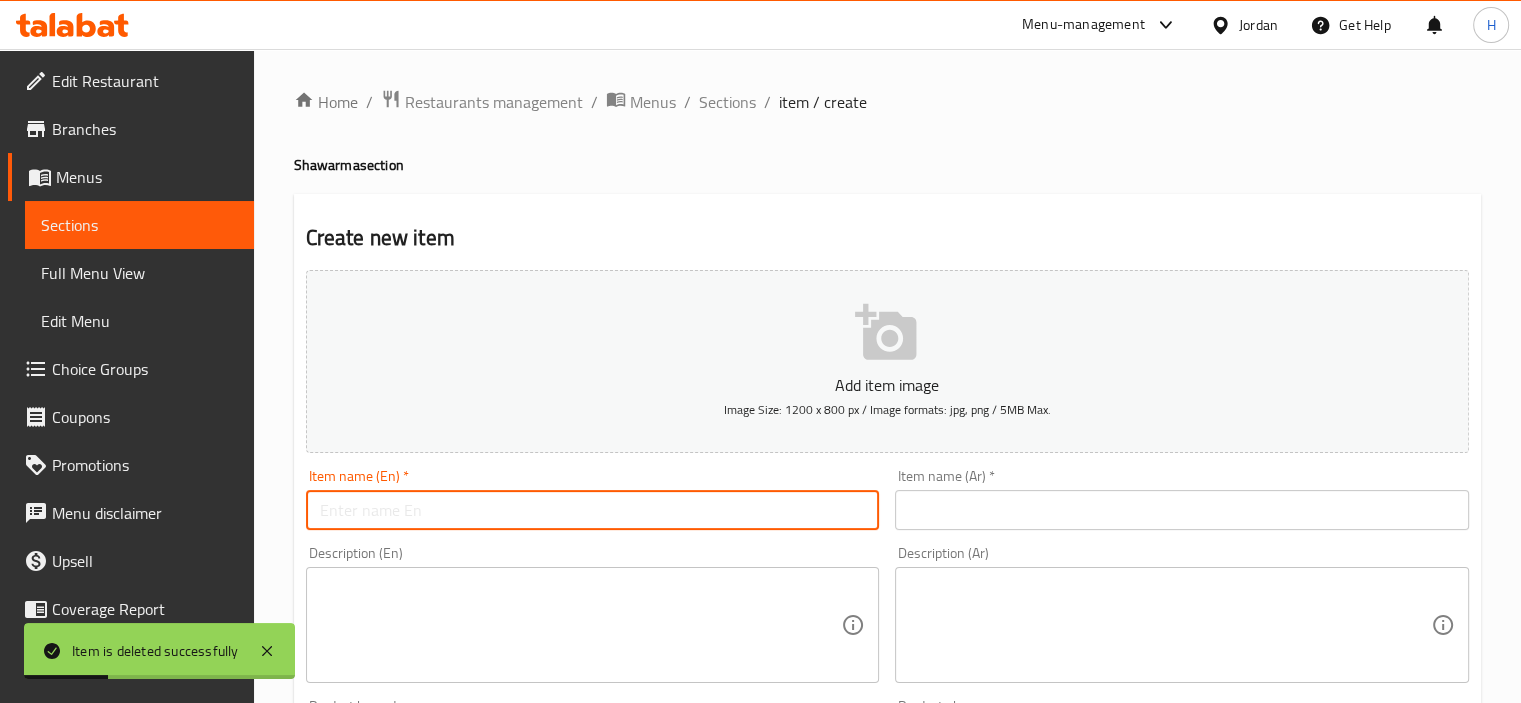 paste on "Italian Shawarma" 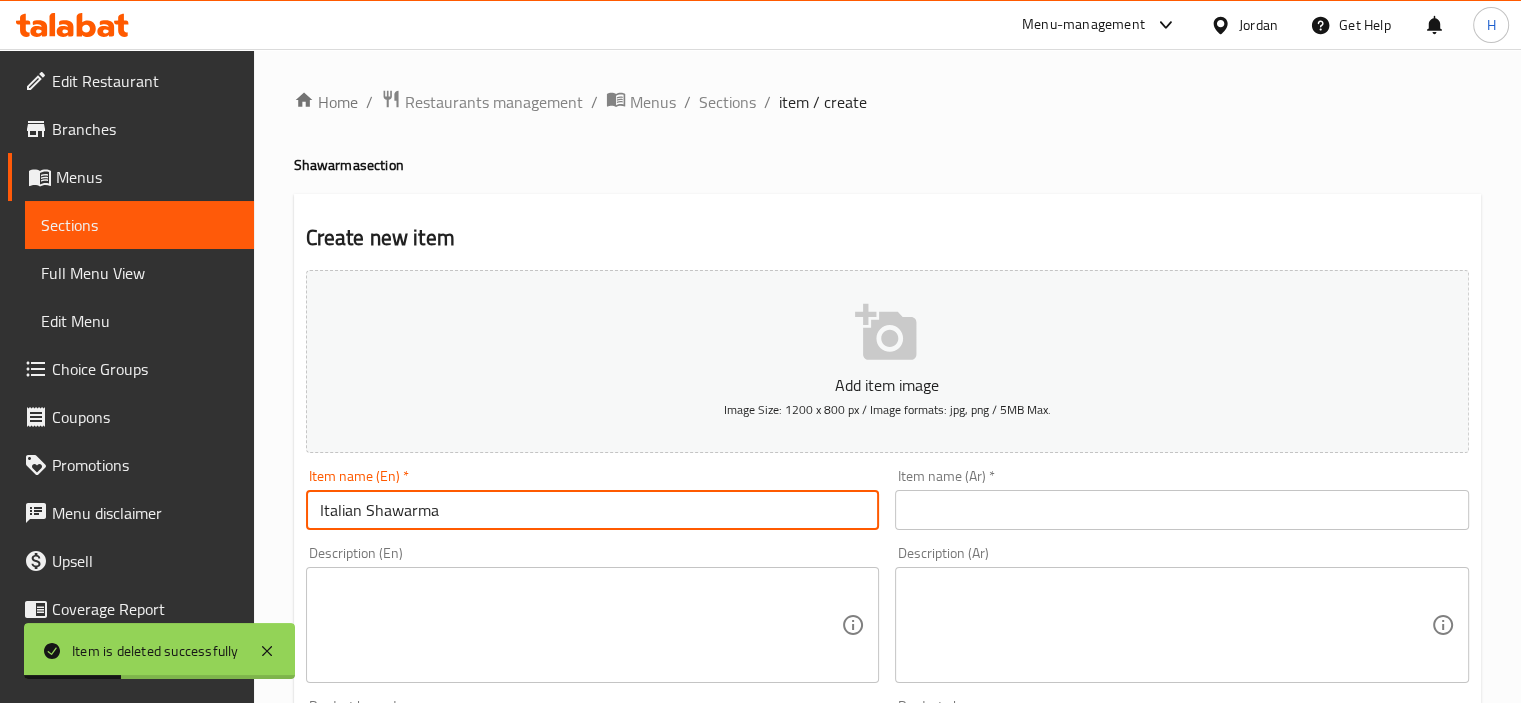 type on "Italian Shawarma" 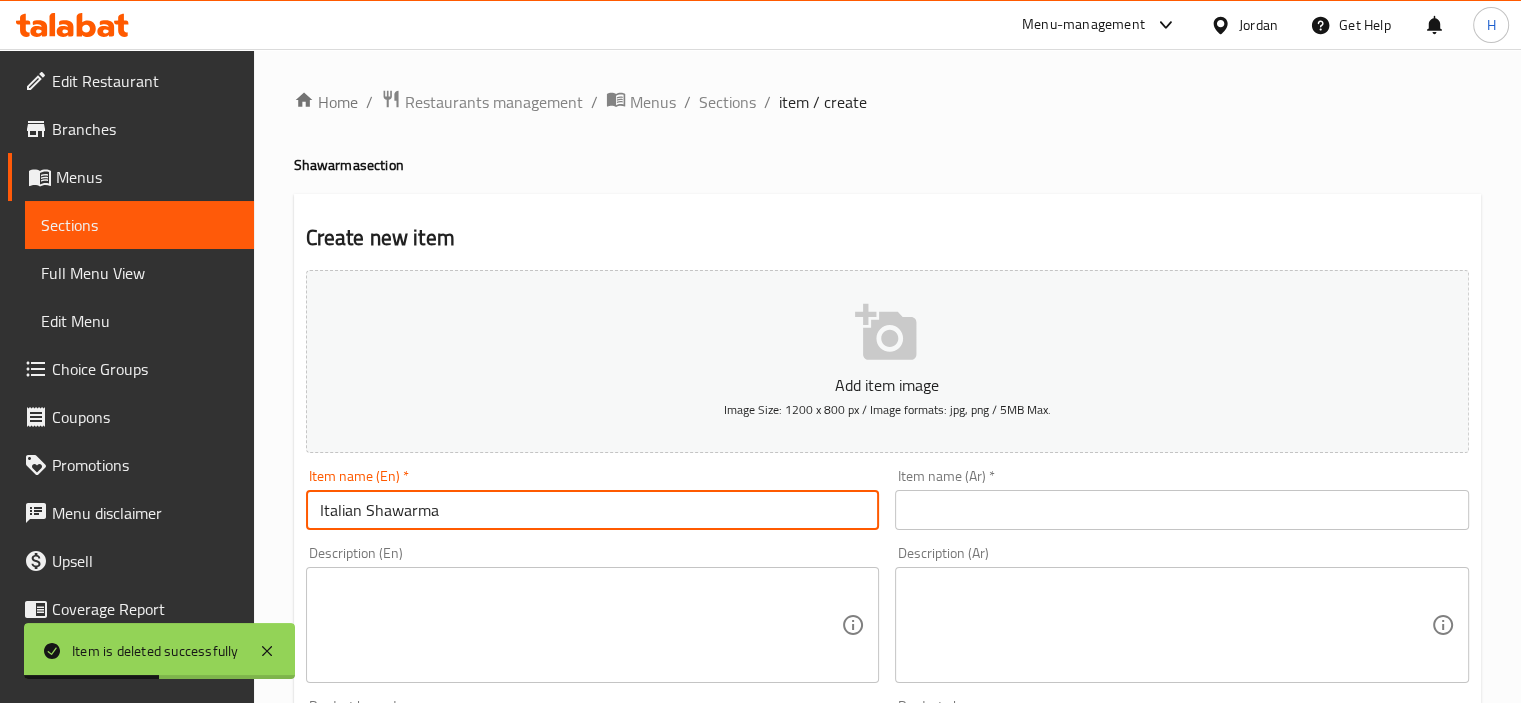 click at bounding box center [1182, 510] 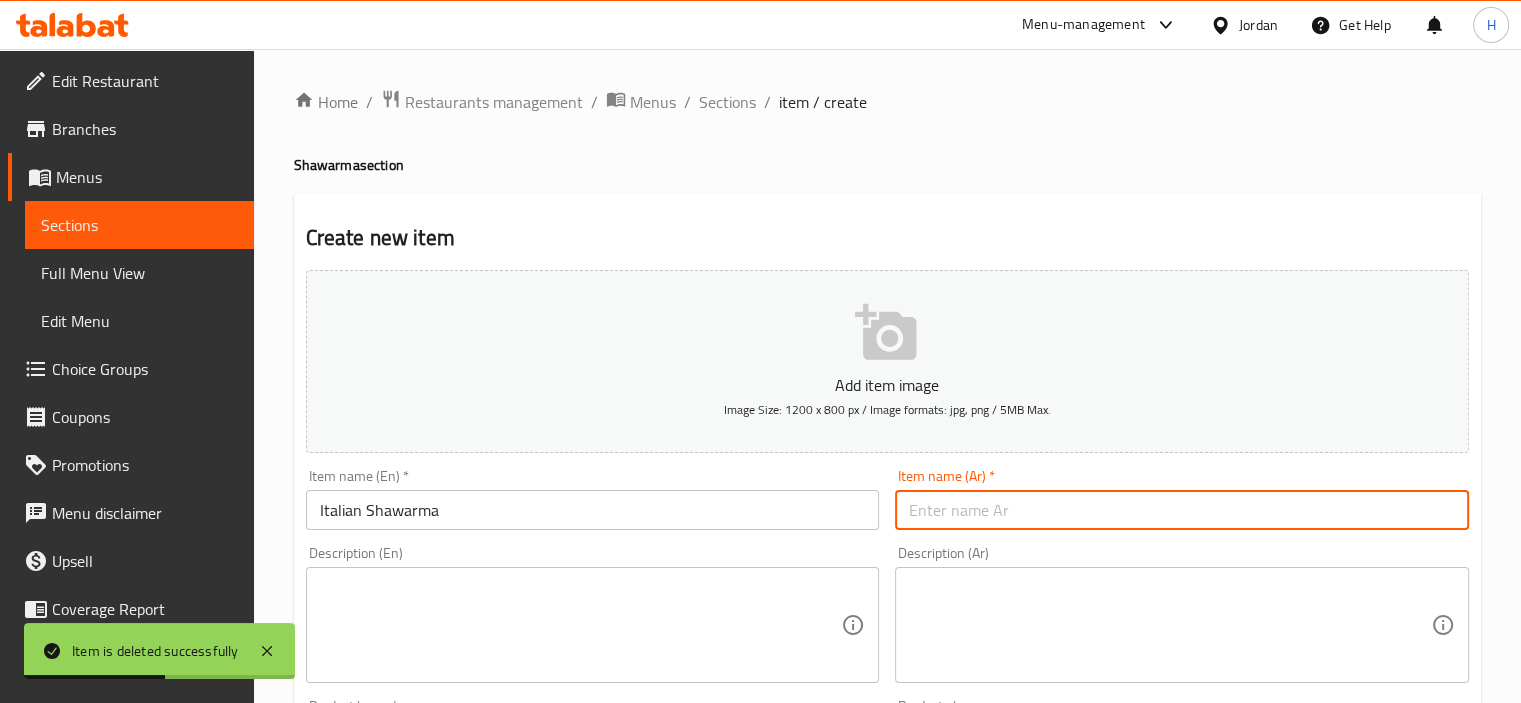 paste on "شاورما ايطالي" 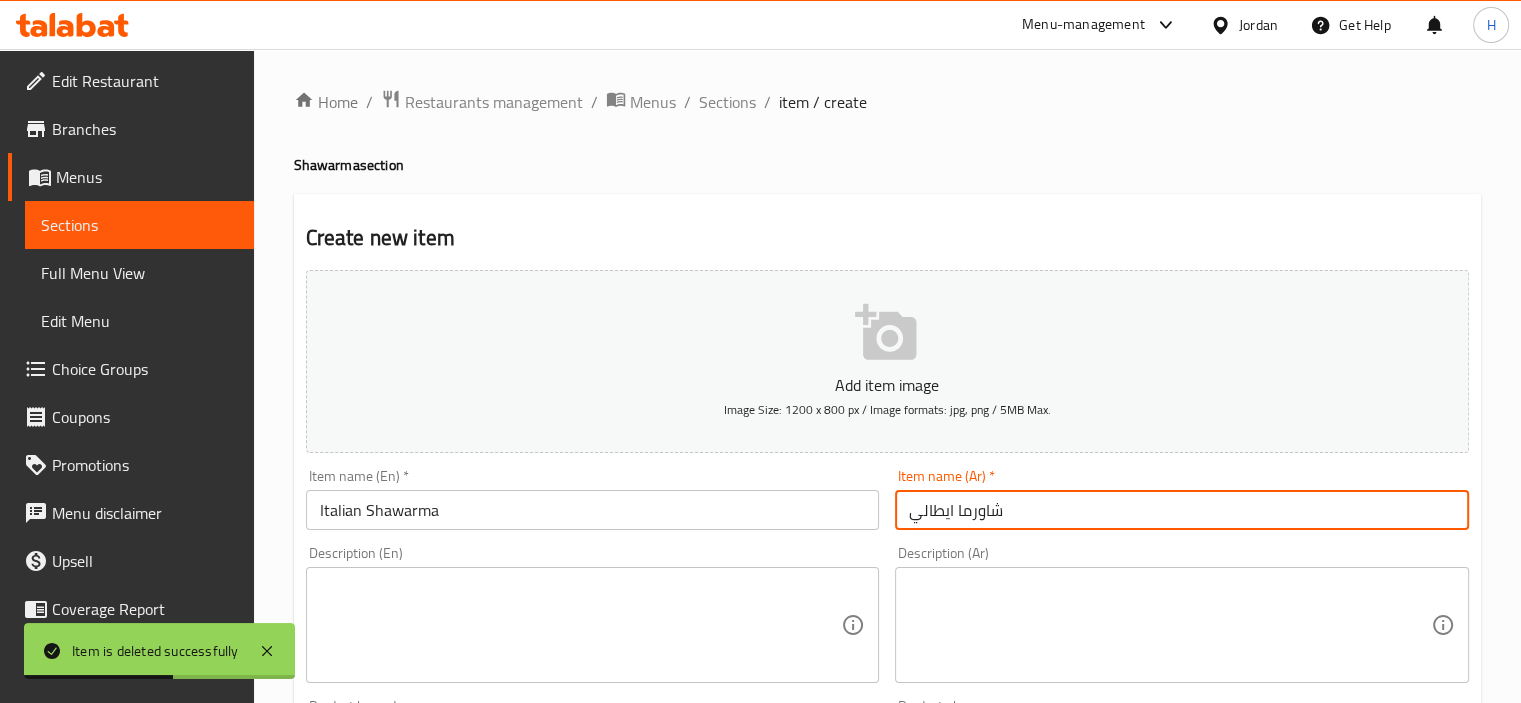type on "شاورما ايطالي" 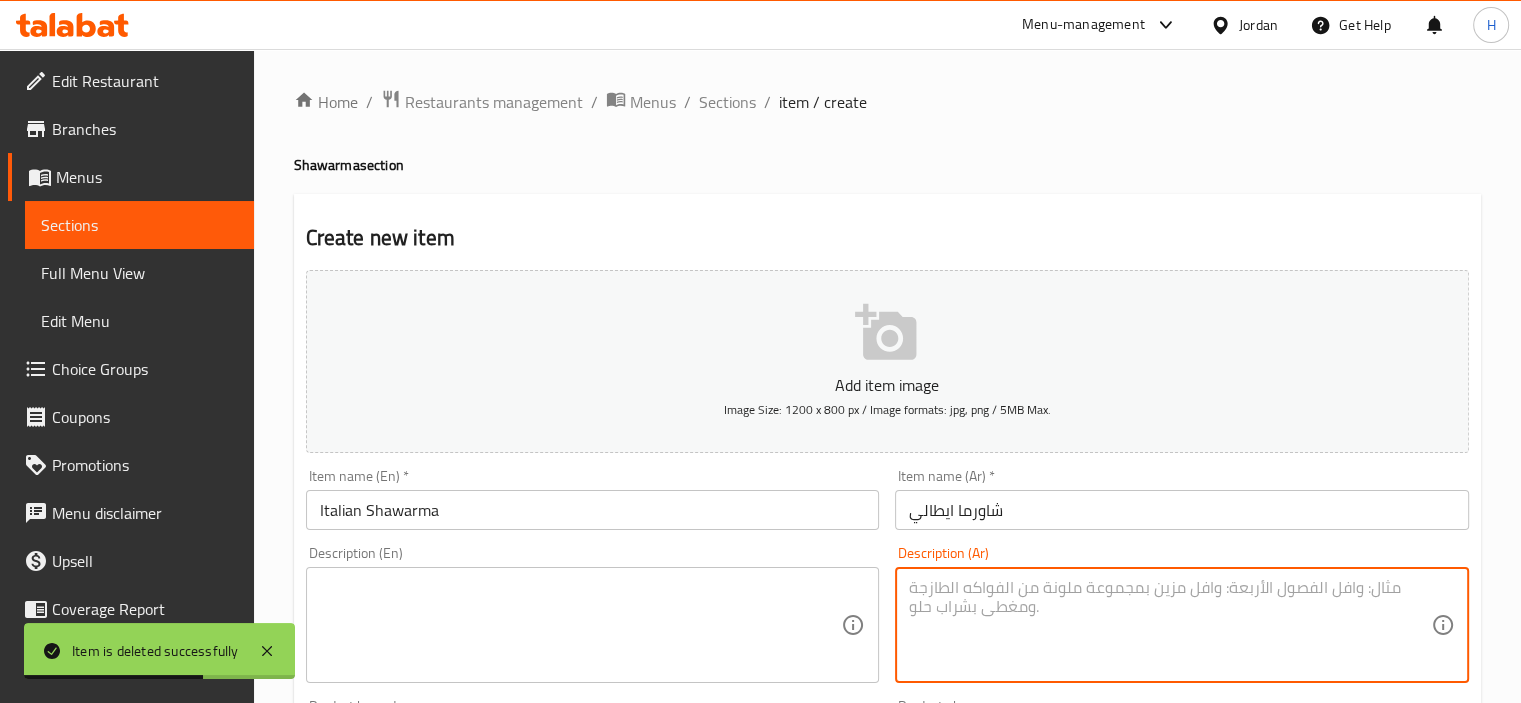 click at bounding box center (1170, 625) 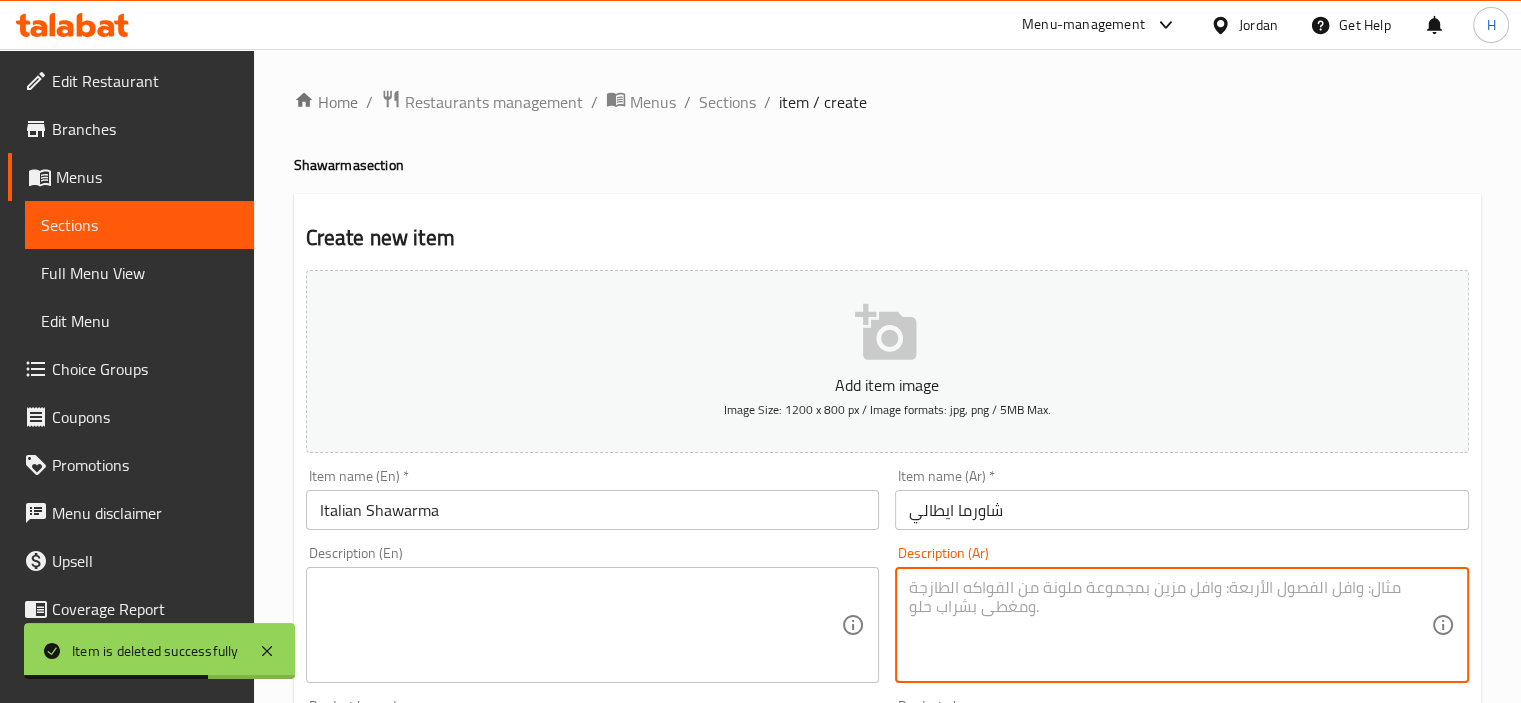 paste on "شاورما بطريقة مميزة مع جبنة ومكونات بطابع إيطالي داخل خبز خاص" 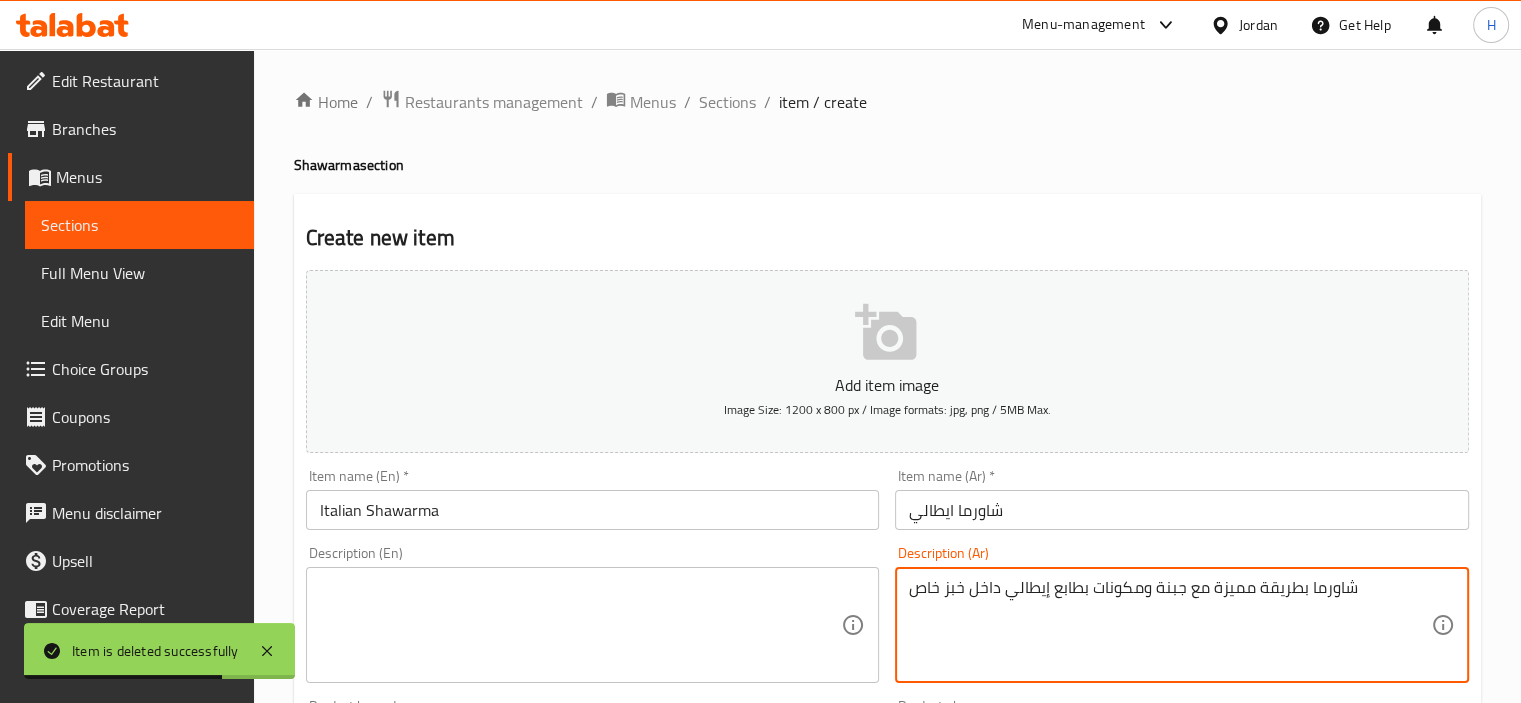 type on "شاورما بطريقة مميزة مع جبنة ومكونات بطابع إيطالي داخل خبز خاص" 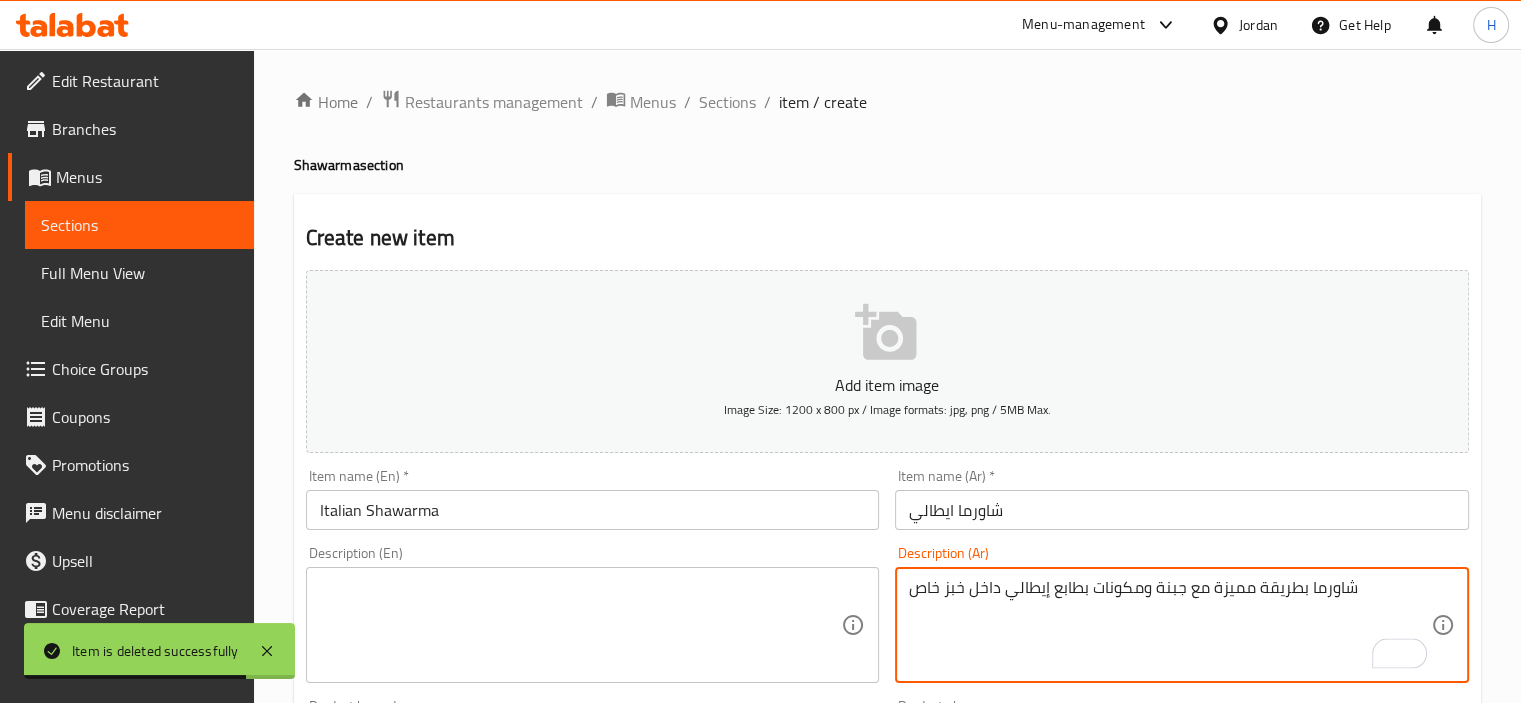 click at bounding box center [581, 625] 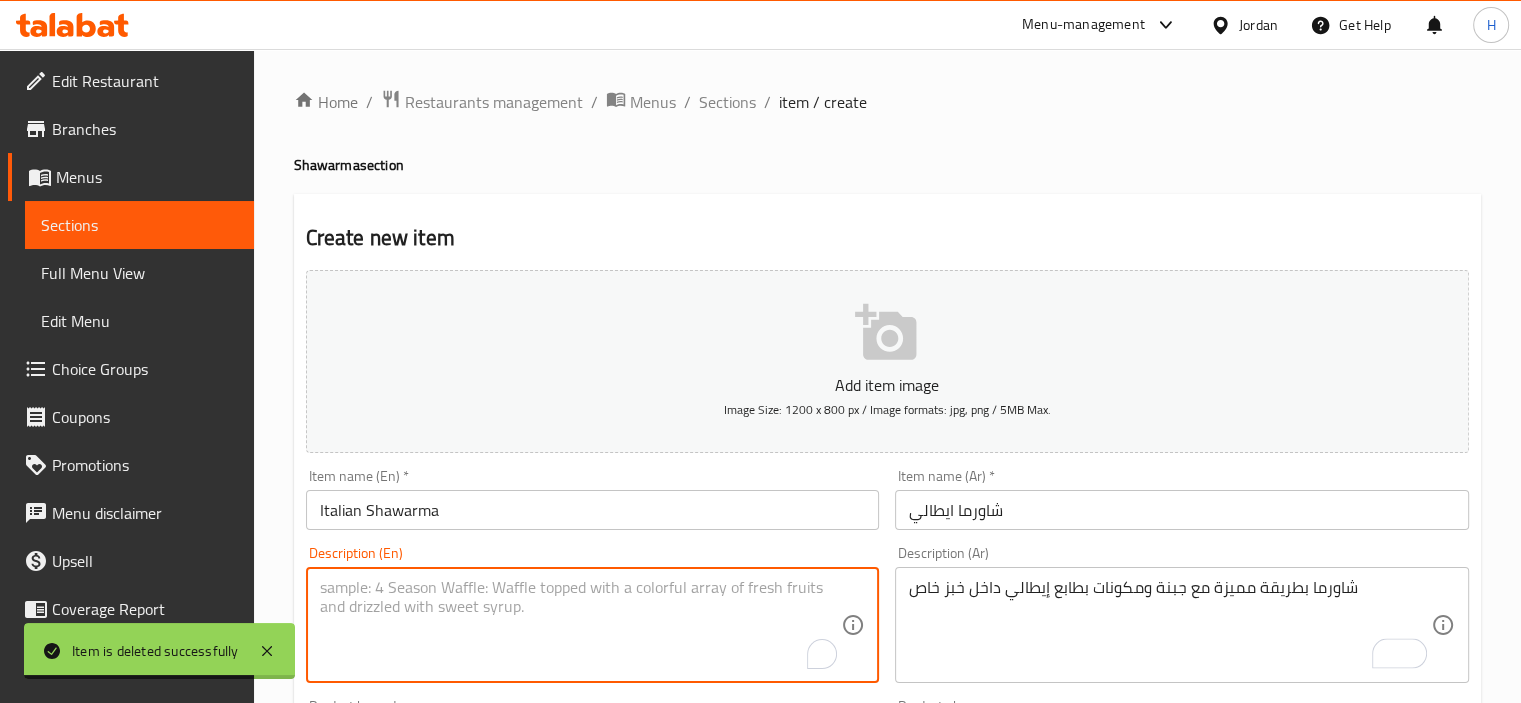 paste on "Shawarma in a special way with cheese and Italian-style ingredients inside special bread" 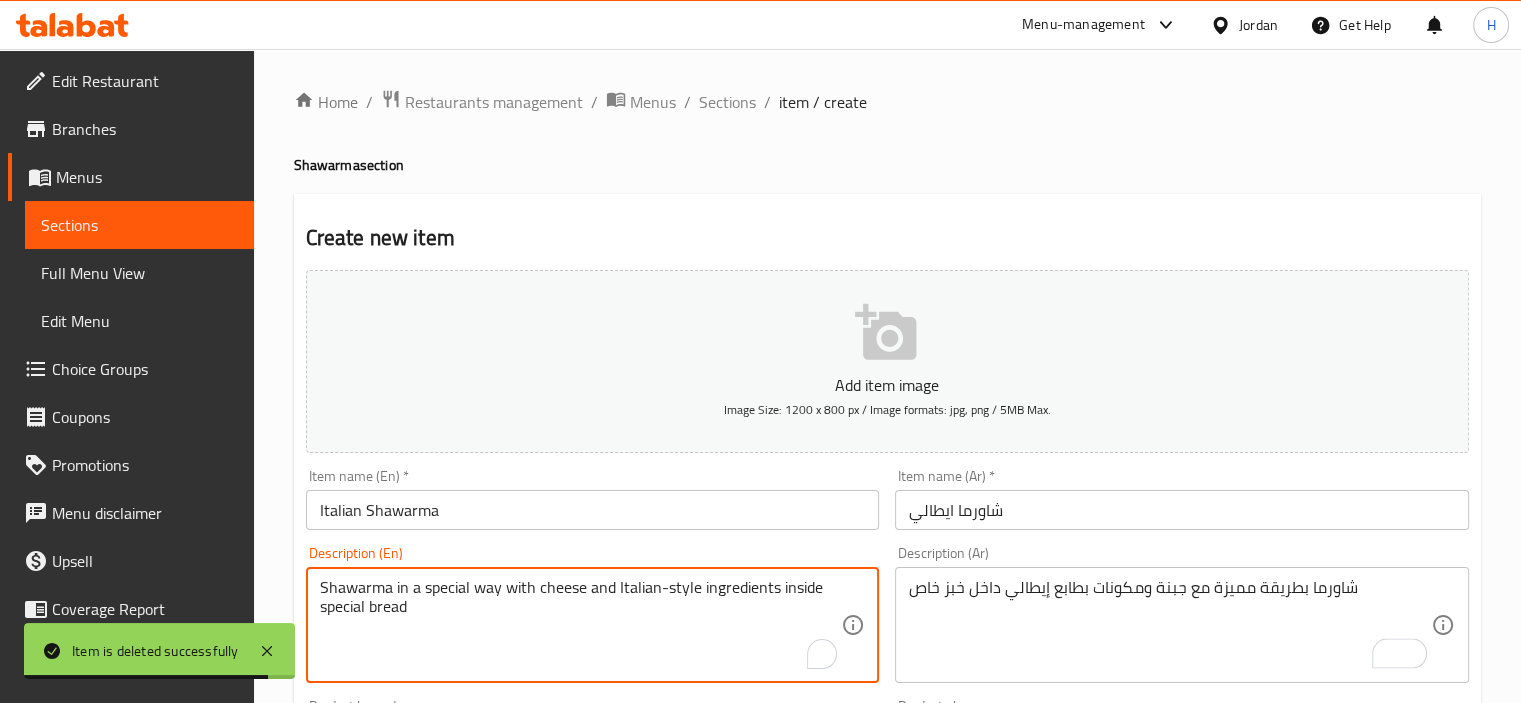 type on "Shawarma in a special way with cheese and Italian-style ingredients inside special bread" 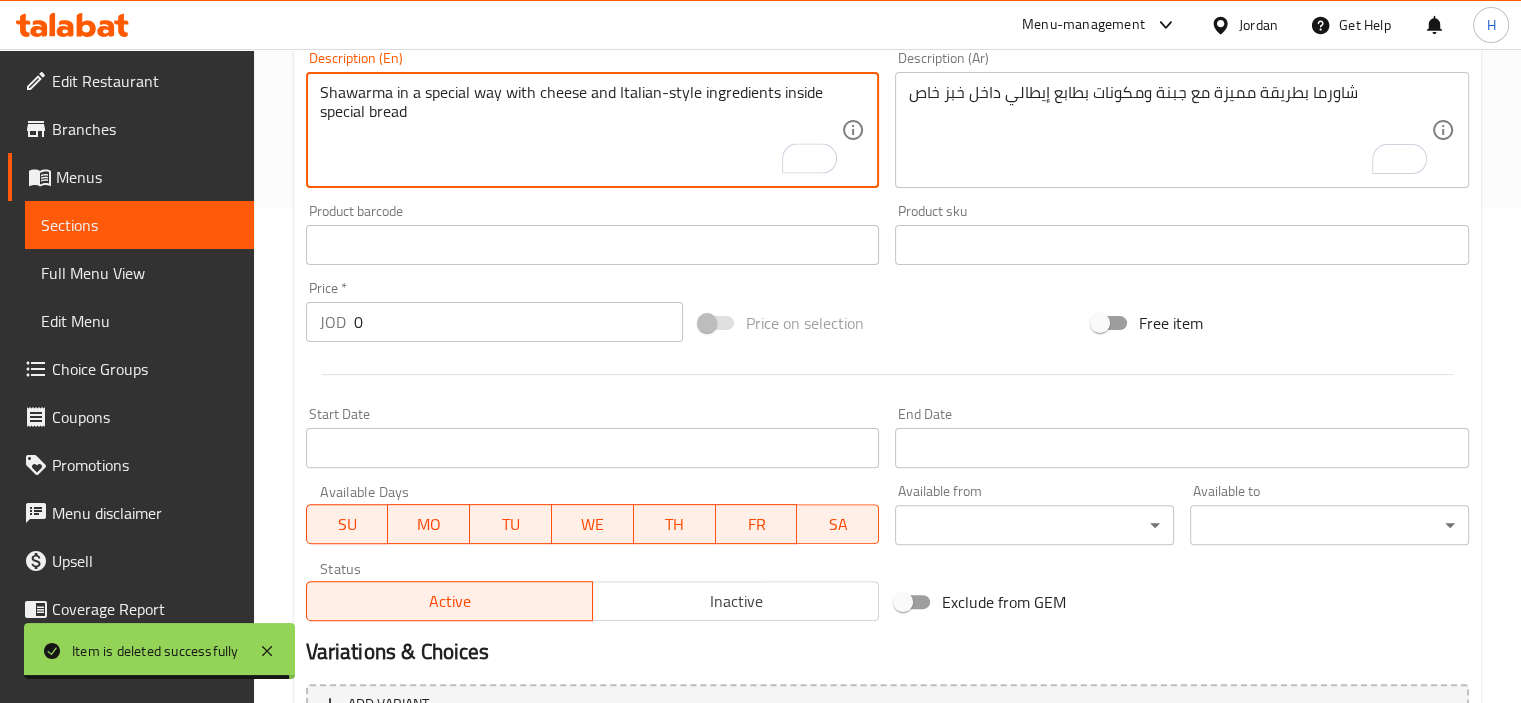 scroll, scrollTop: 600, scrollLeft: 0, axis: vertical 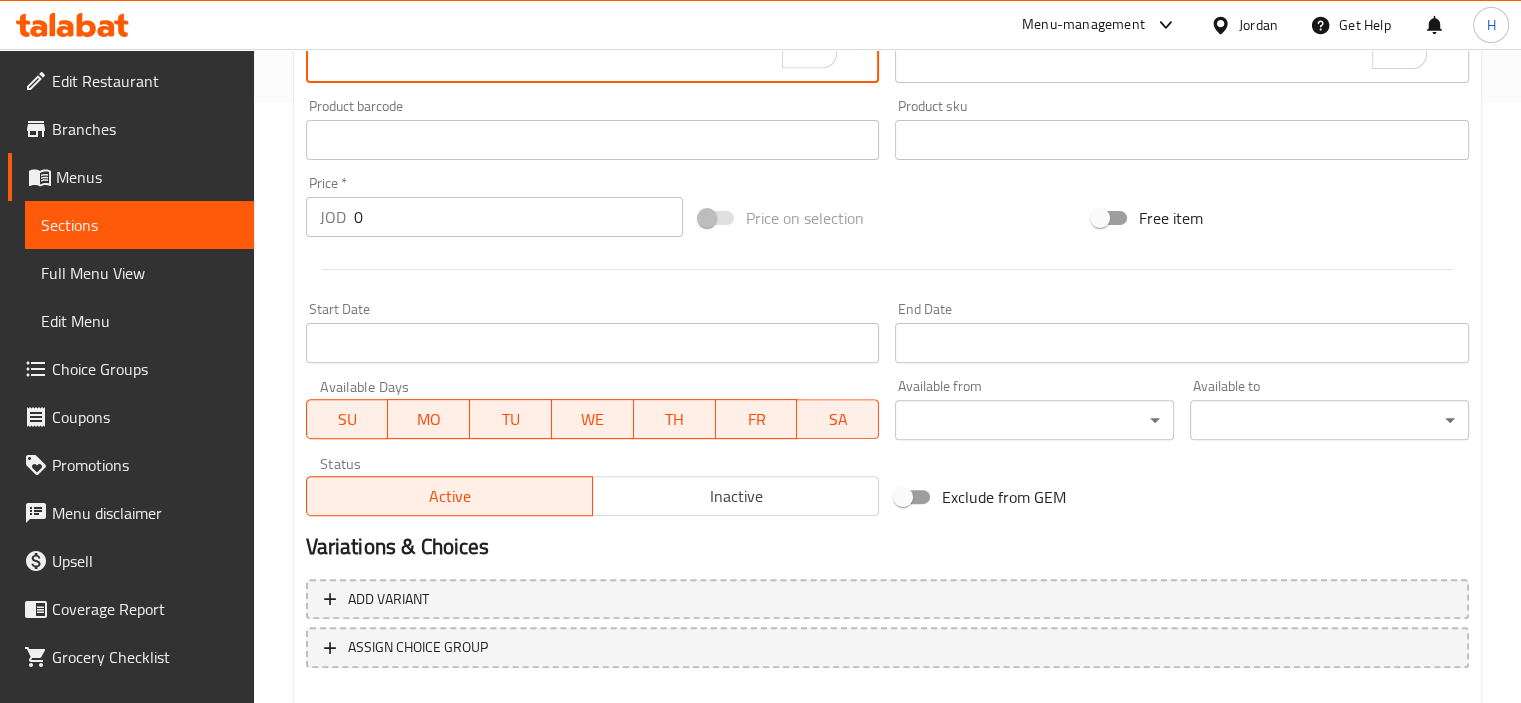 click on "0" at bounding box center (518, 217) 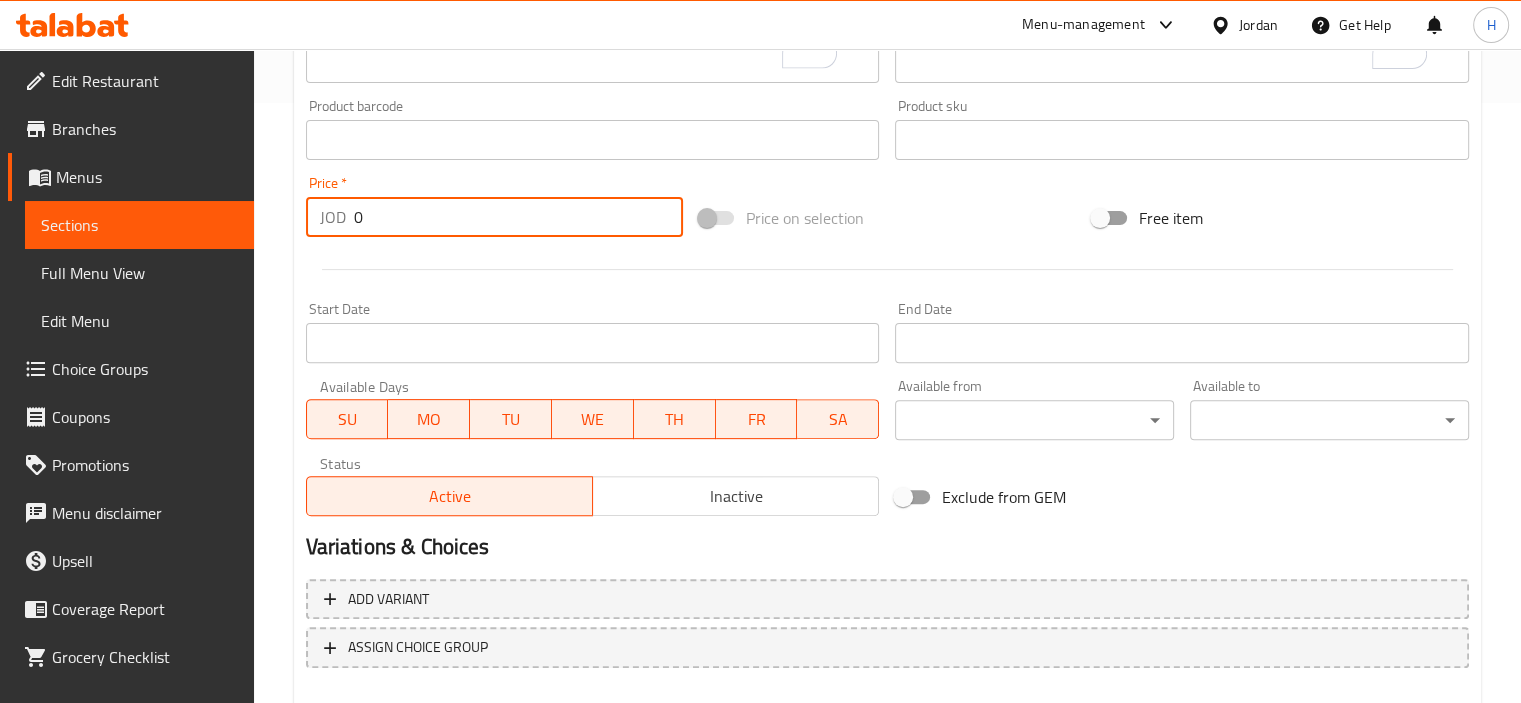 paste on "2" 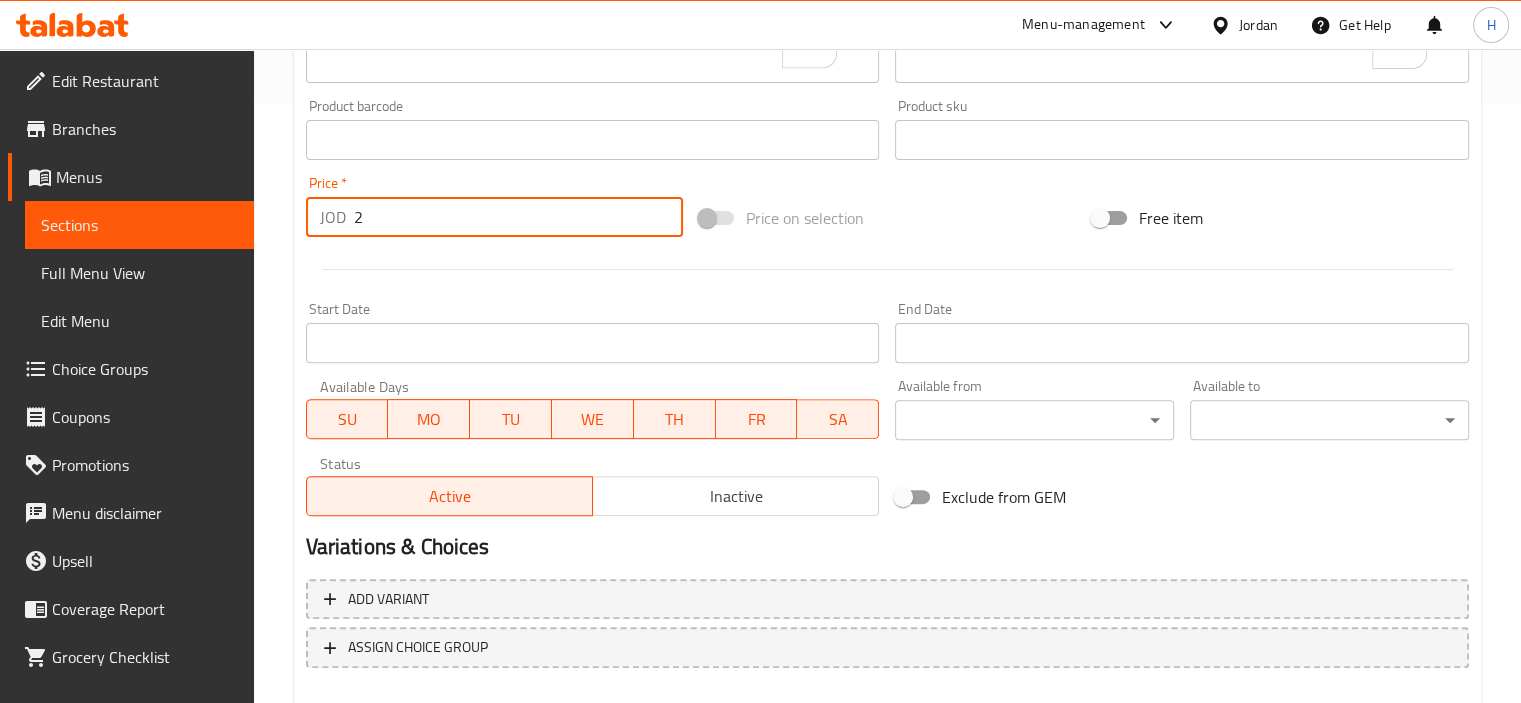 type on "2" 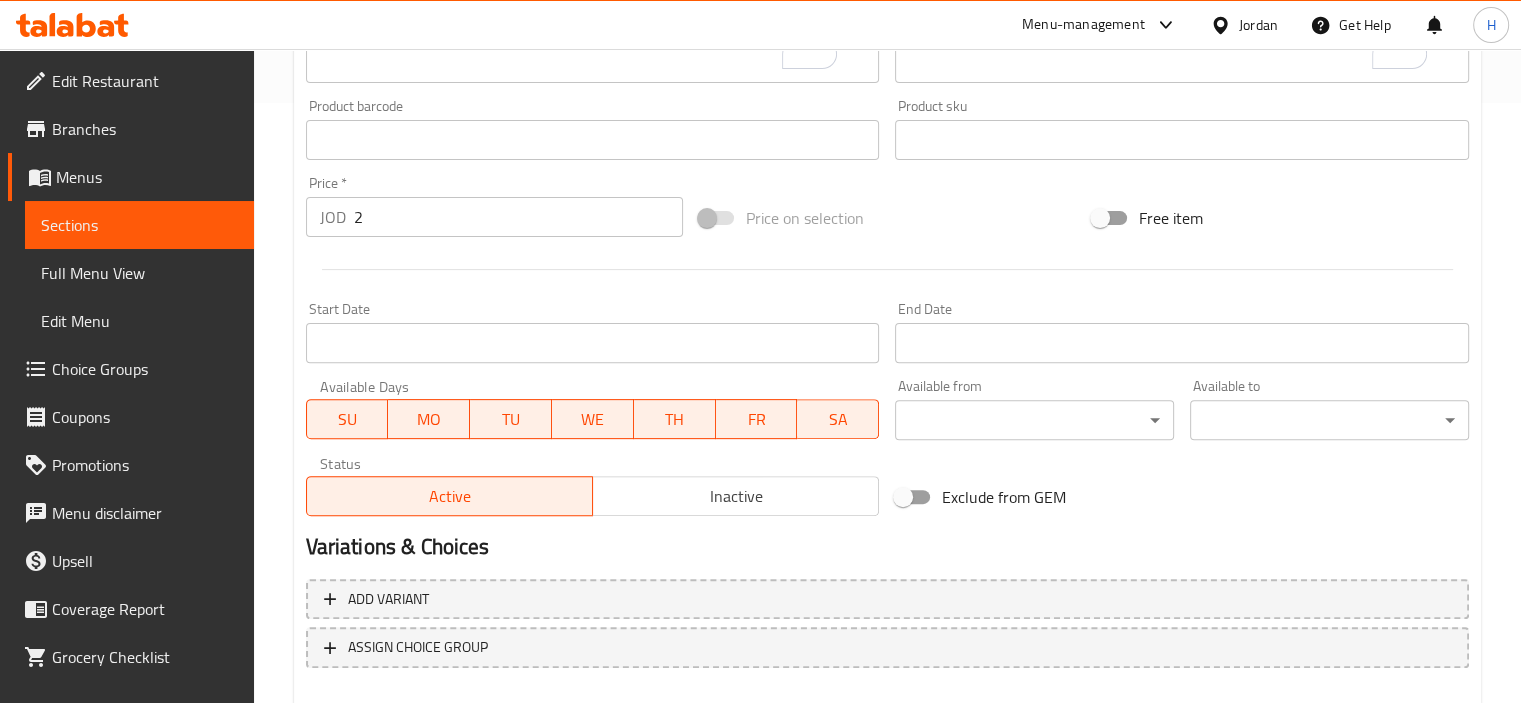 click at bounding box center [887, 269] 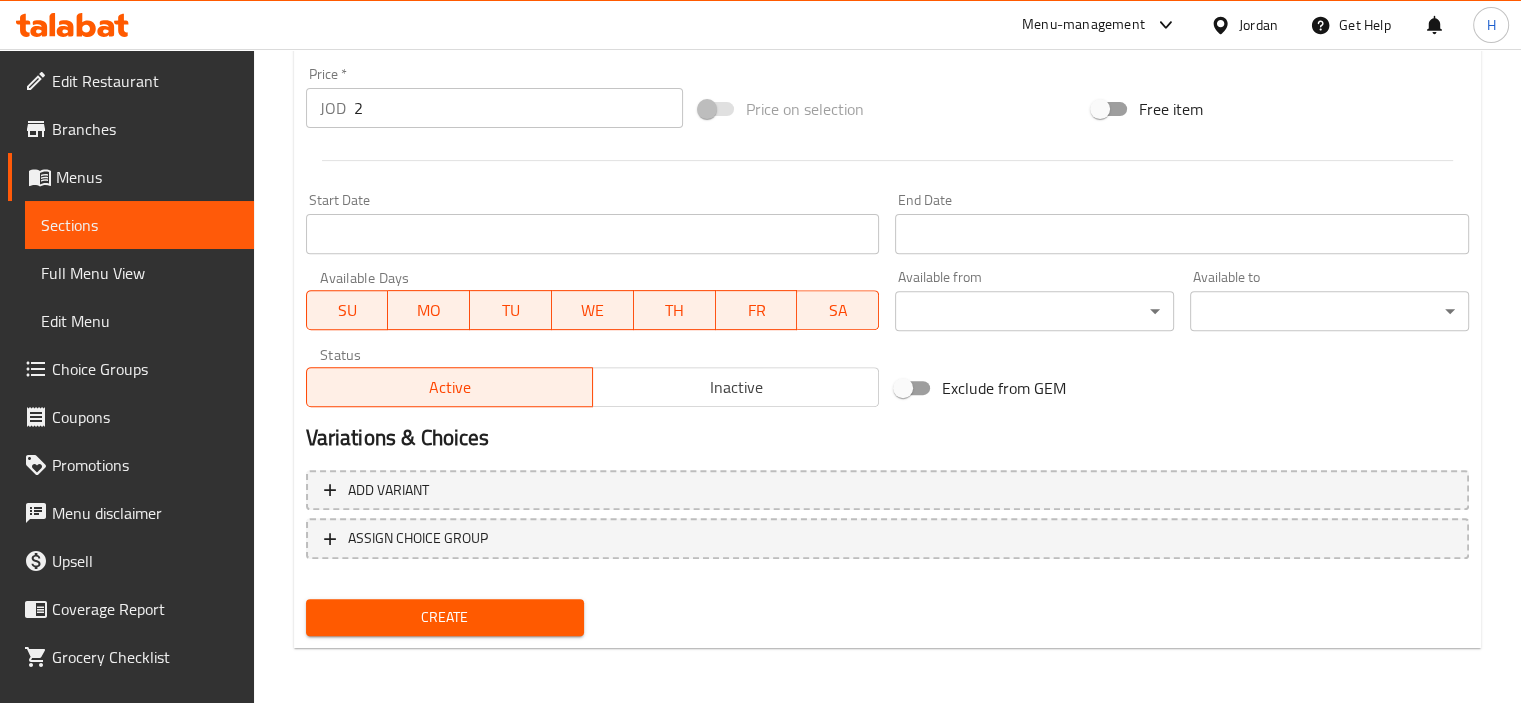 click on "Create" at bounding box center [445, 617] 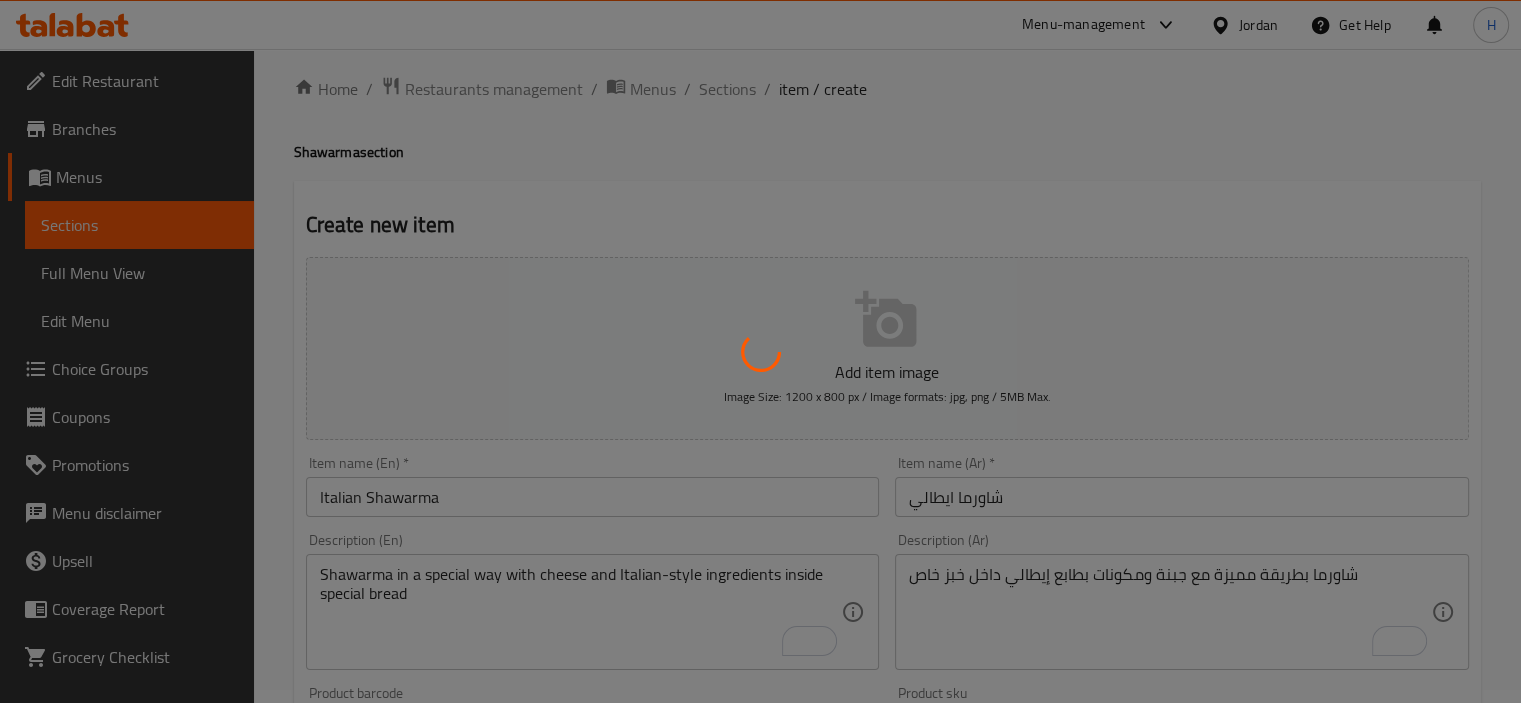 scroll, scrollTop: 0, scrollLeft: 0, axis: both 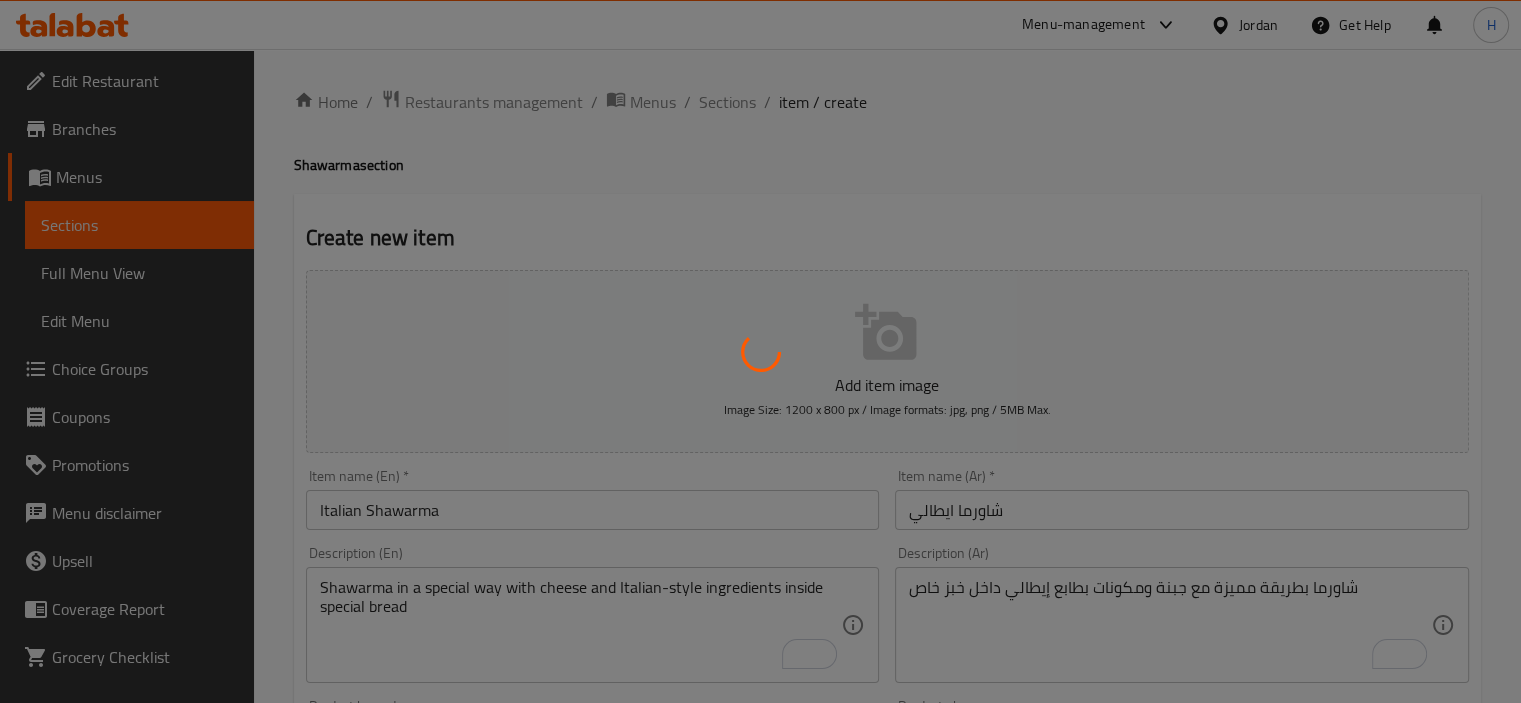 type 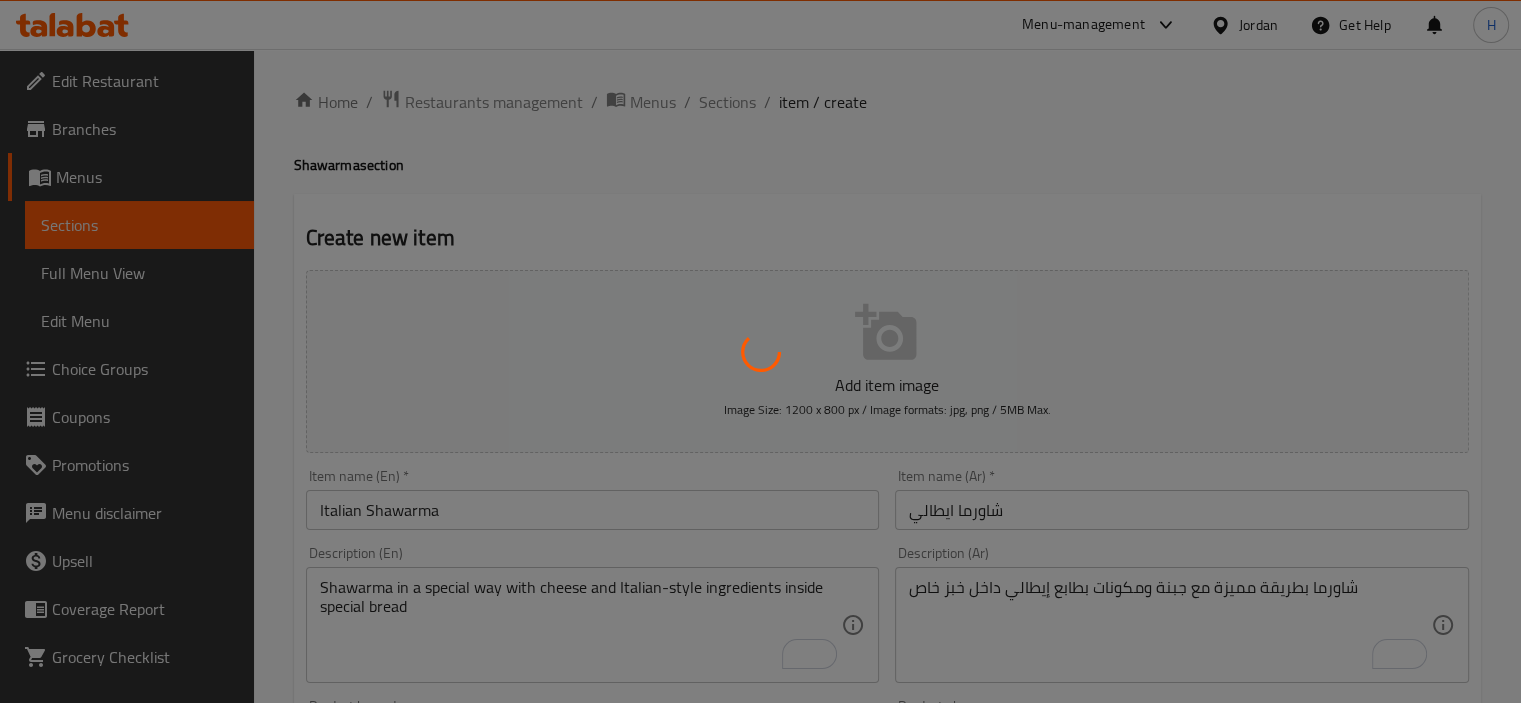 type 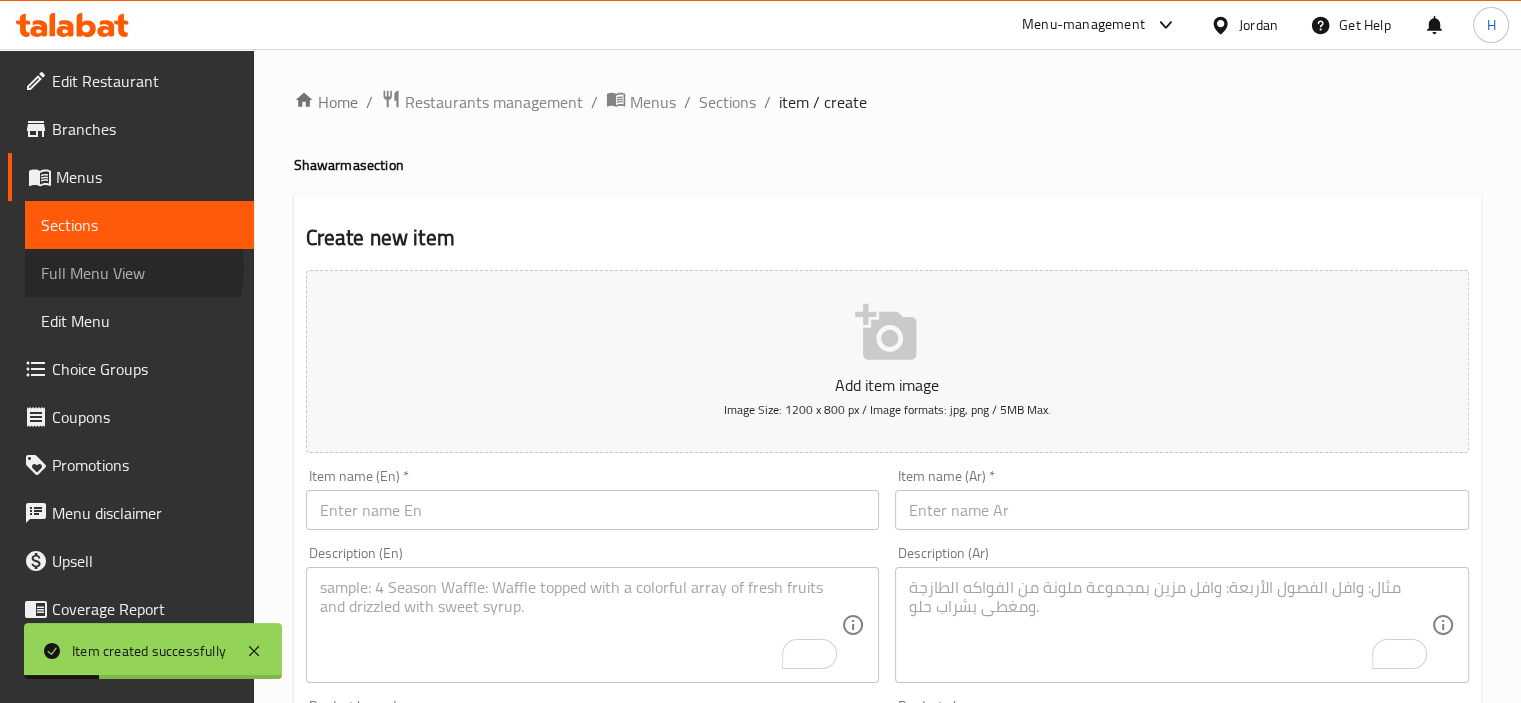 click on "Full Menu View" at bounding box center [139, 273] 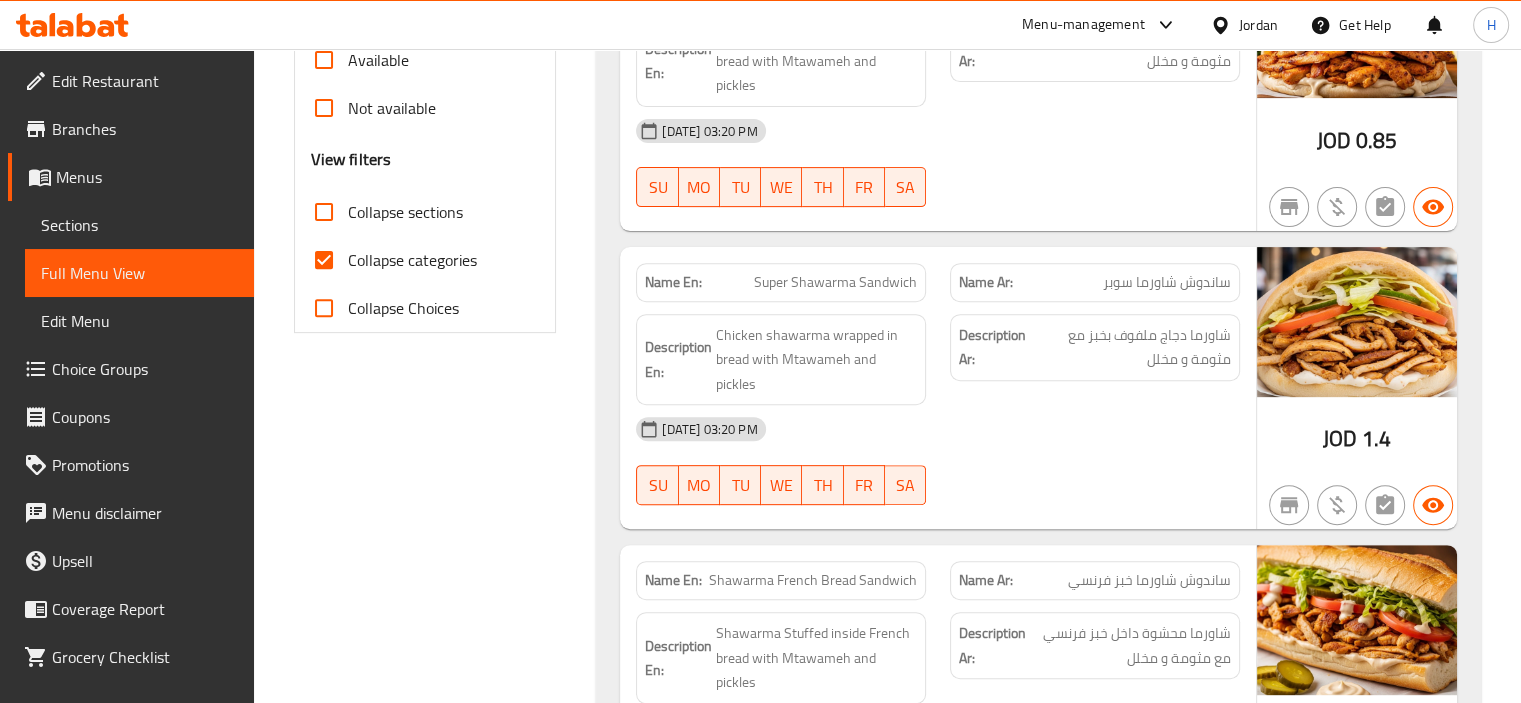 scroll, scrollTop: 291, scrollLeft: 0, axis: vertical 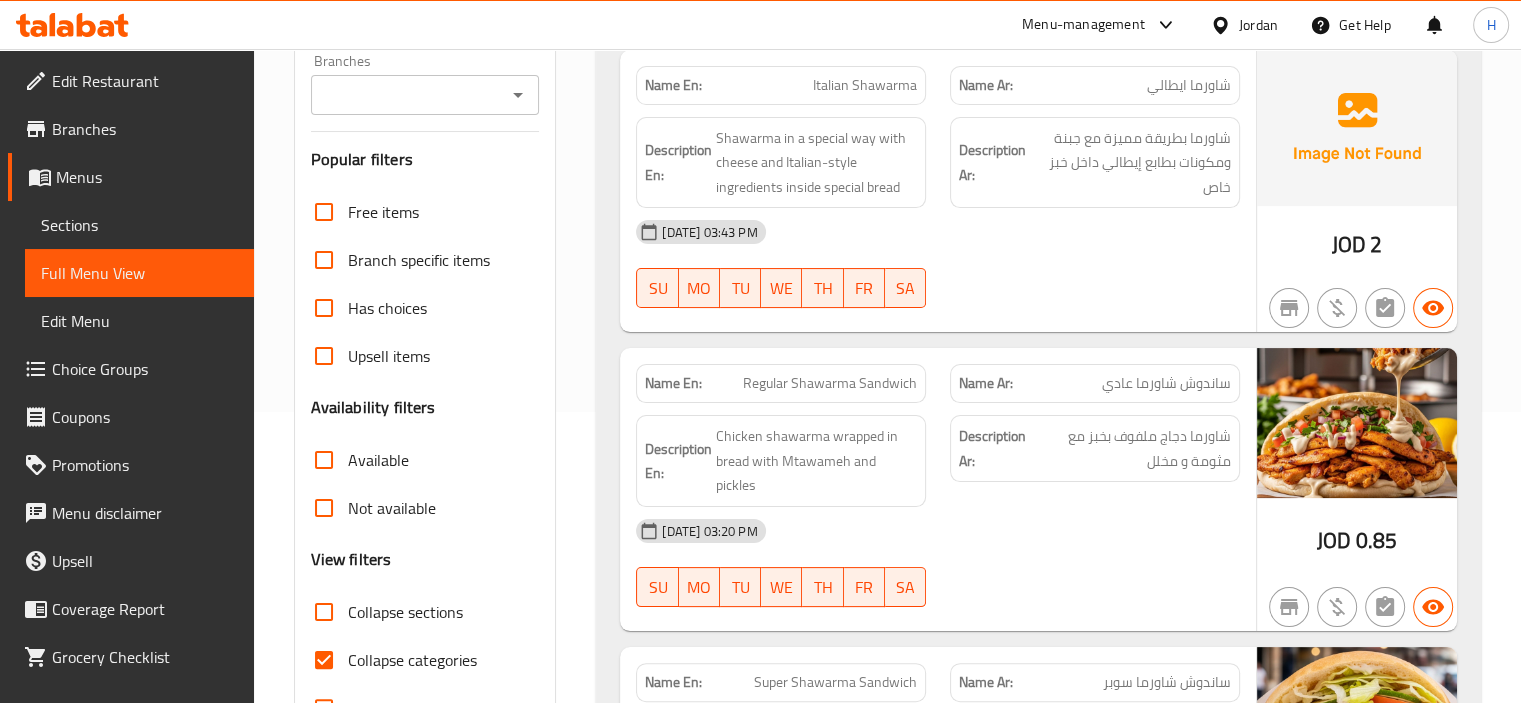 click on "Collapse categories" at bounding box center [412, 660] 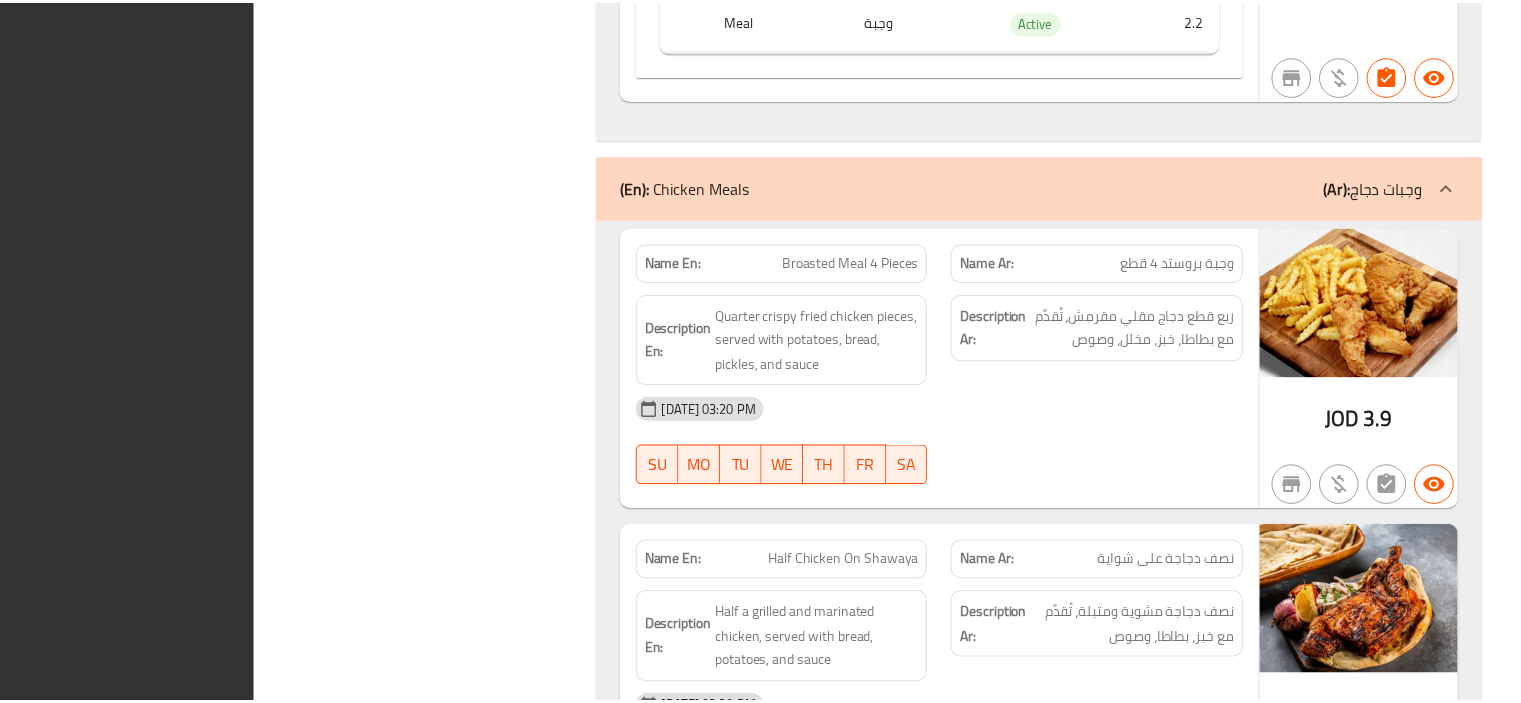 scroll, scrollTop: 4483, scrollLeft: 0, axis: vertical 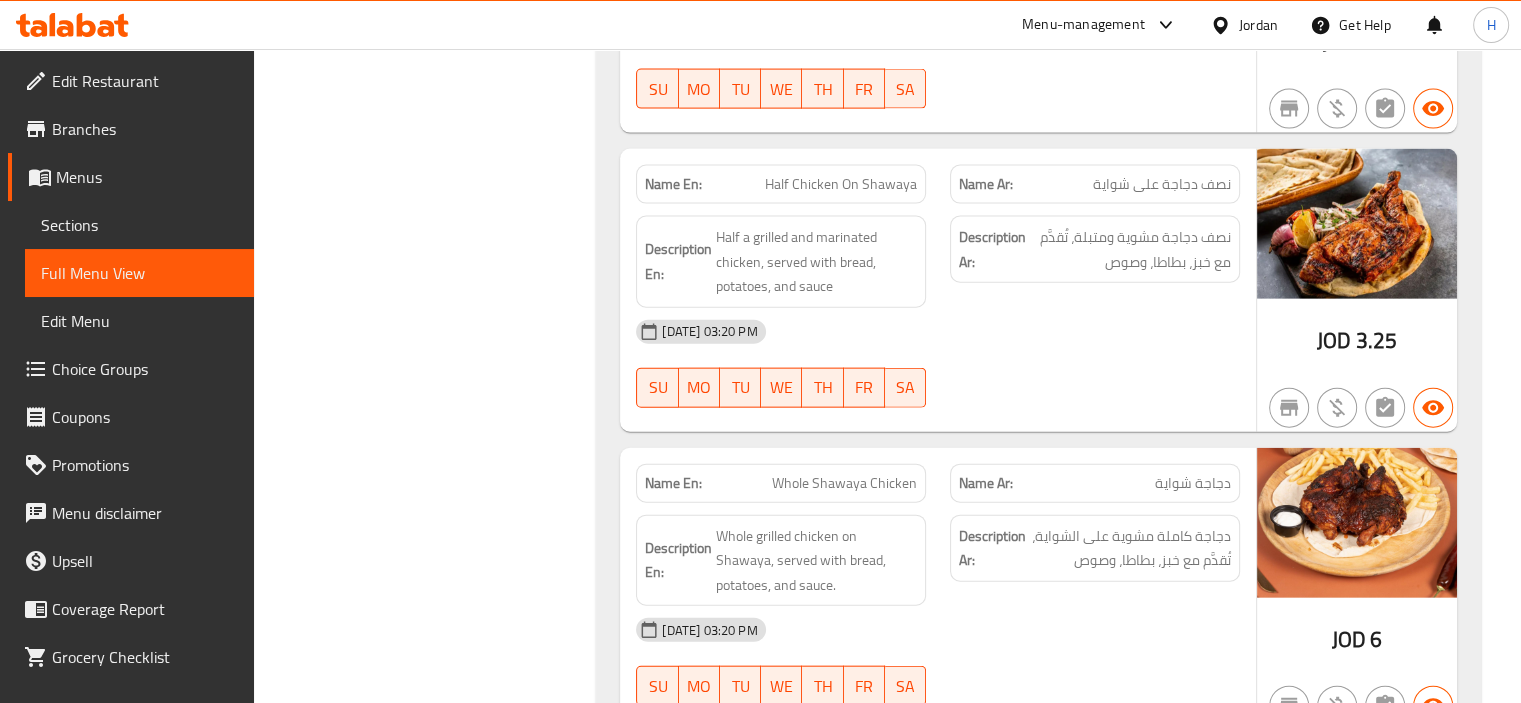 click on "Filter Branches Branches Popular filters Free items Branch specific items Has choices Upsell items Availability filters Available Not available View filters Collapse sections Collapse categories Collapse Choices" at bounding box center [433, -1722] 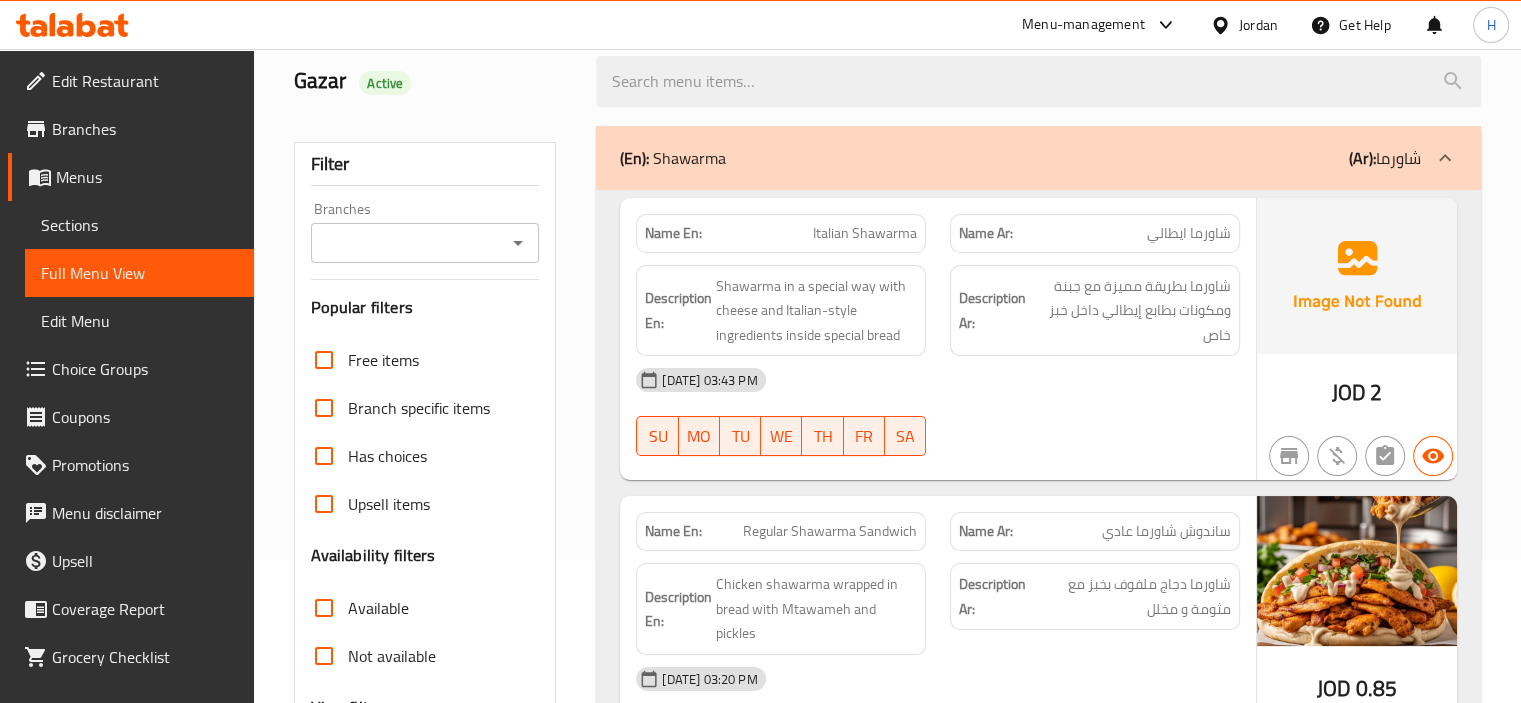 scroll, scrollTop: 0, scrollLeft: 0, axis: both 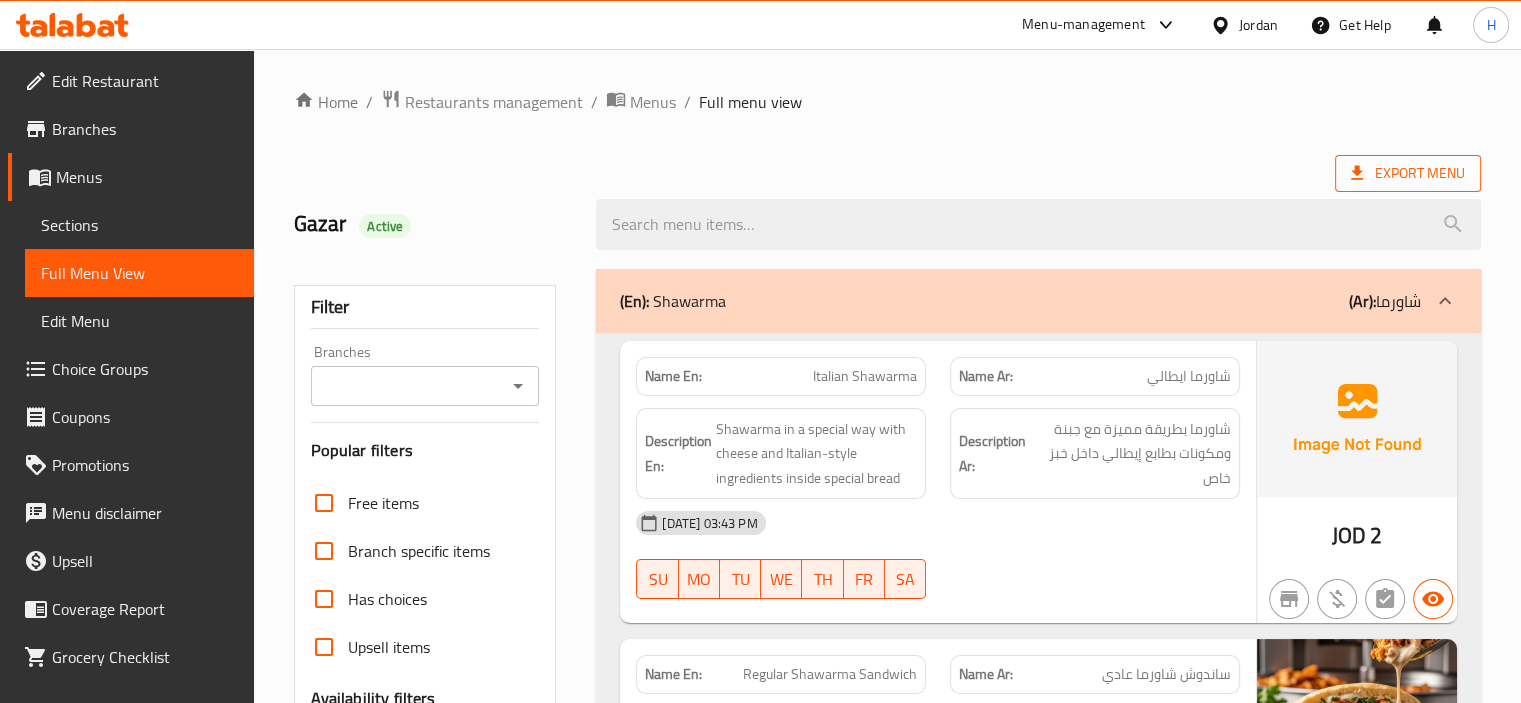 click on "Export Menu" at bounding box center (1408, 173) 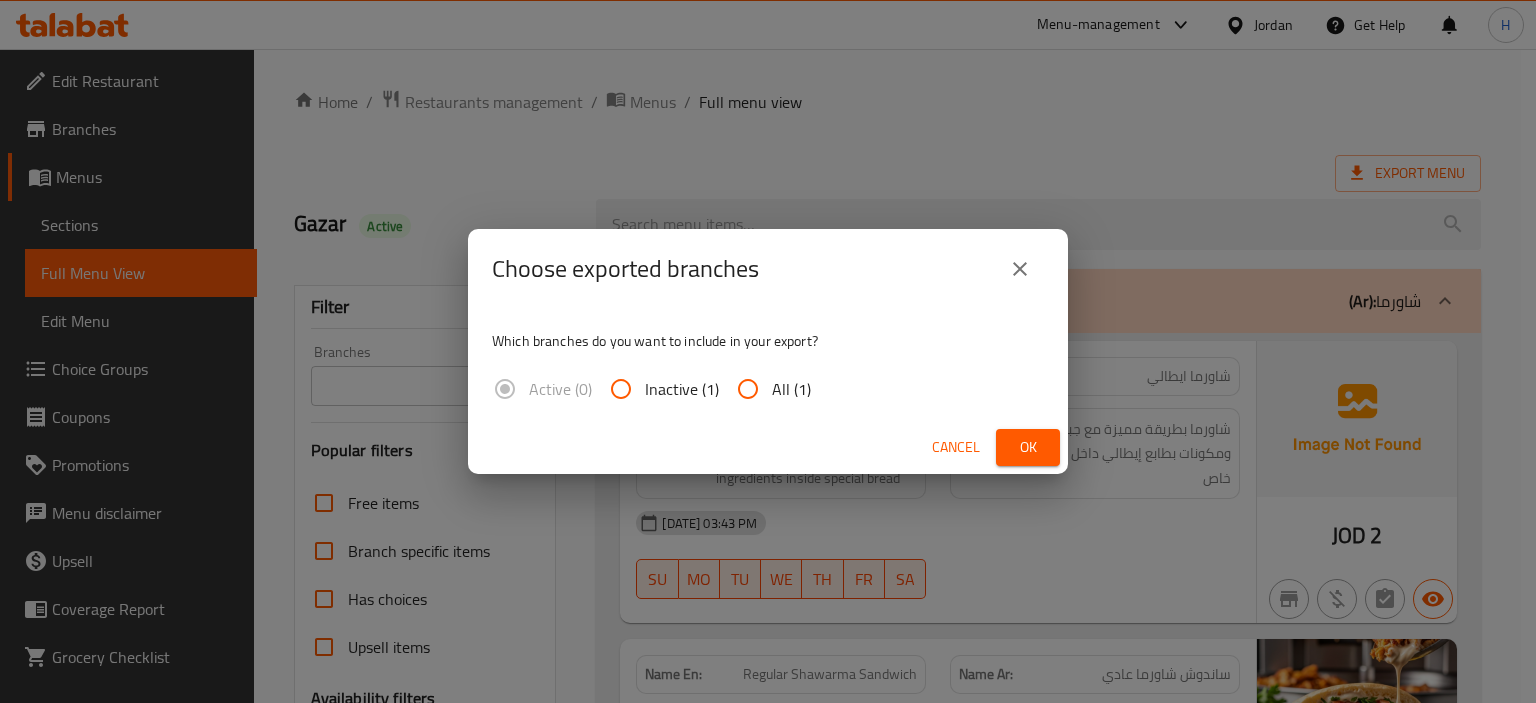 click on "All (1)" at bounding box center [748, 389] 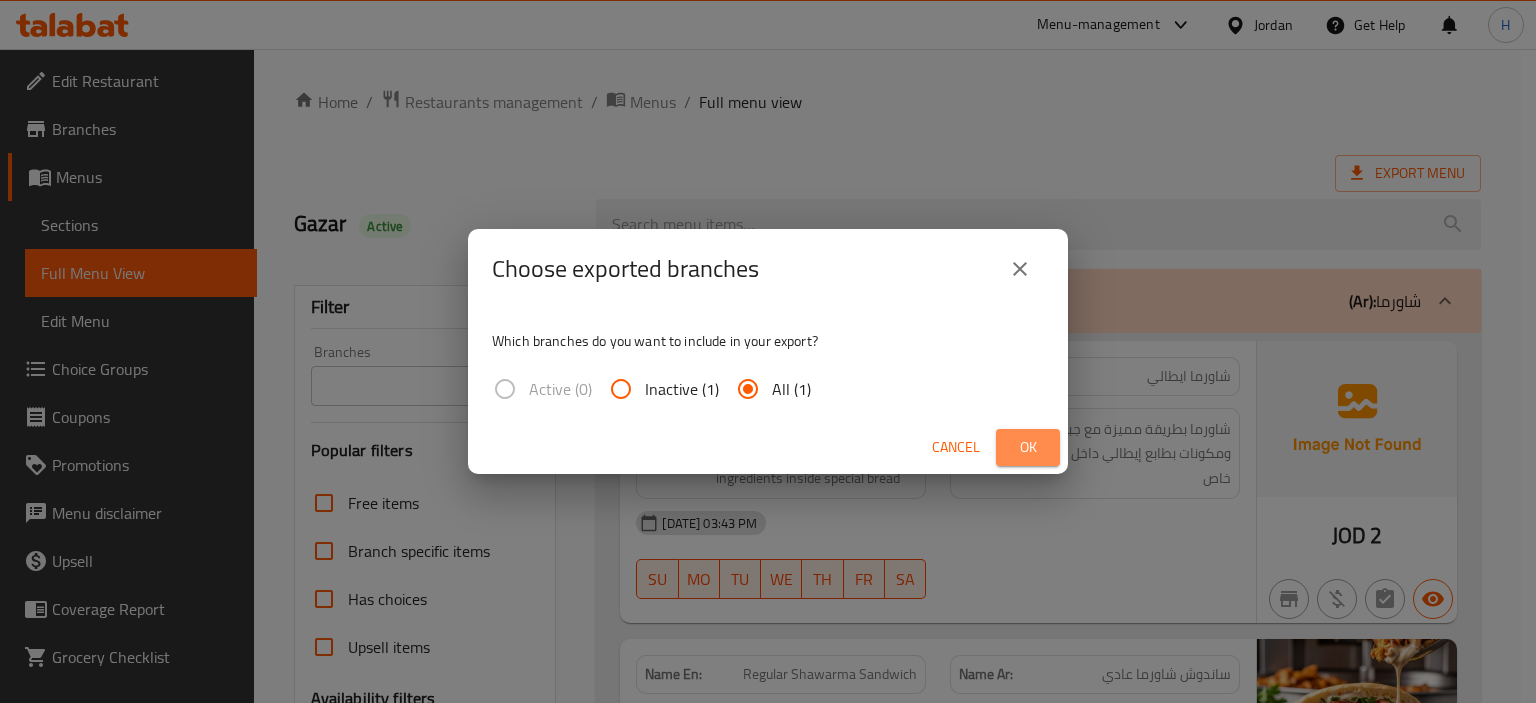 click on "Ok" at bounding box center (1028, 447) 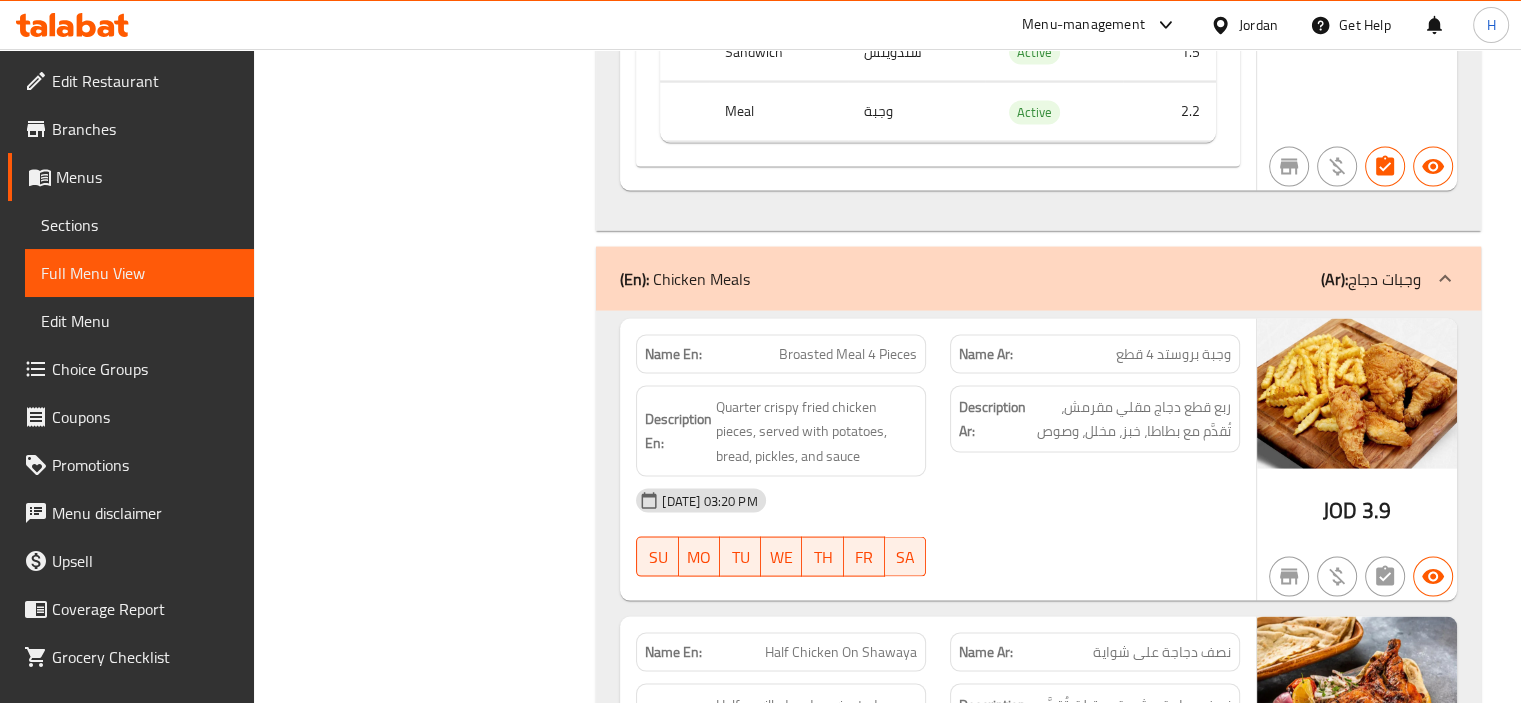 scroll, scrollTop: 4483, scrollLeft: 0, axis: vertical 